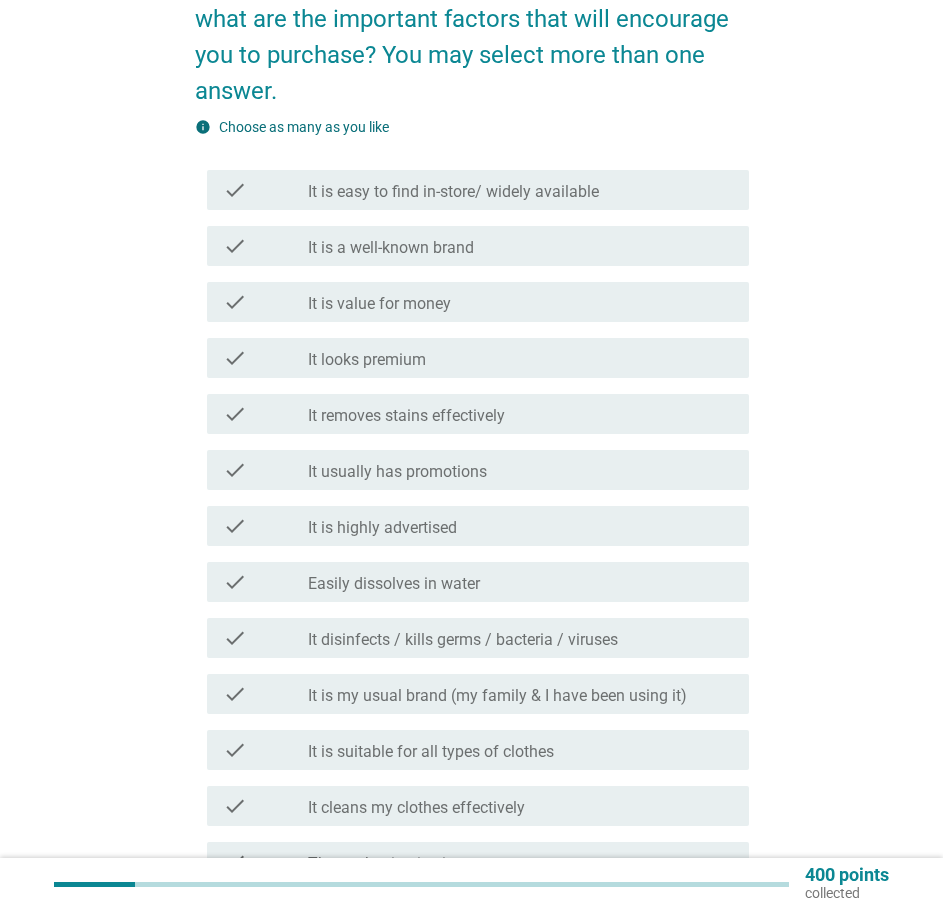 scroll, scrollTop: 200, scrollLeft: 0, axis: vertical 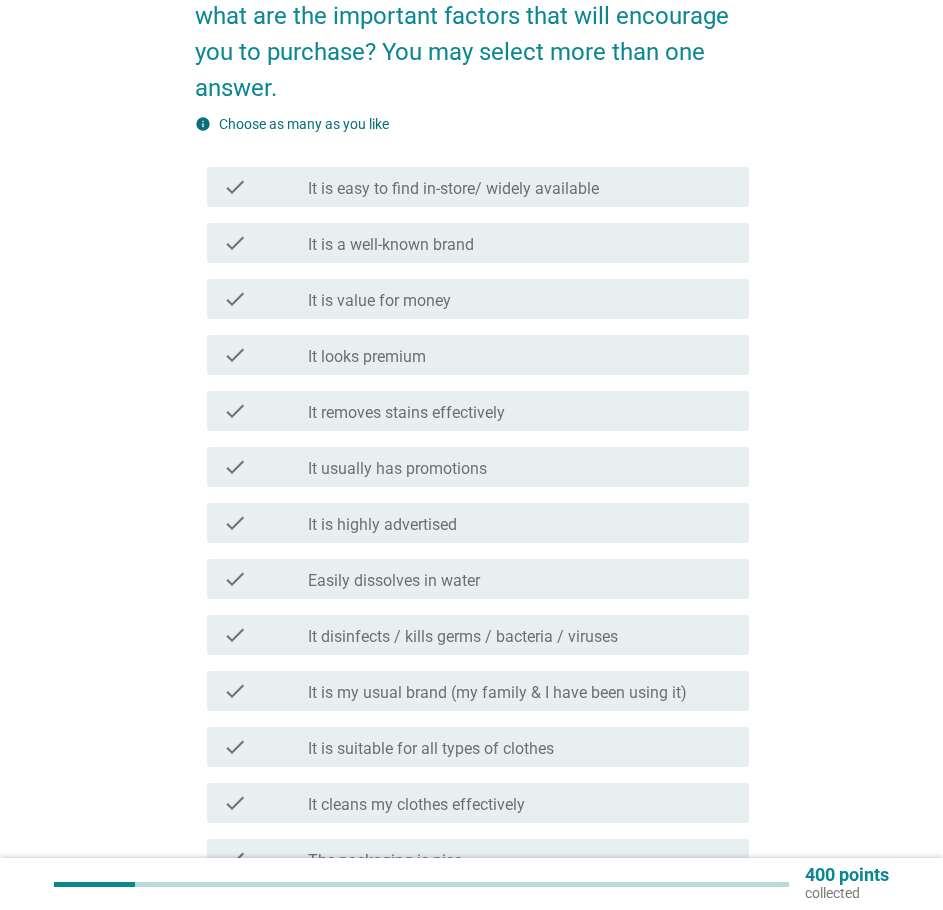 click on "It is easy to find in-store/ widely available" at bounding box center [453, 189] 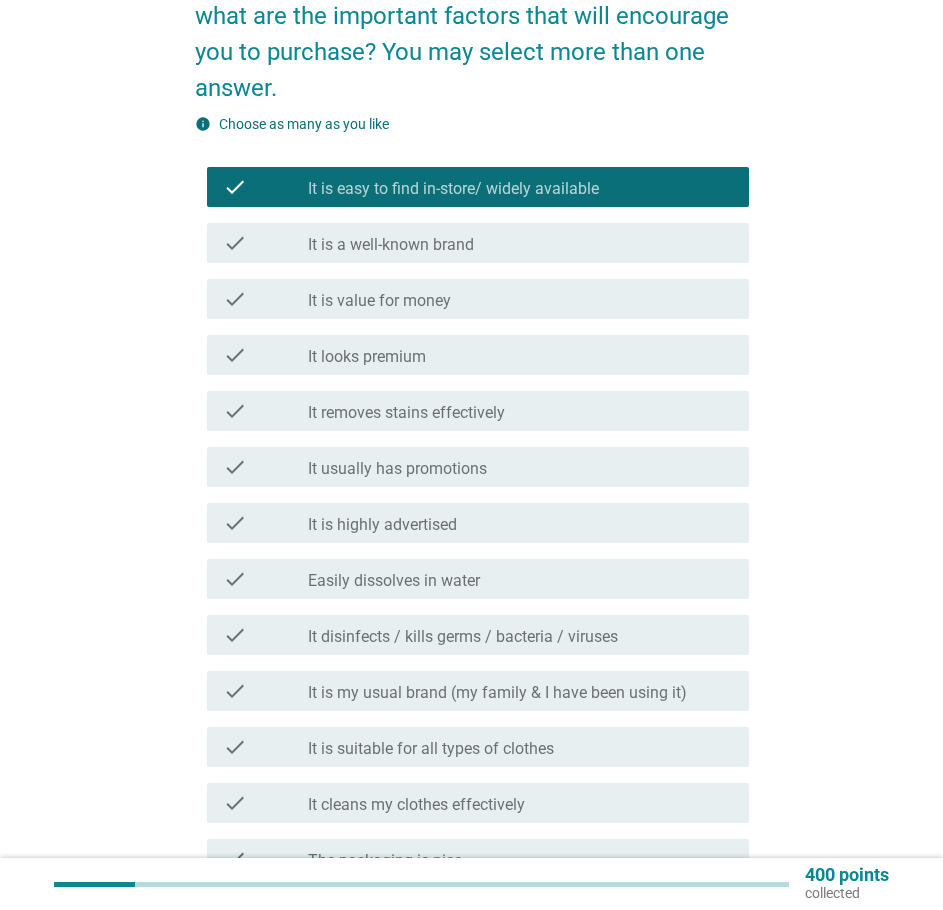 click on "check_box_outline_blank It is a well-known brand" at bounding box center (520, 243) 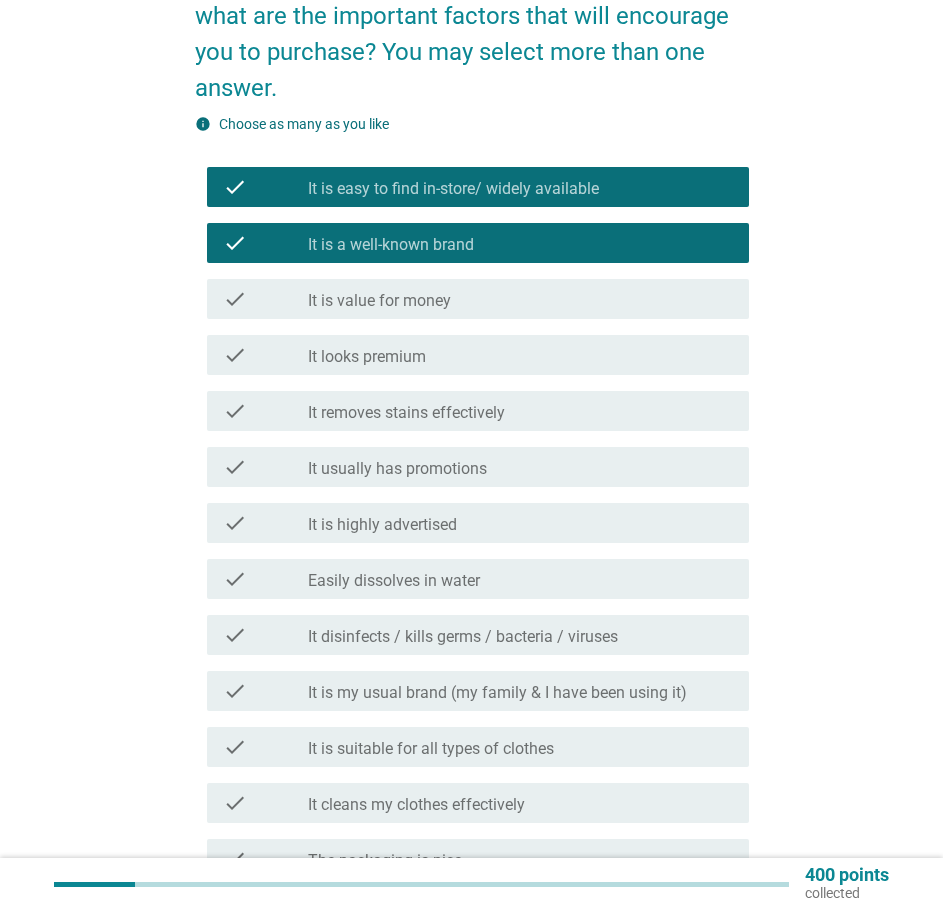 click on "It is value for money" at bounding box center (379, 301) 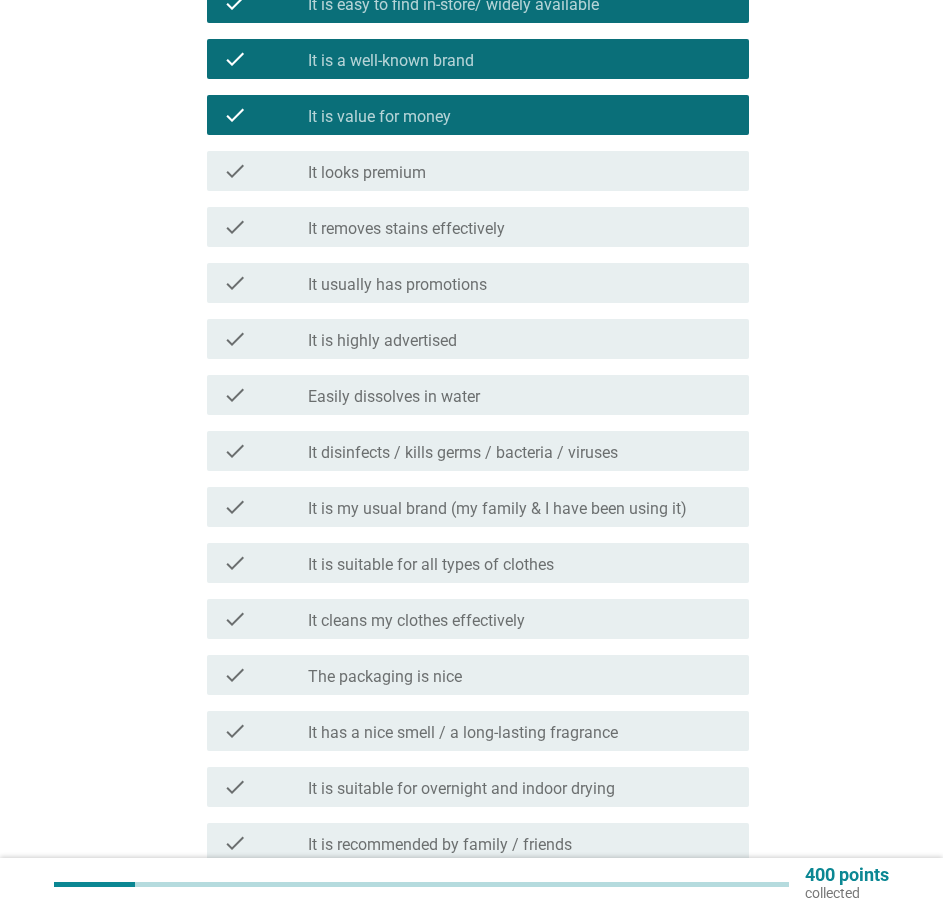 scroll, scrollTop: 400, scrollLeft: 0, axis: vertical 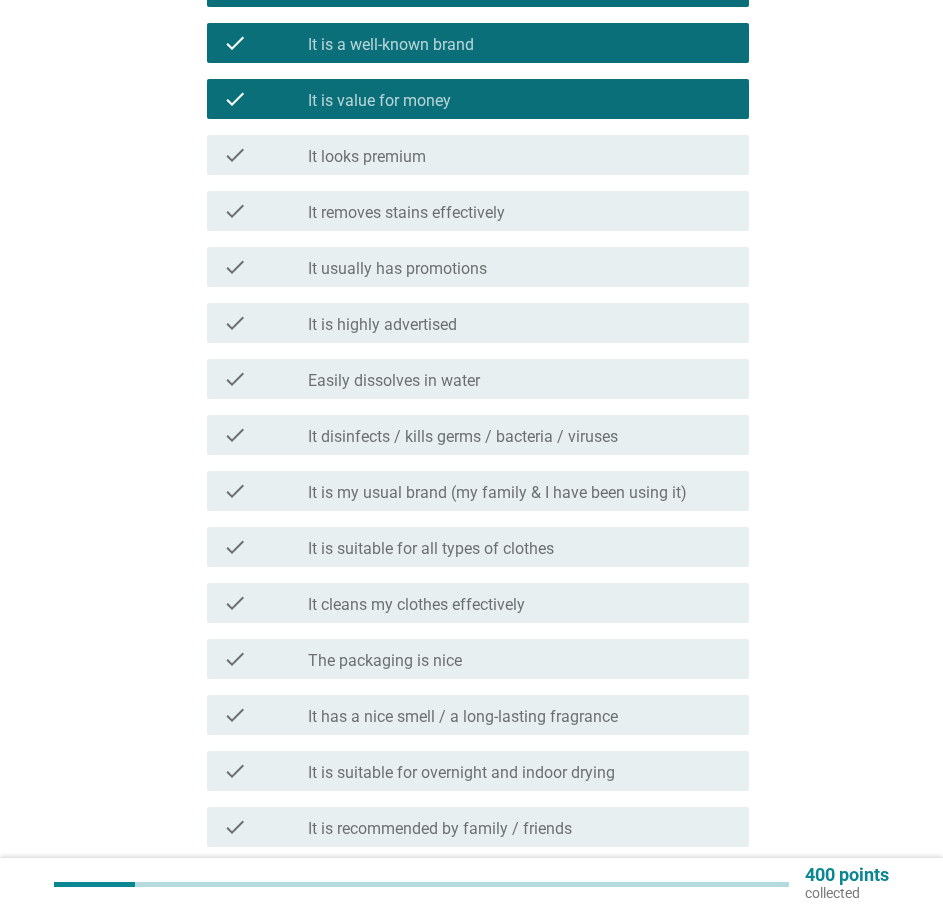 click on "It has a nice smell / a long-lasting fragrance" at bounding box center (463, 717) 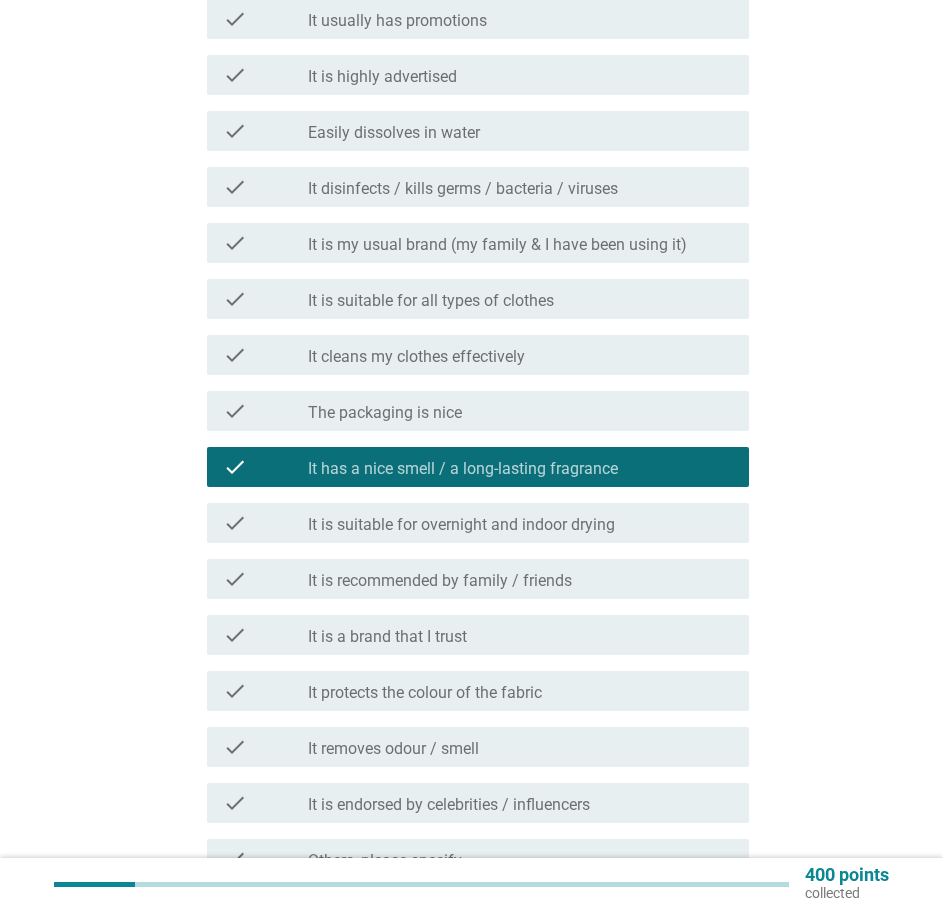scroll, scrollTop: 839, scrollLeft: 0, axis: vertical 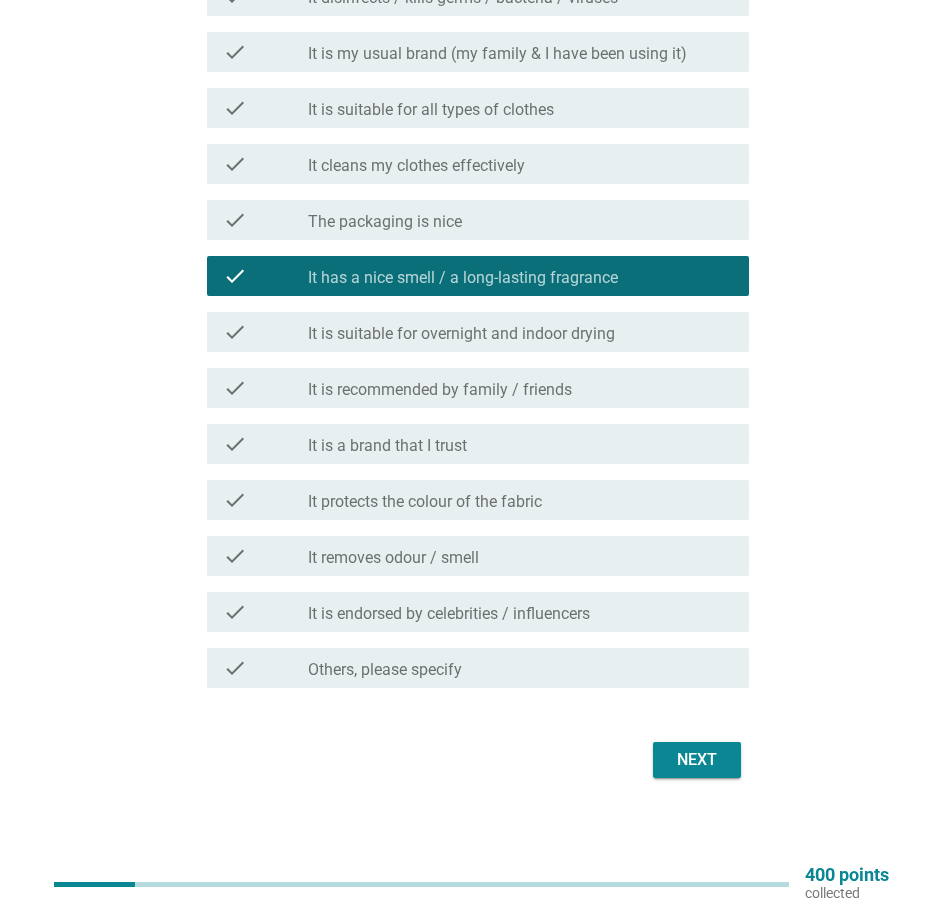 click on "Next" at bounding box center [697, 760] 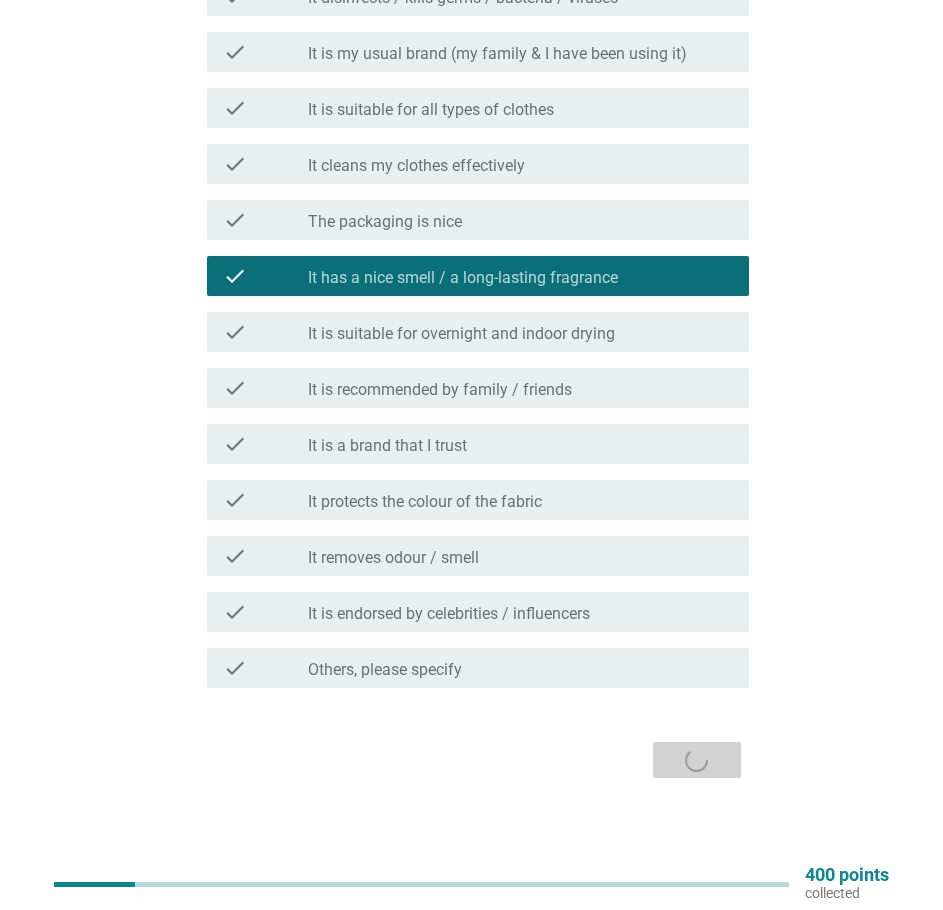 scroll, scrollTop: 0, scrollLeft: 0, axis: both 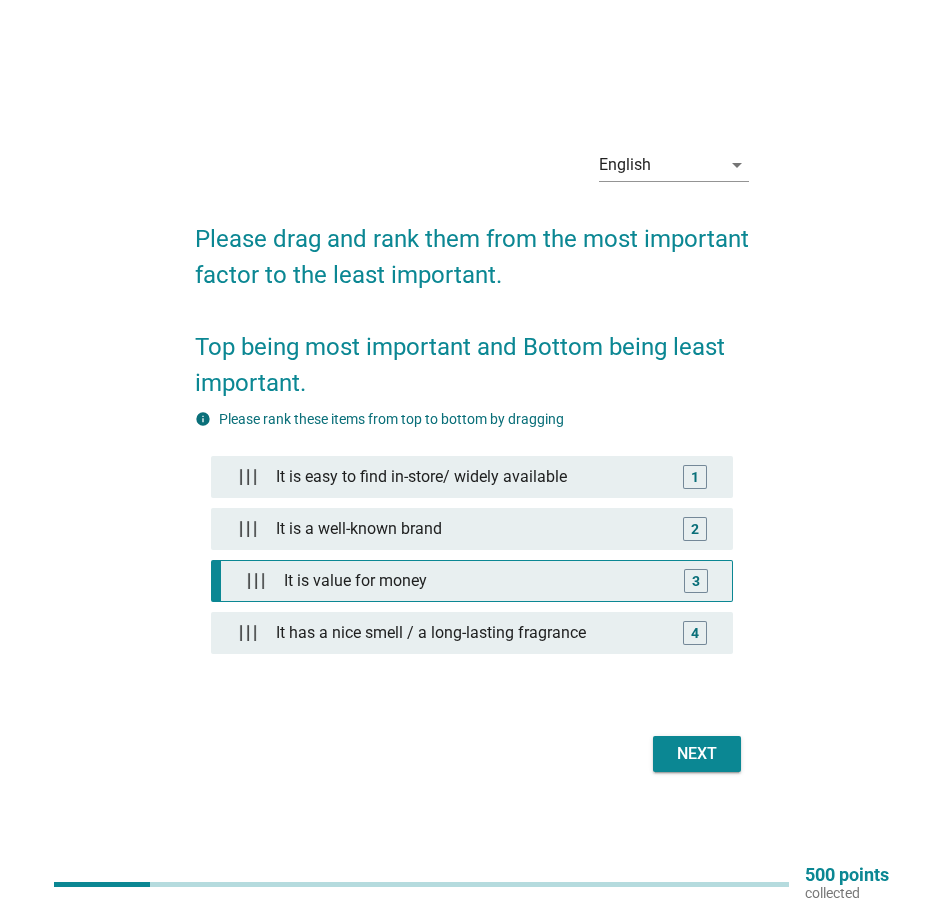 type 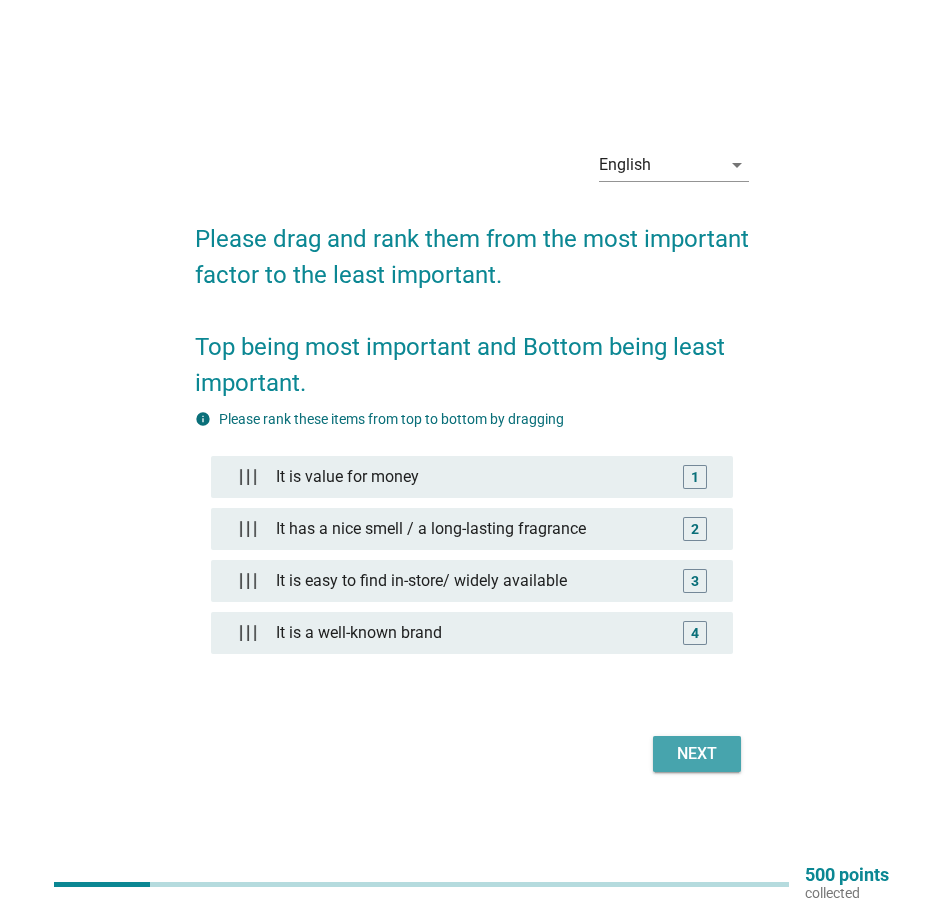 click on "Next" at bounding box center [697, 754] 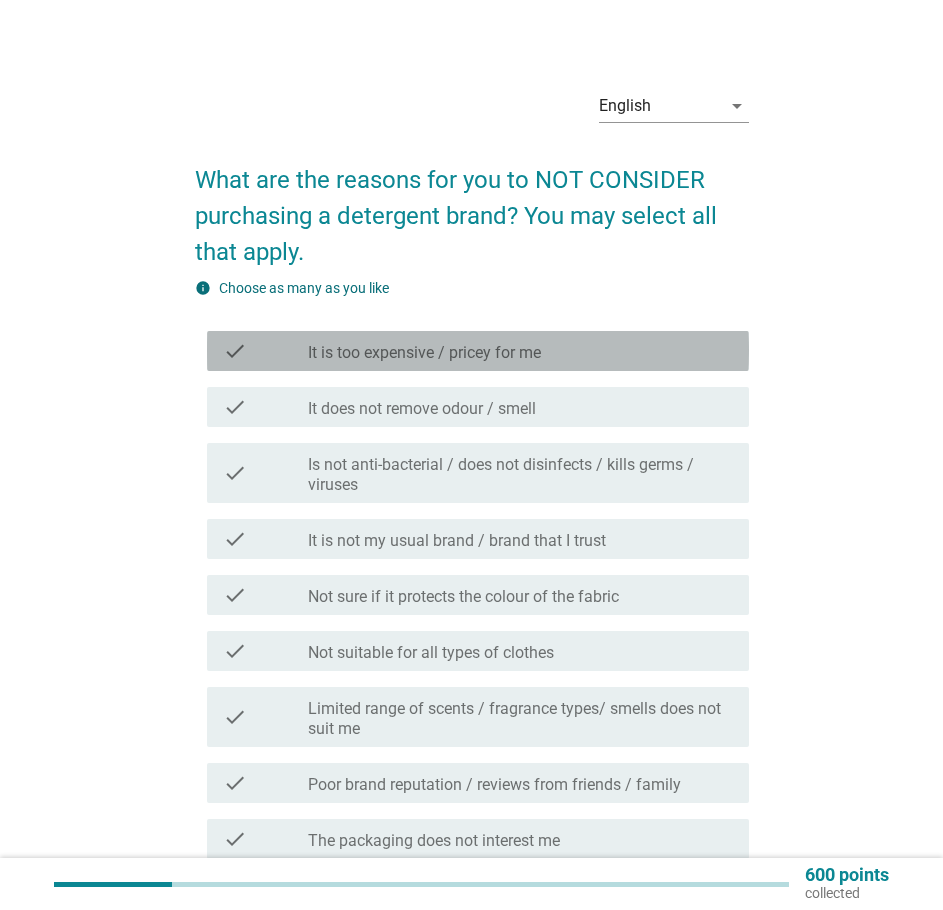 click on "It is too expensive / pricey for me" at bounding box center (424, 353) 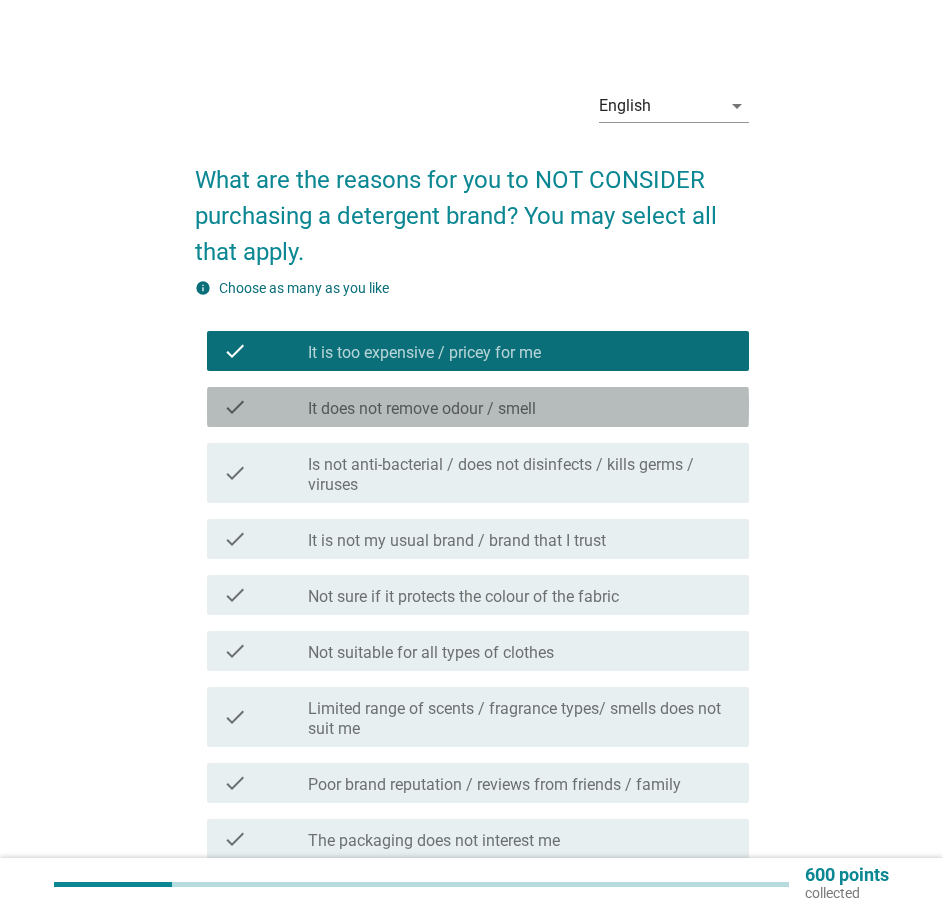 click on "It does not remove odour / smell" at bounding box center [422, 409] 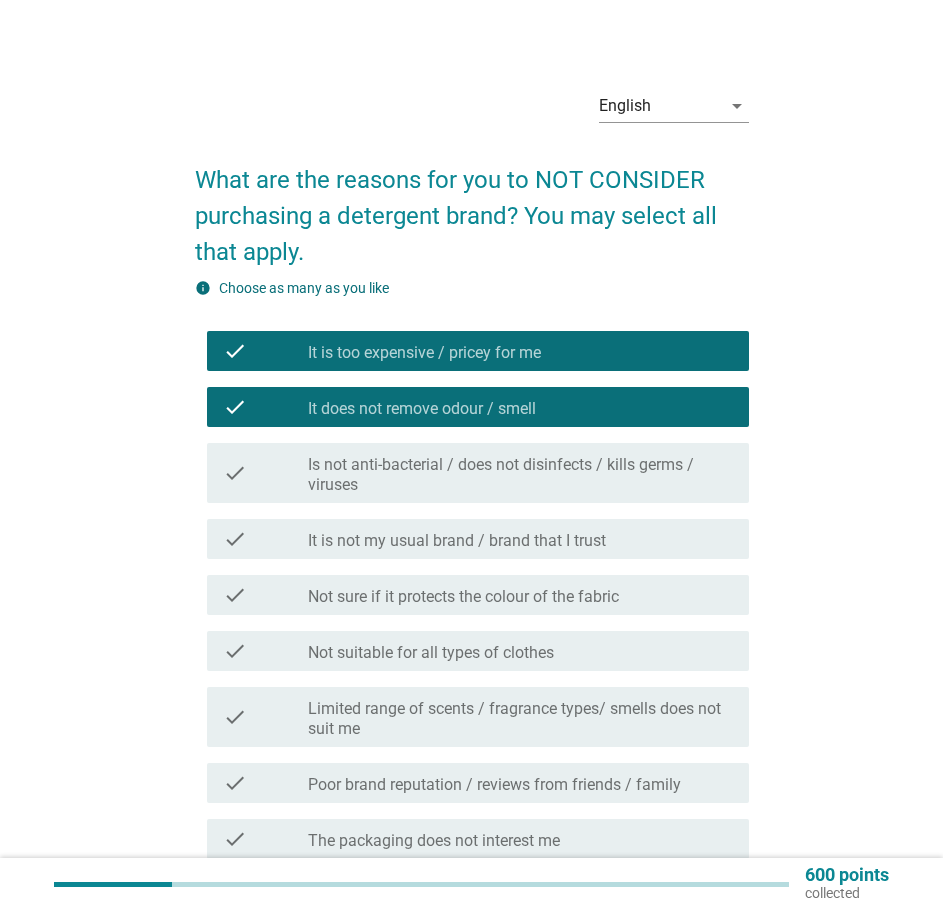 click on "Is not anti-bacterial / does not disinfects / kills germs / viruses" at bounding box center [520, 475] 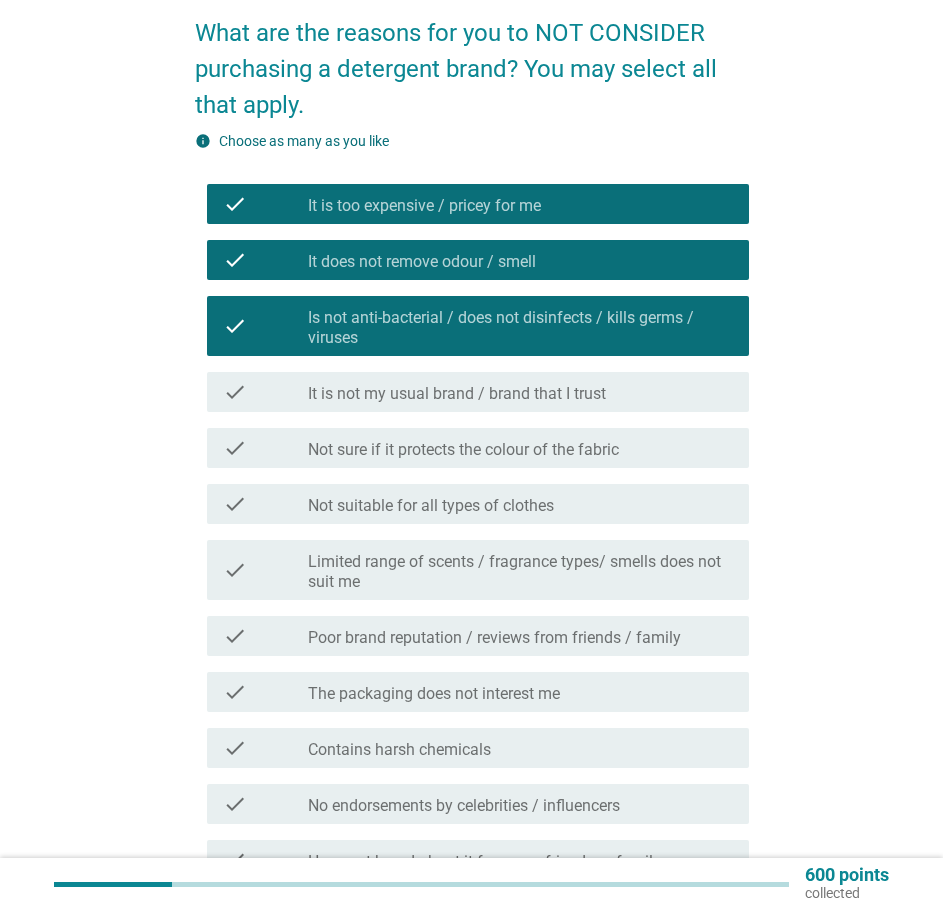 scroll, scrollTop: 200, scrollLeft: 0, axis: vertical 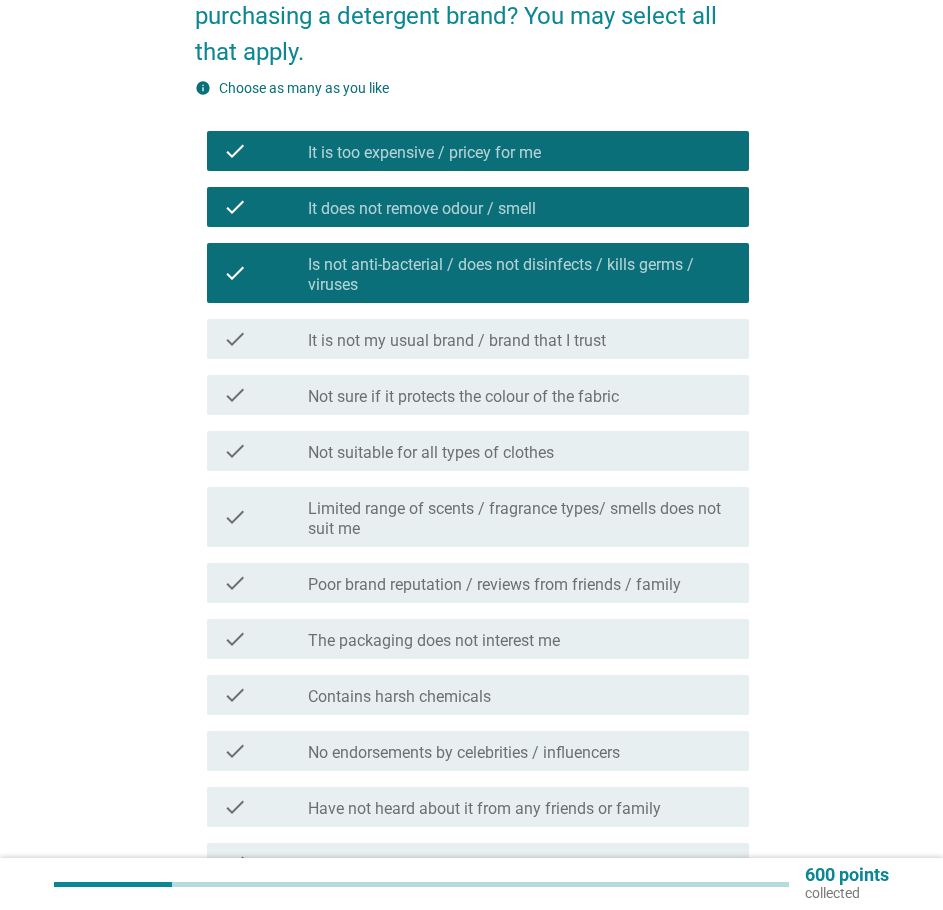 click on "check     check_box_outline_blank It is not my usual brand / brand that I trust" at bounding box center [478, 339] 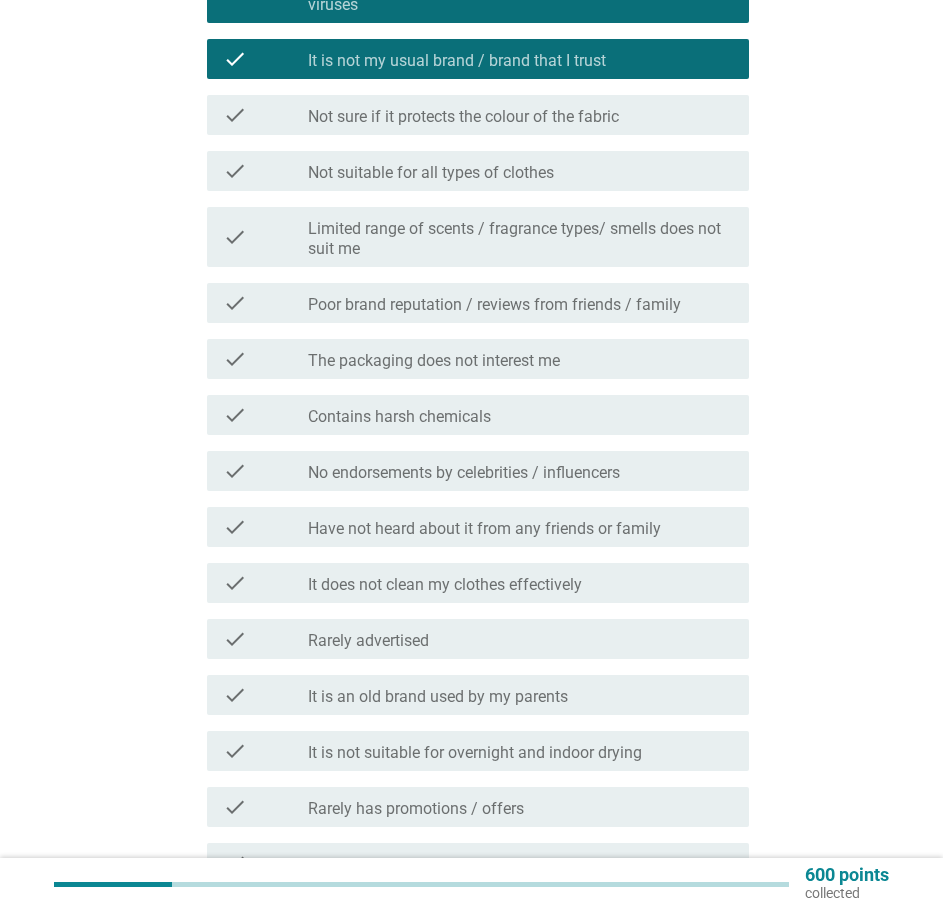 scroll, scrollTop: 500, scrollLeft: 0, axis: vertical 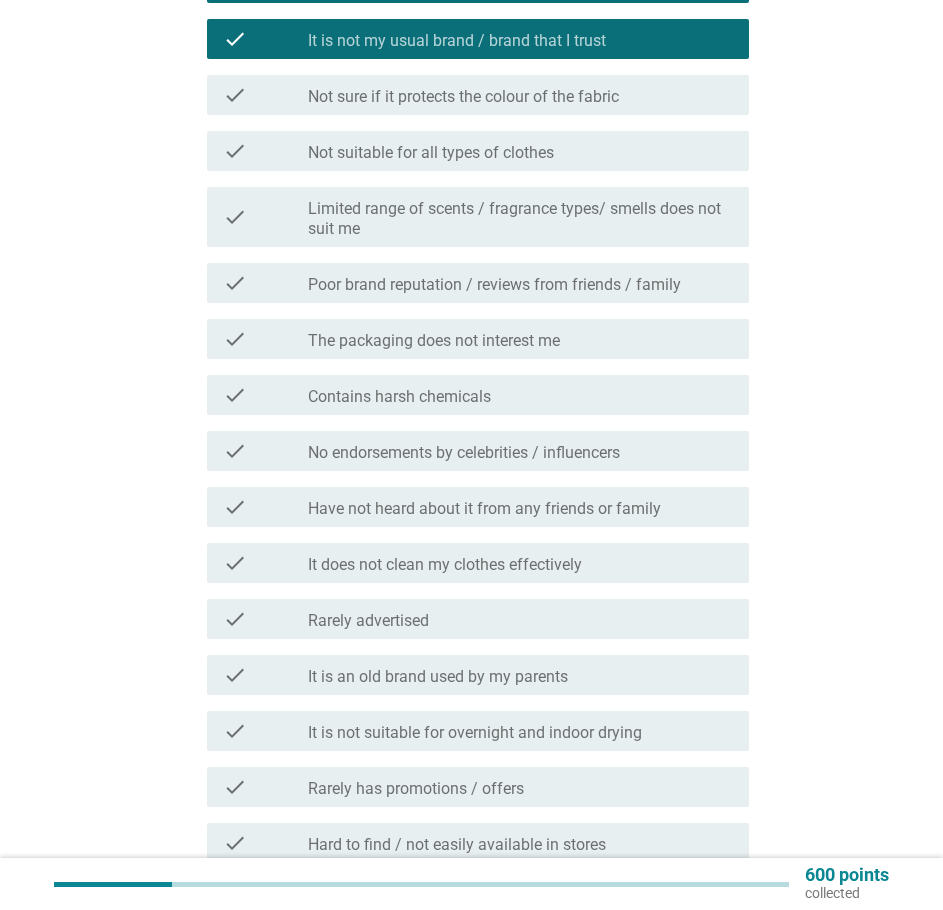 click on "Contains harsh chemicals" at bounding box center [399, 397] 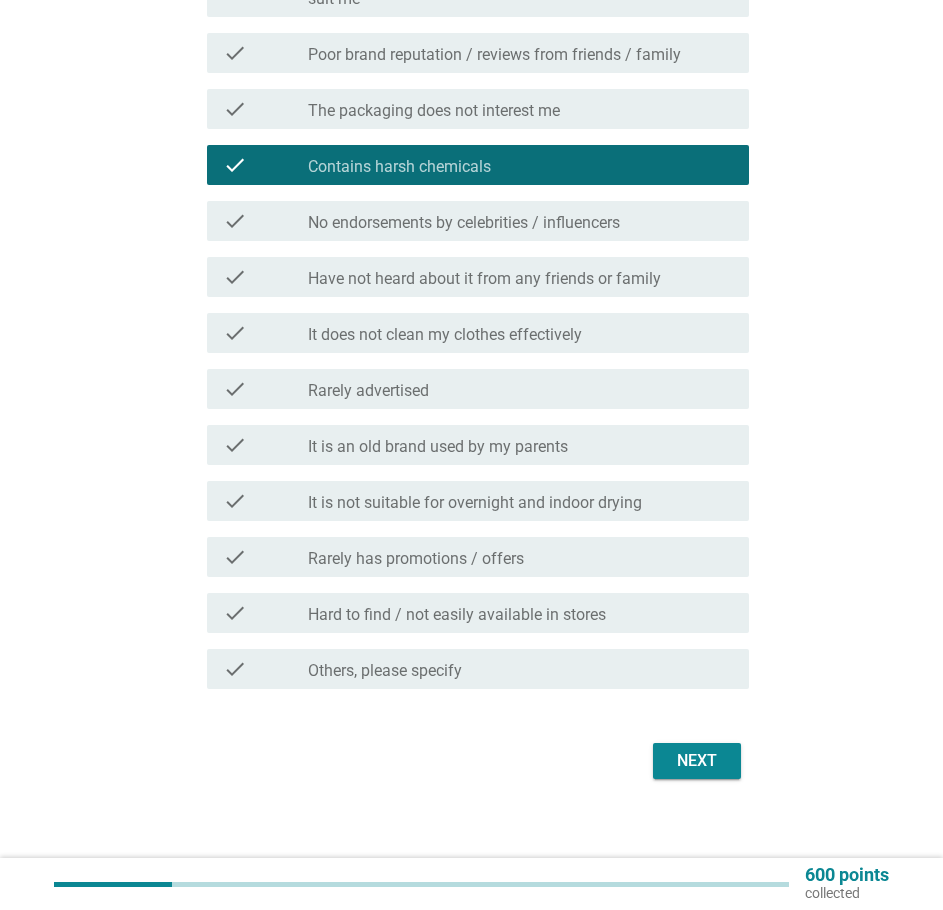 scroll, scrollTop: 731, scrollLeft: 0, axis: vertical 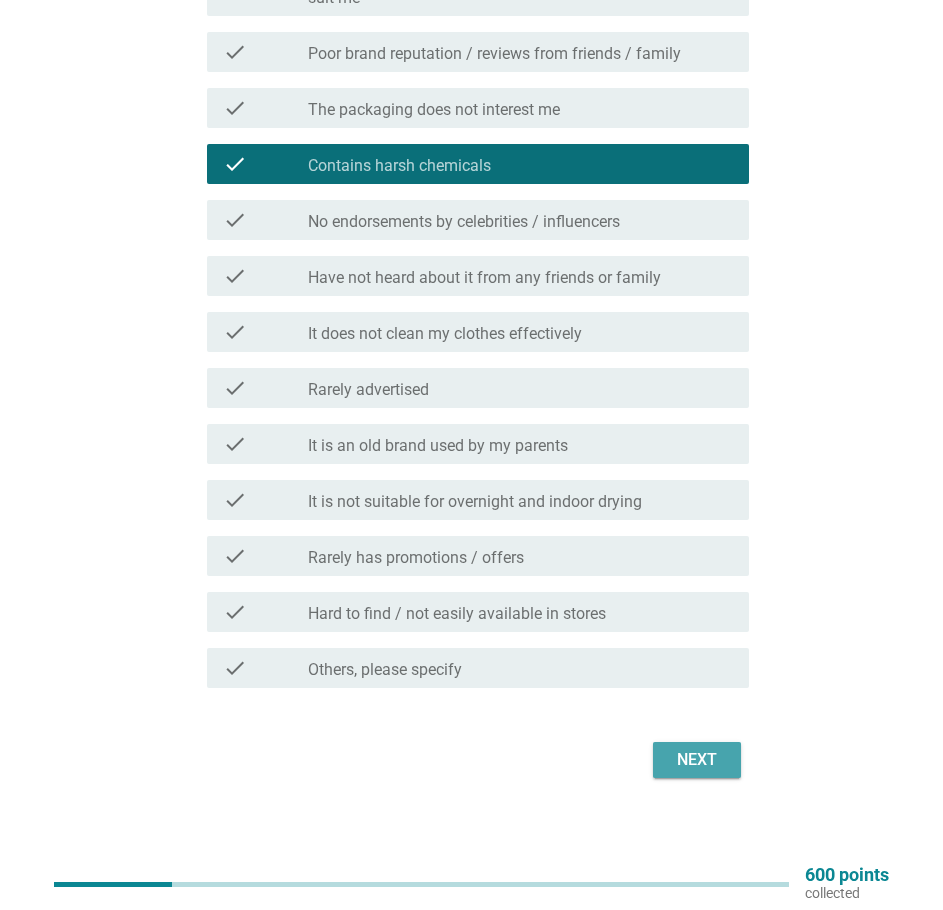 click on "Next" at bounding box center [697, 760] 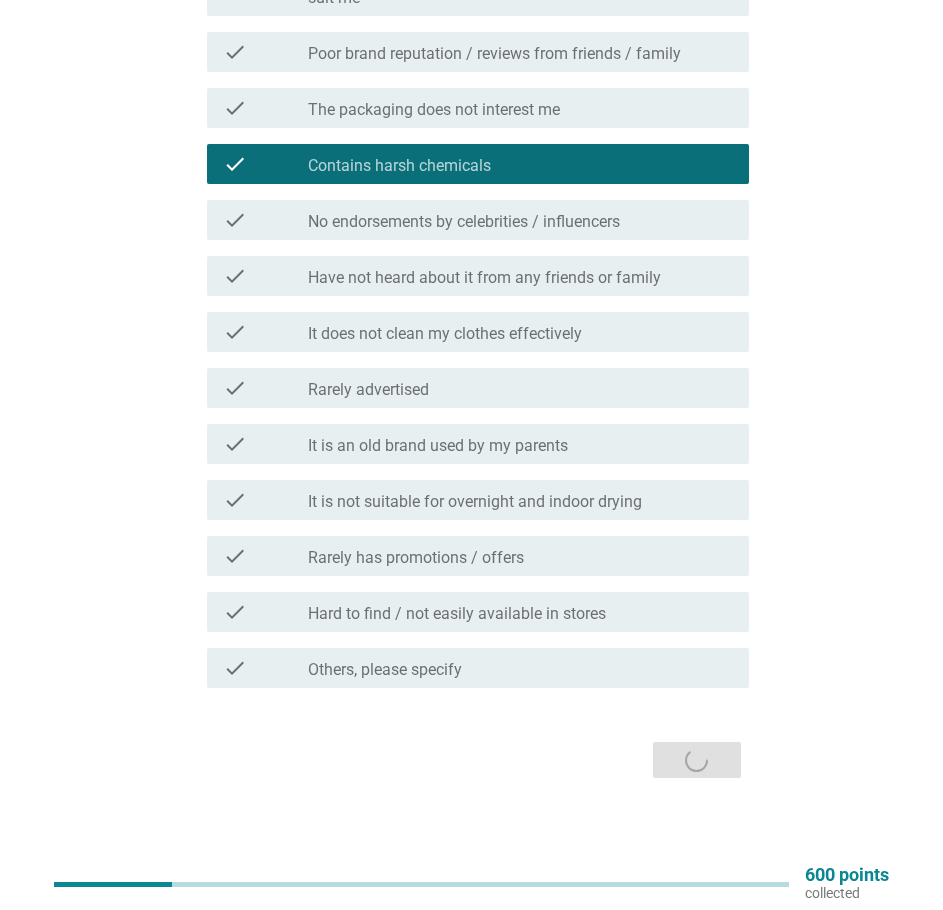 scroll, scrollTop: 0, scrollLeft: 0, axis: both 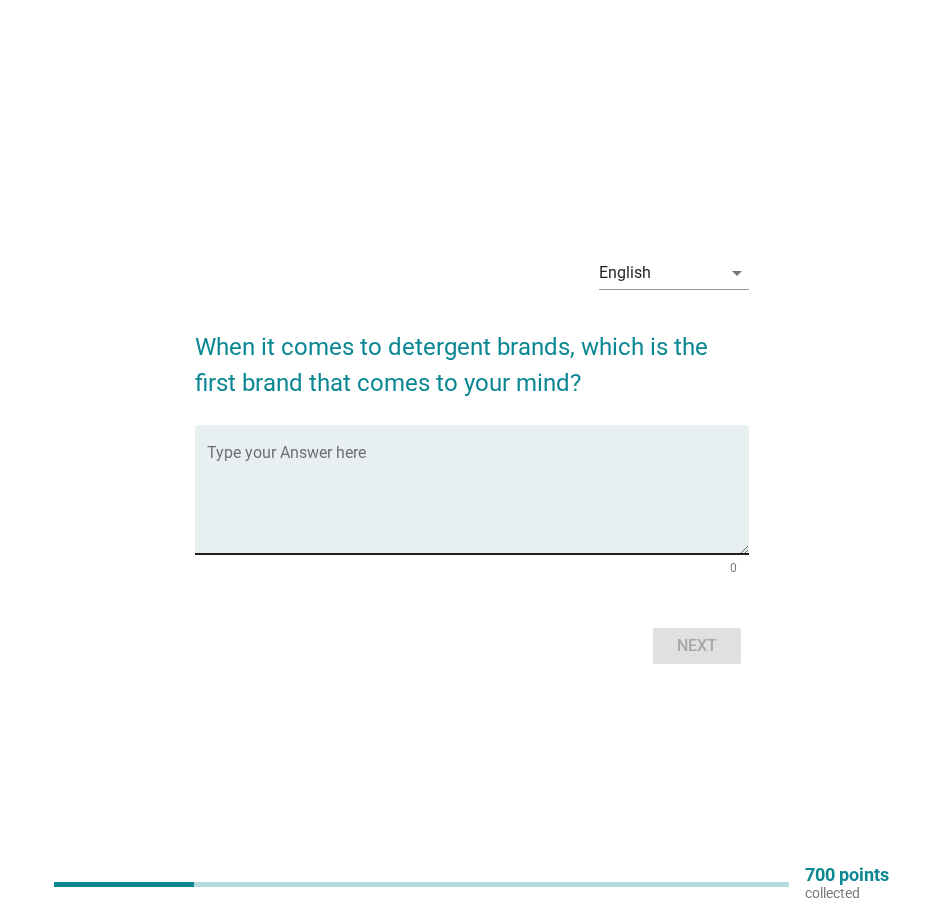 click at bounding box center [478, 501] 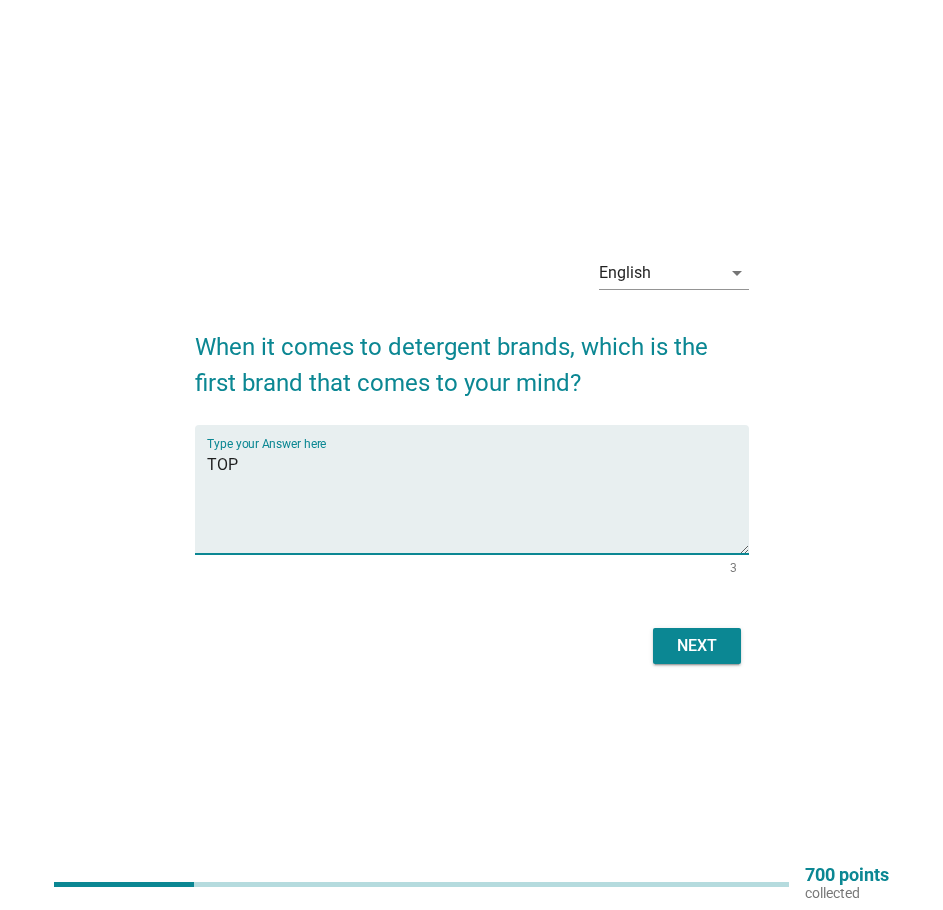 type on "TOP" 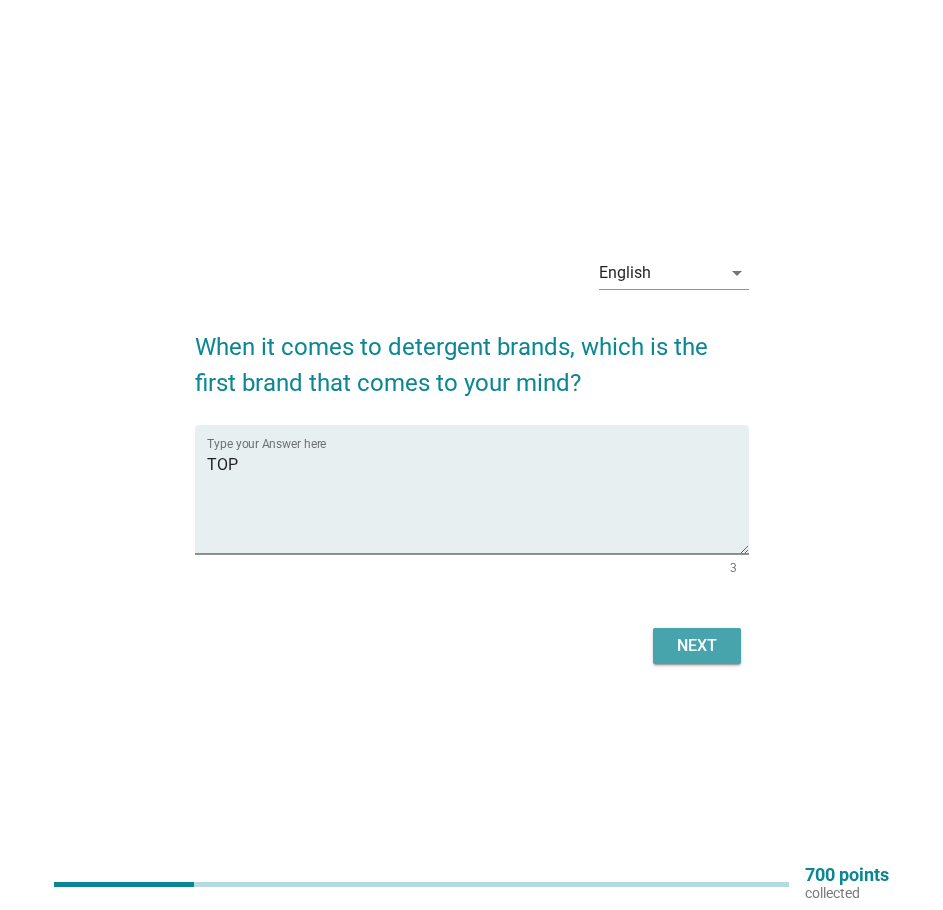 click on "Next" at bounding box center (697, 646) 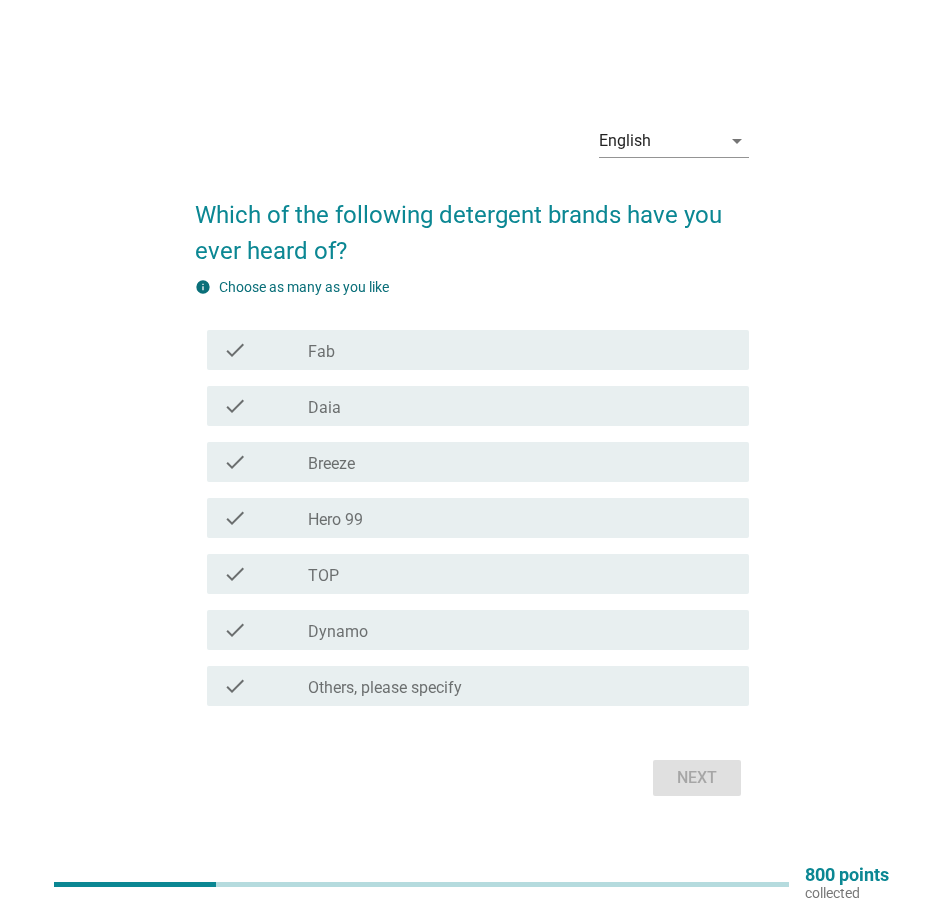 click on "check_box_outline_blank Fab" at bounding box center (520, 350) 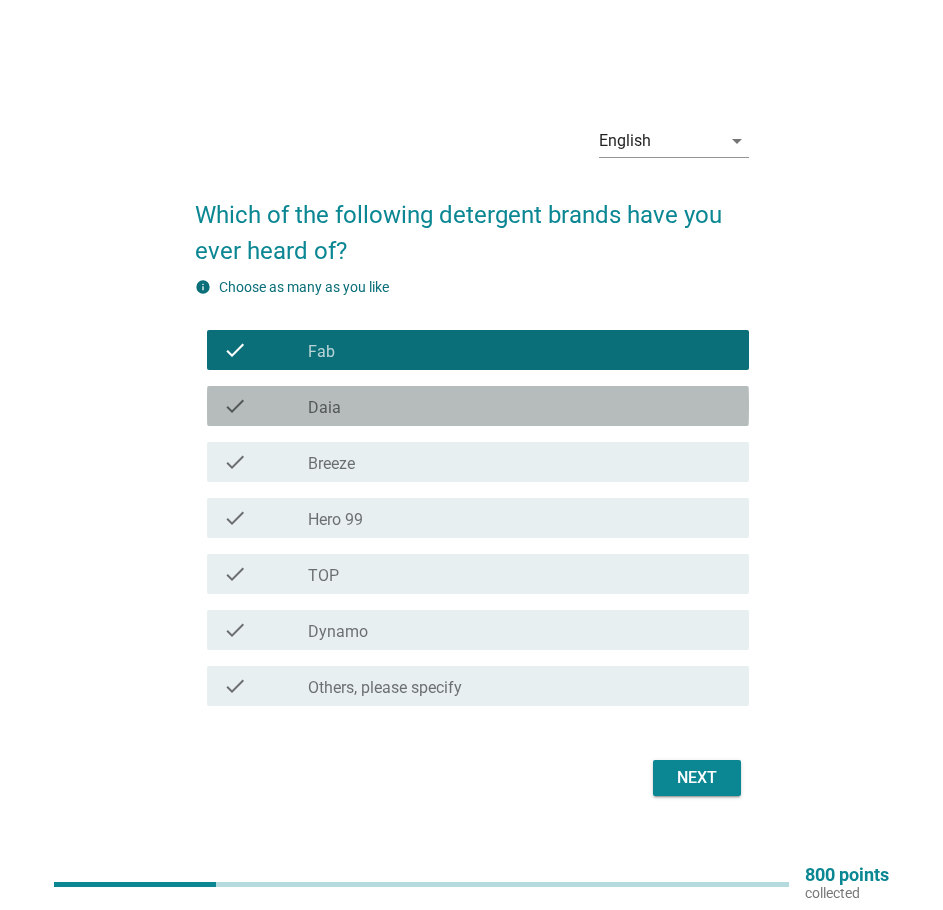 click on "Daia" at bounding box center [324, 408] 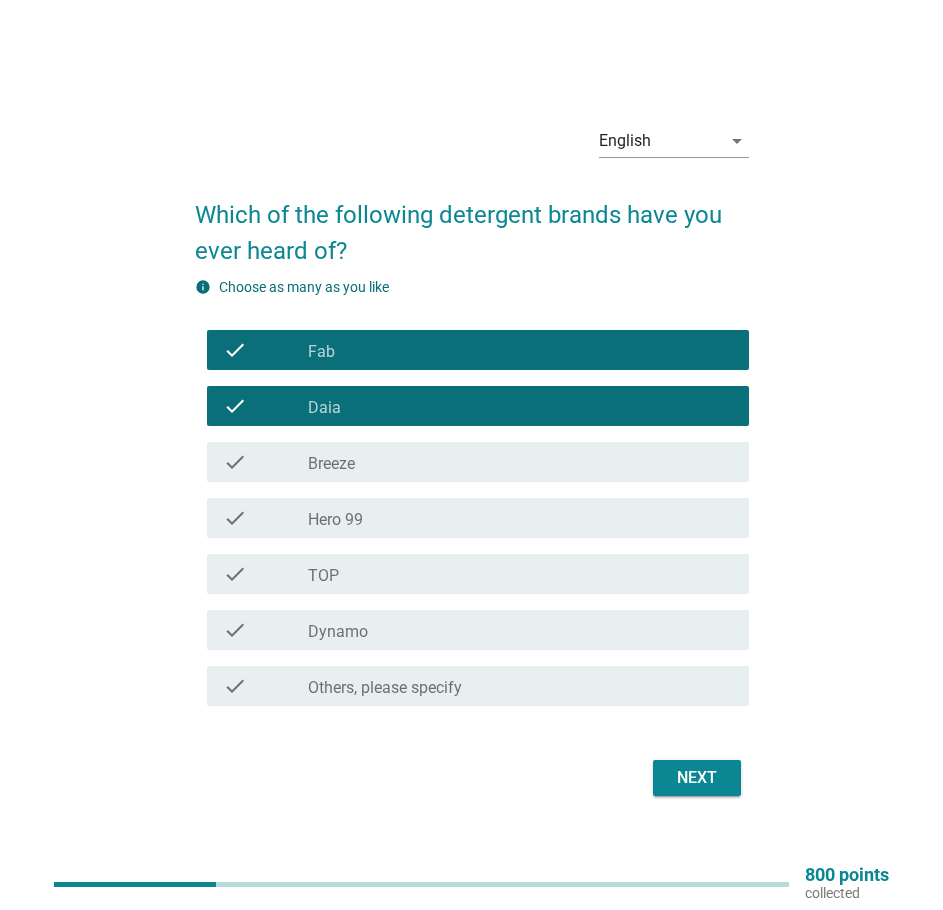 click on "check_box_outline_blank Breeze" at bounding box center (520, 462) 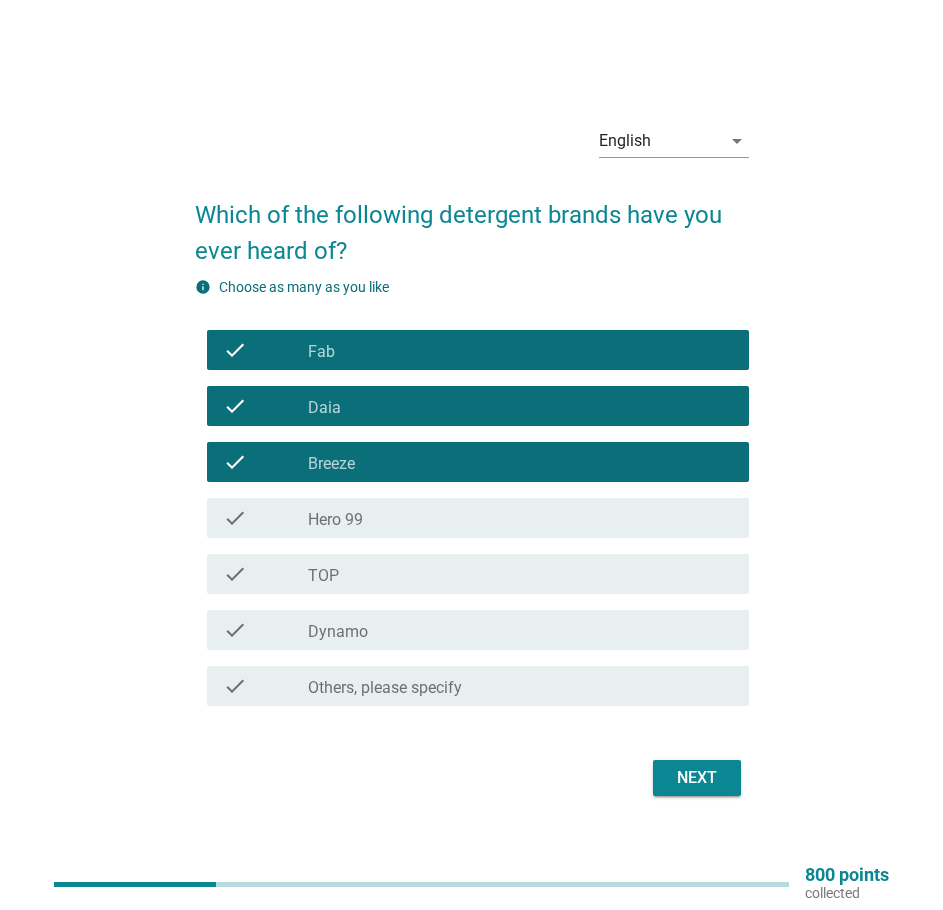 click on "check_box_outline_blank TOP" at bounding box center [520, 574] 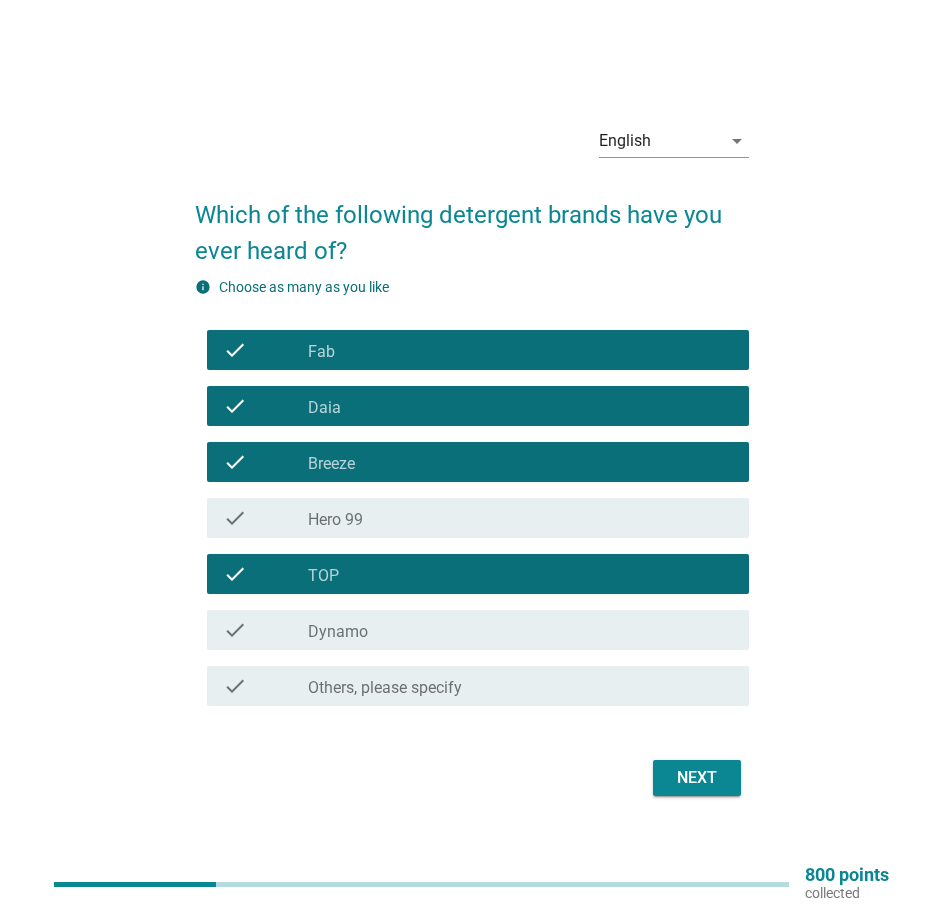 click on "check_box_outline_blank Dynamo" at bounding box center [520, 630] 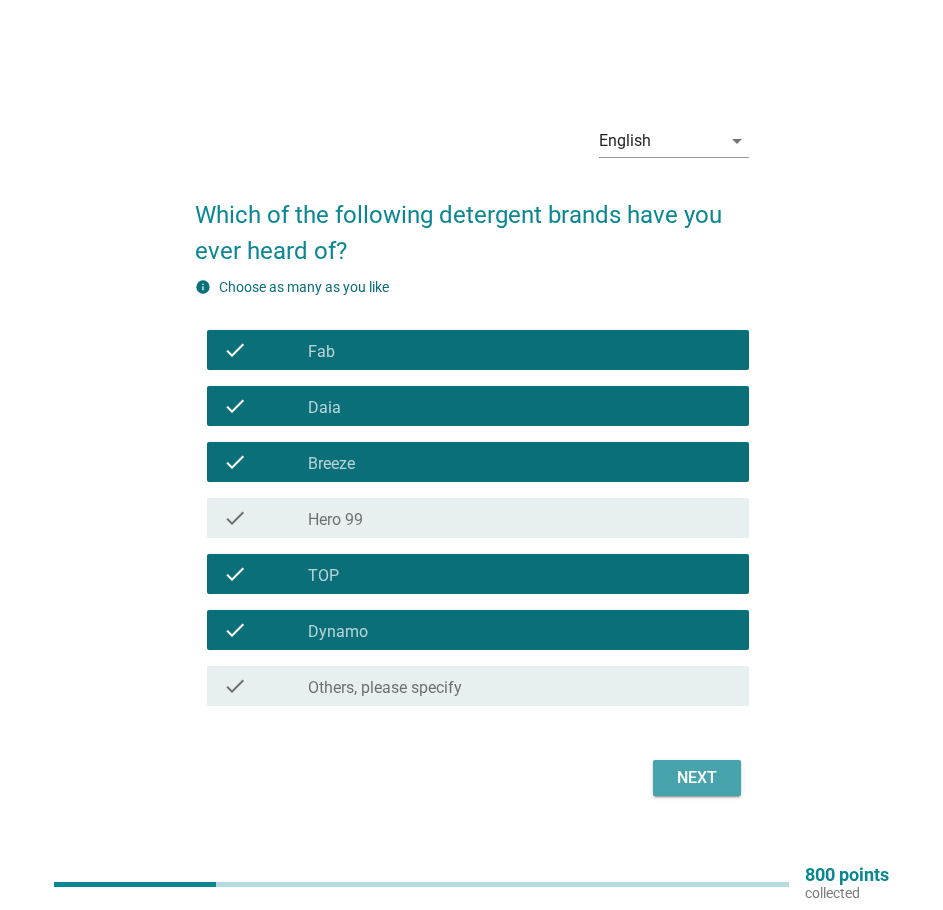click on "Next" at bounding box center [697, 778] 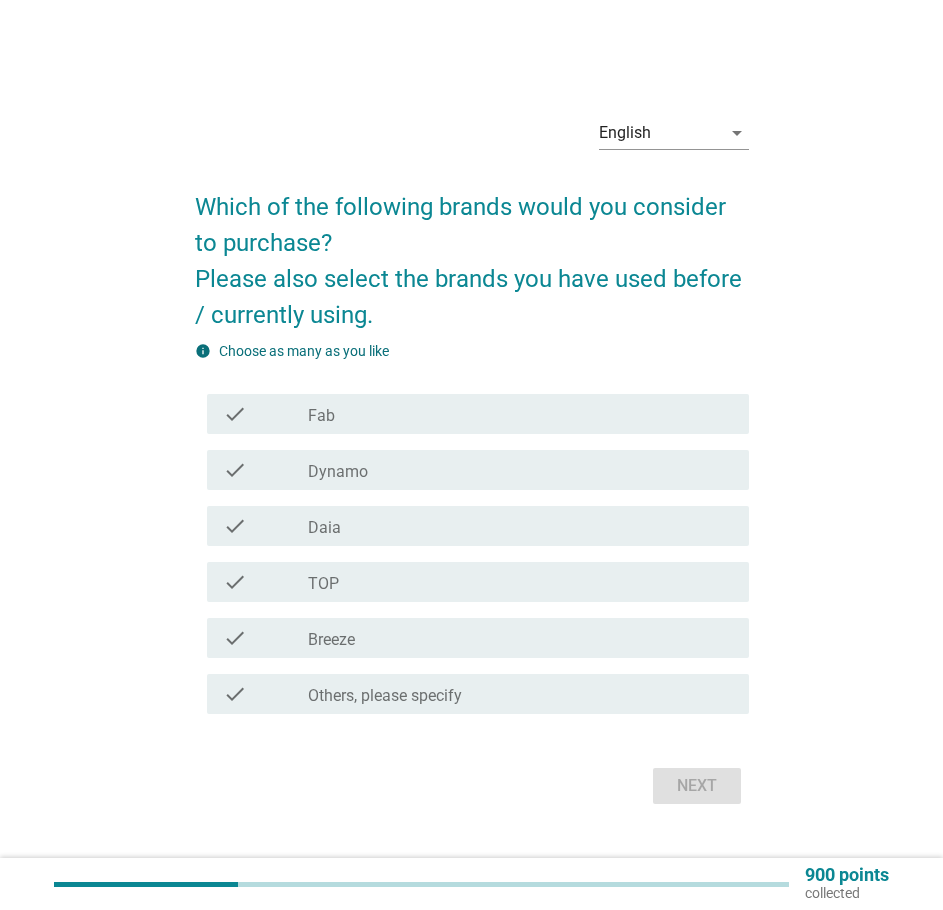 click on "Fab" at bounding box center [321, 416] 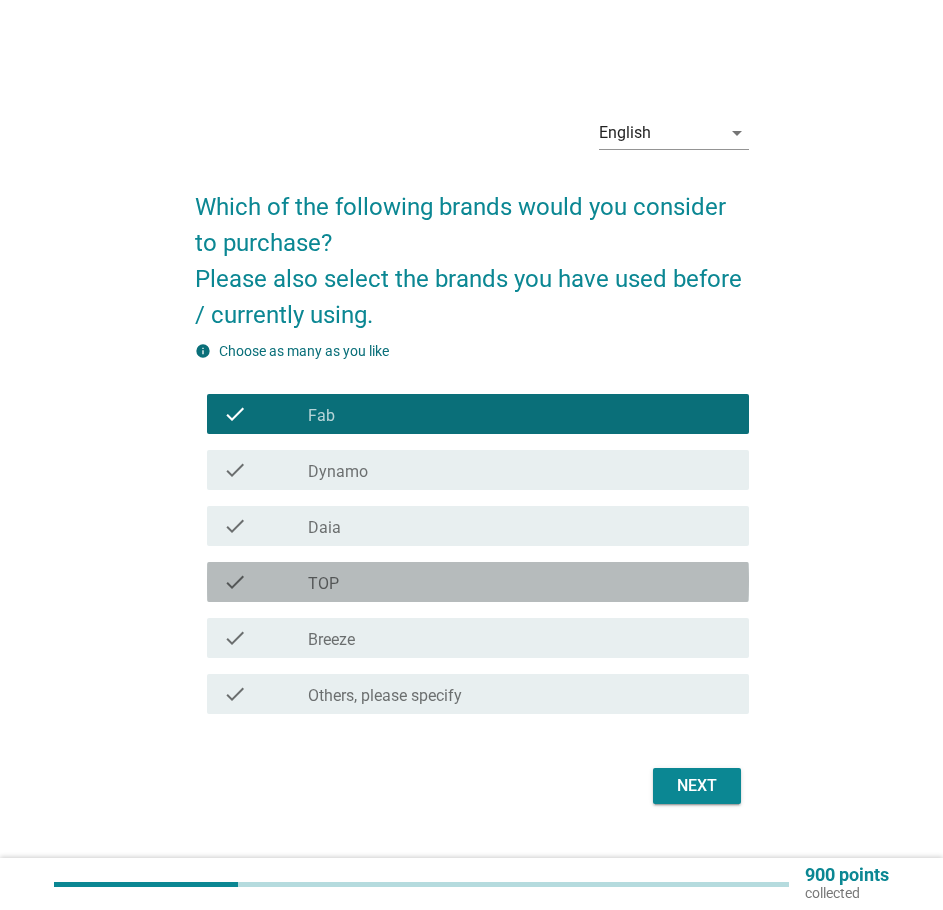 click on "check_box_outline_blank TOP" at bounding box center [520, 582] 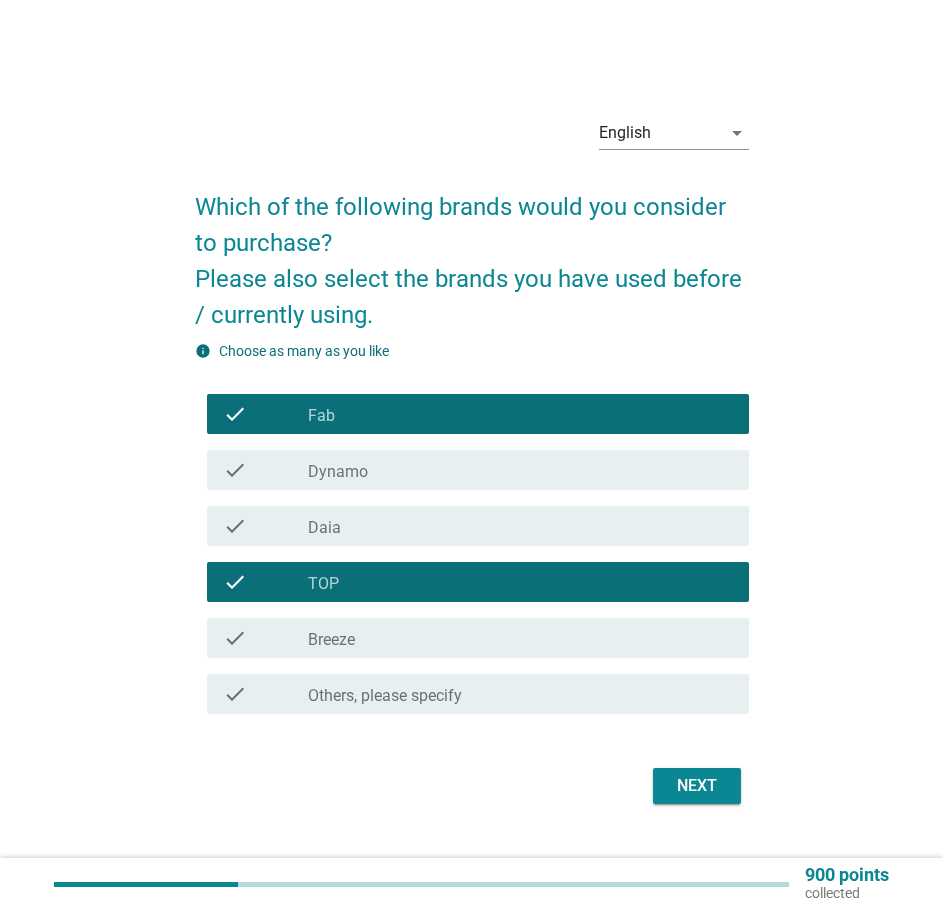 click on "check_box_outline_blank Breeze" at bounding box center (520, 638) 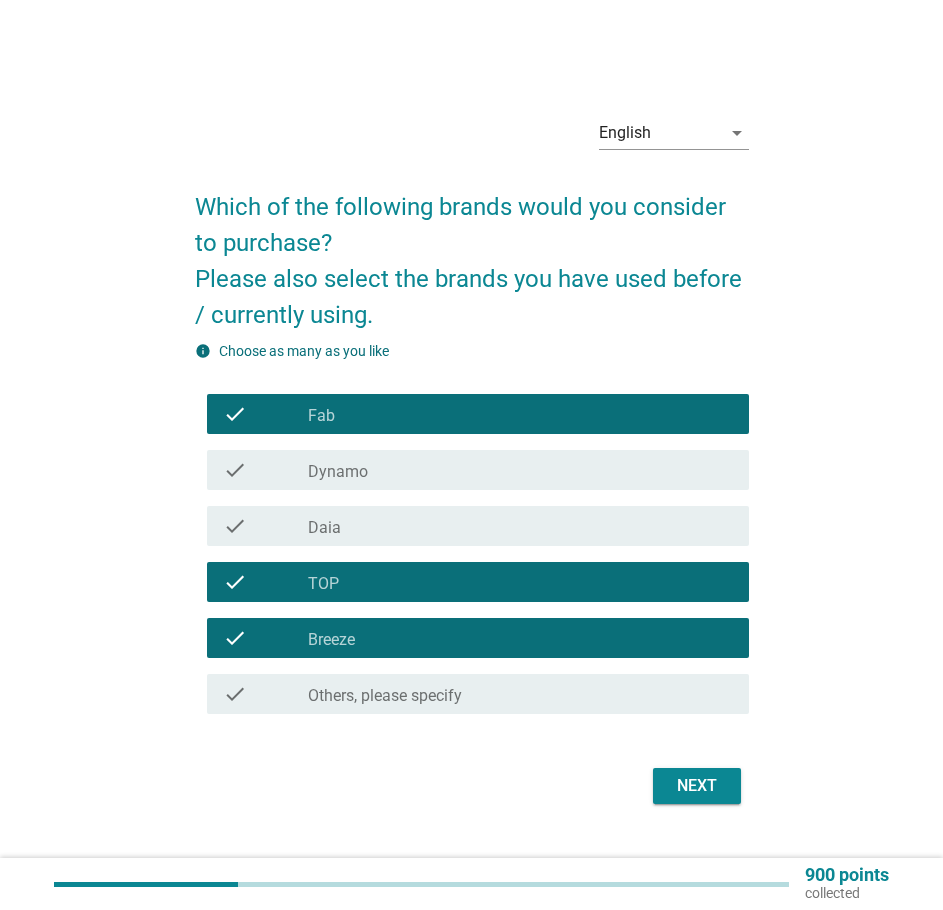 click on "Next" at bounding box center [697, 786] 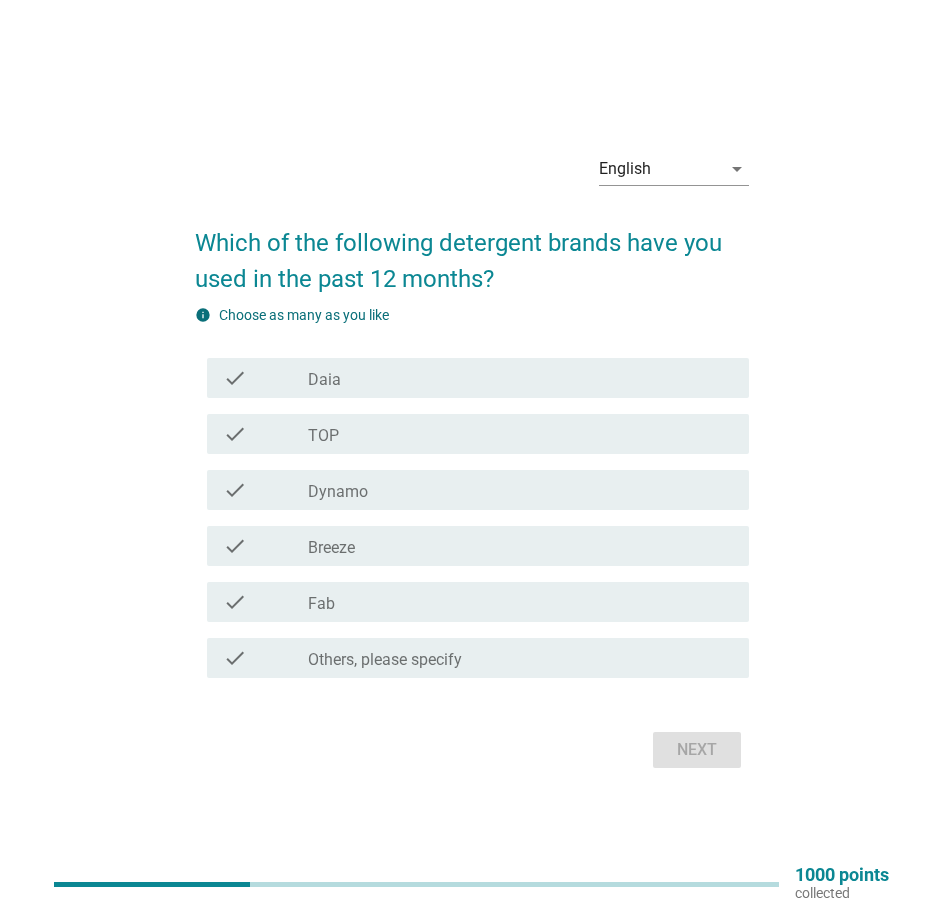 click on "TOP" at bounding box center (323, 436) 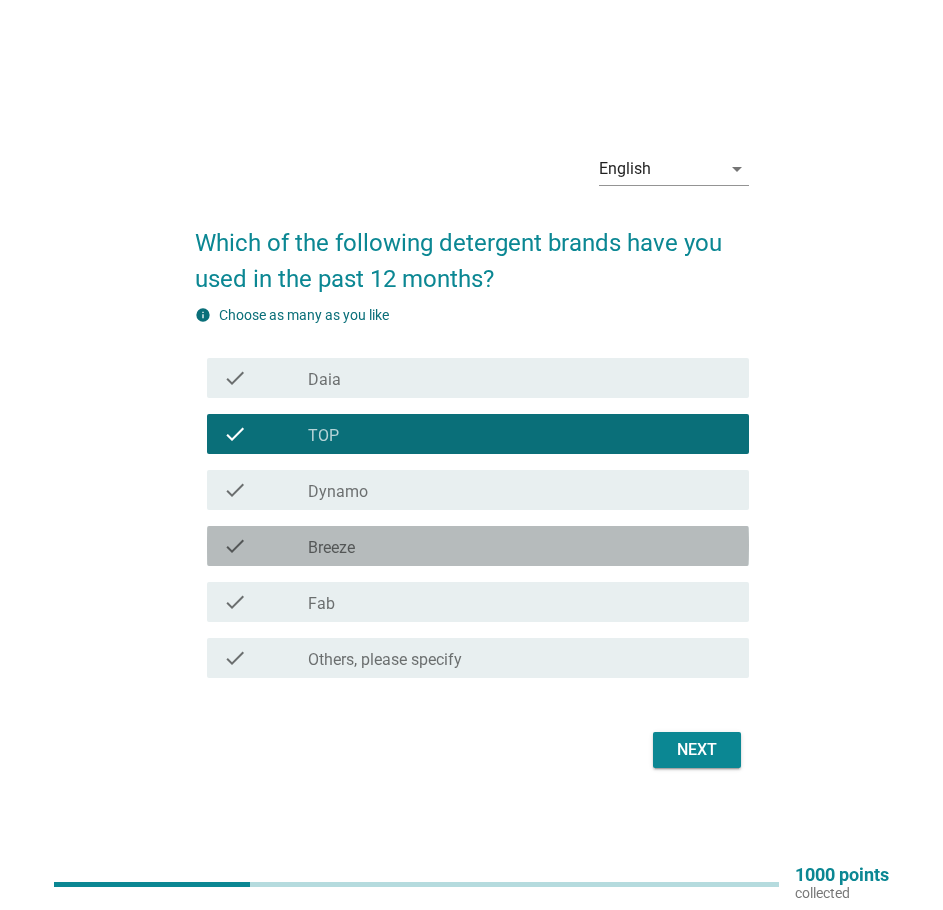 click on "Breeze" at bounding box center [331, 548] 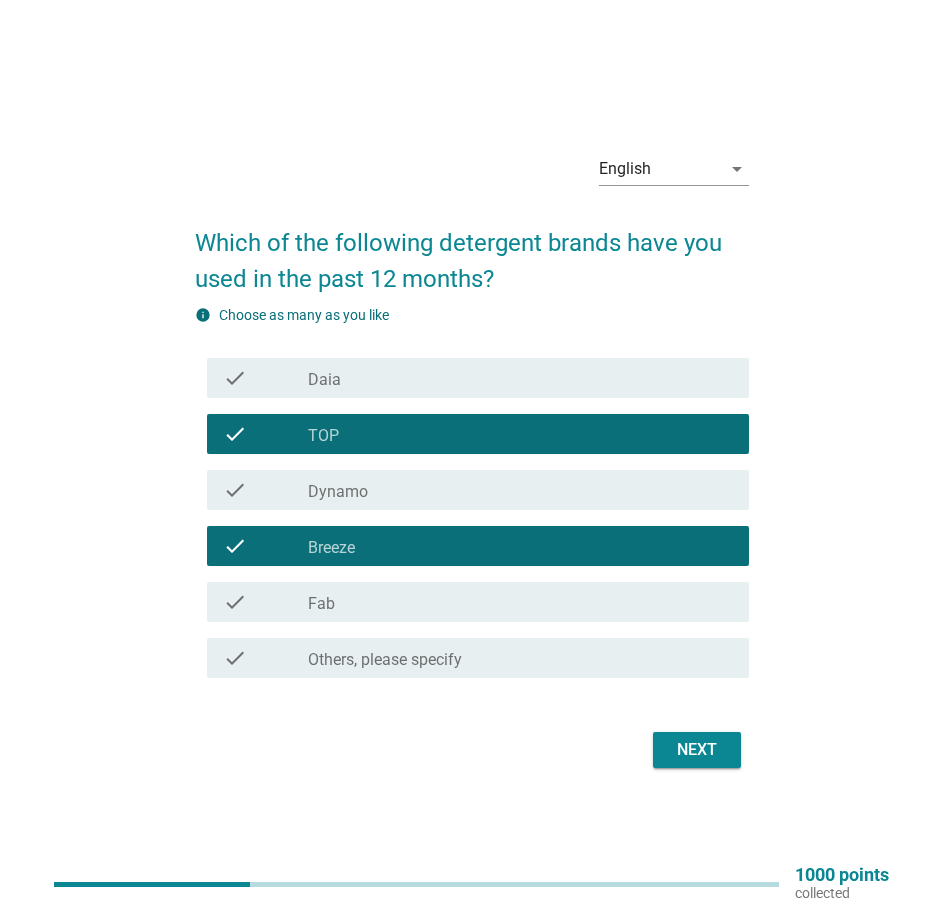 click on "check_box Fab" at bounding box center (520, 602) 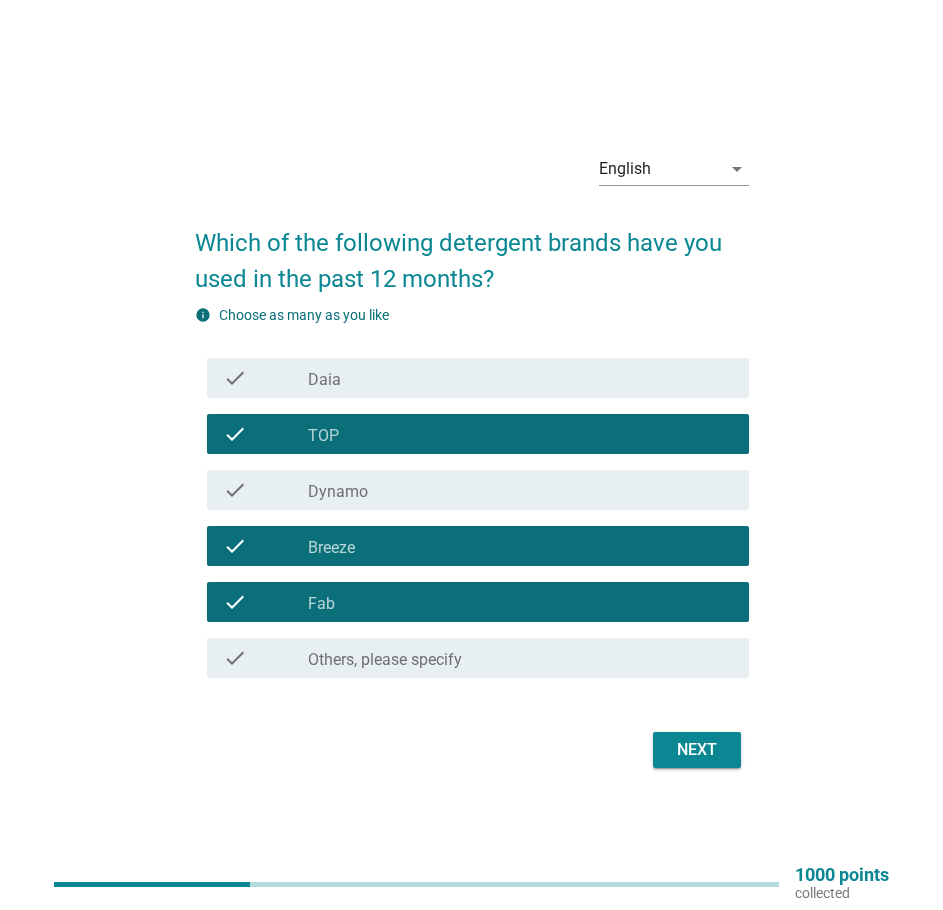 click on "Next" at bounding box center (697, 750) 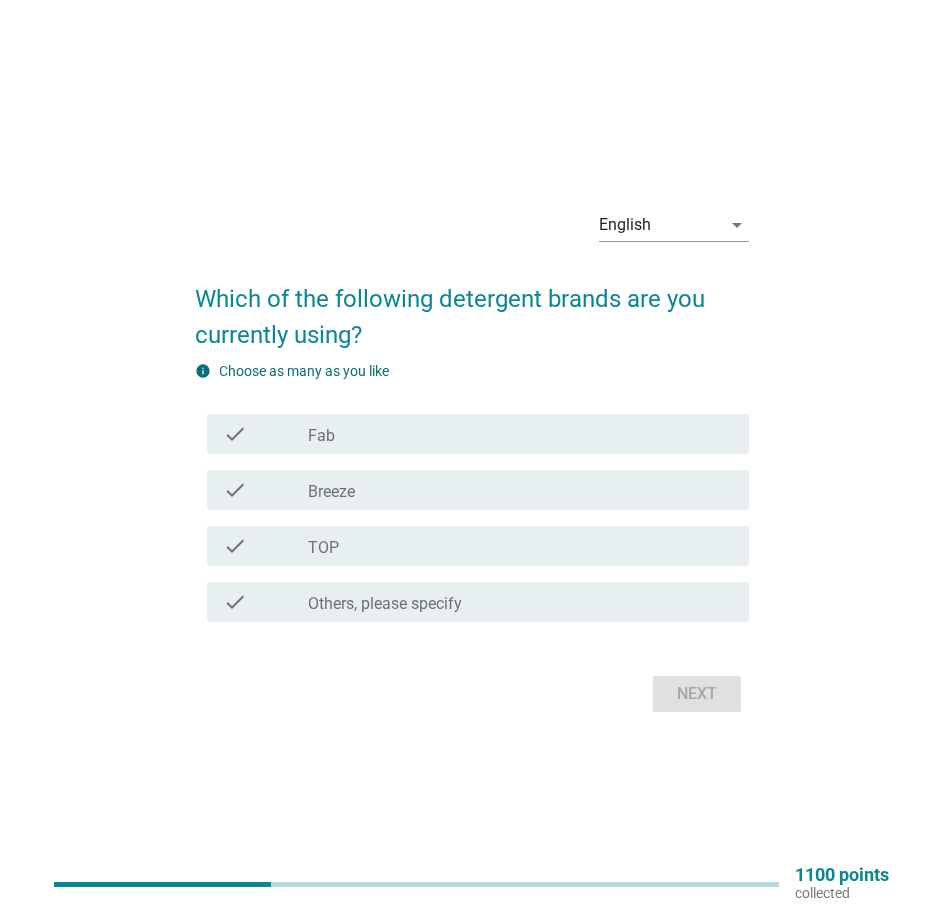 click on "check_box Breeze" at bounding box center (520, 490) 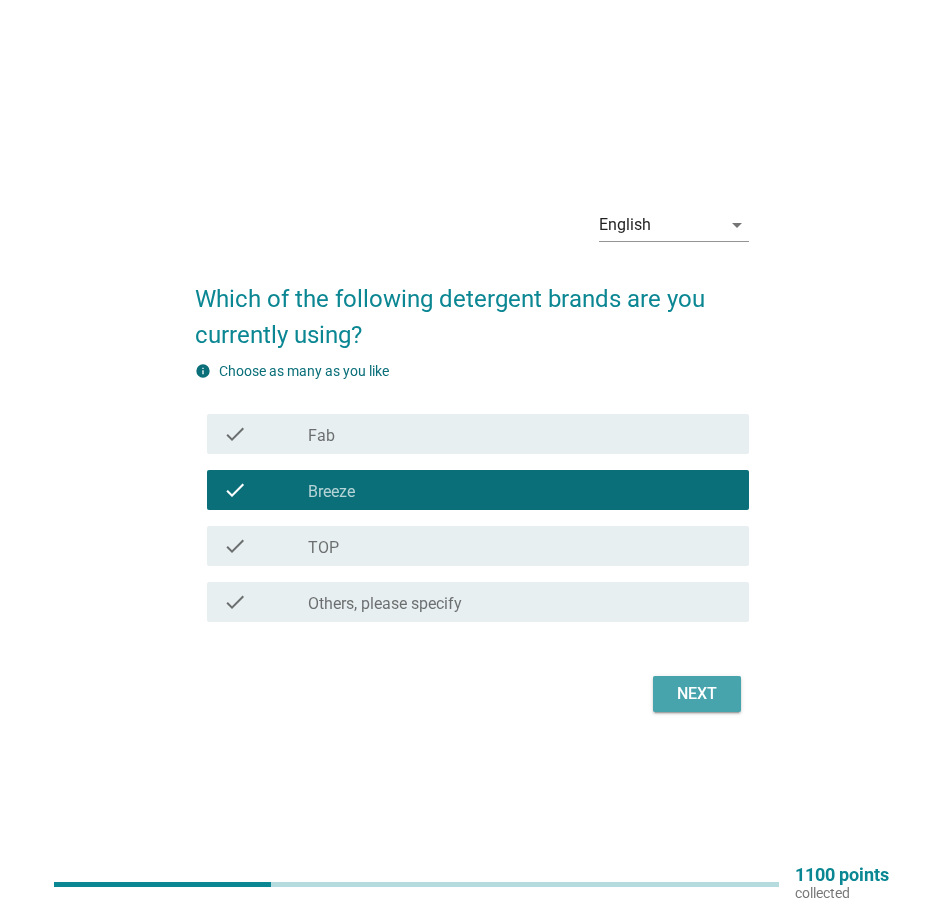 click on "Next" at bounding box center [697, 694] 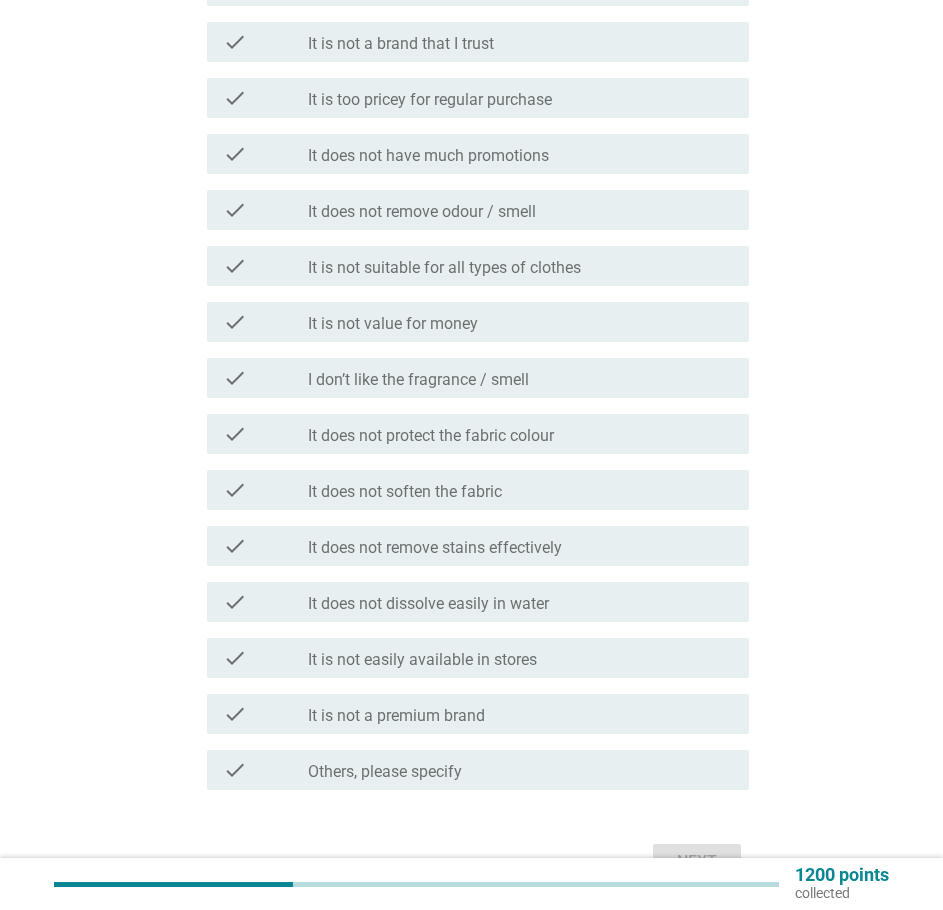 scroll, scrollTop: 500, scrollLeft: 0, axis: vertical 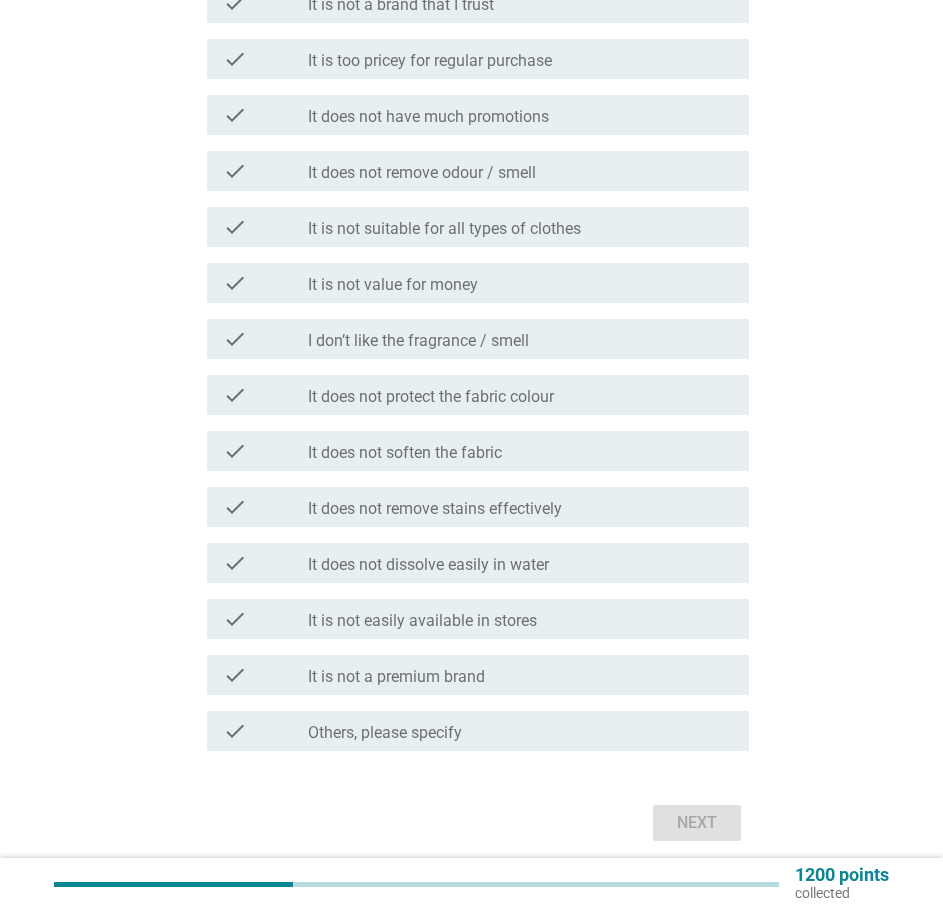 click on "Others, please specify" at bounding box center (385, 733) 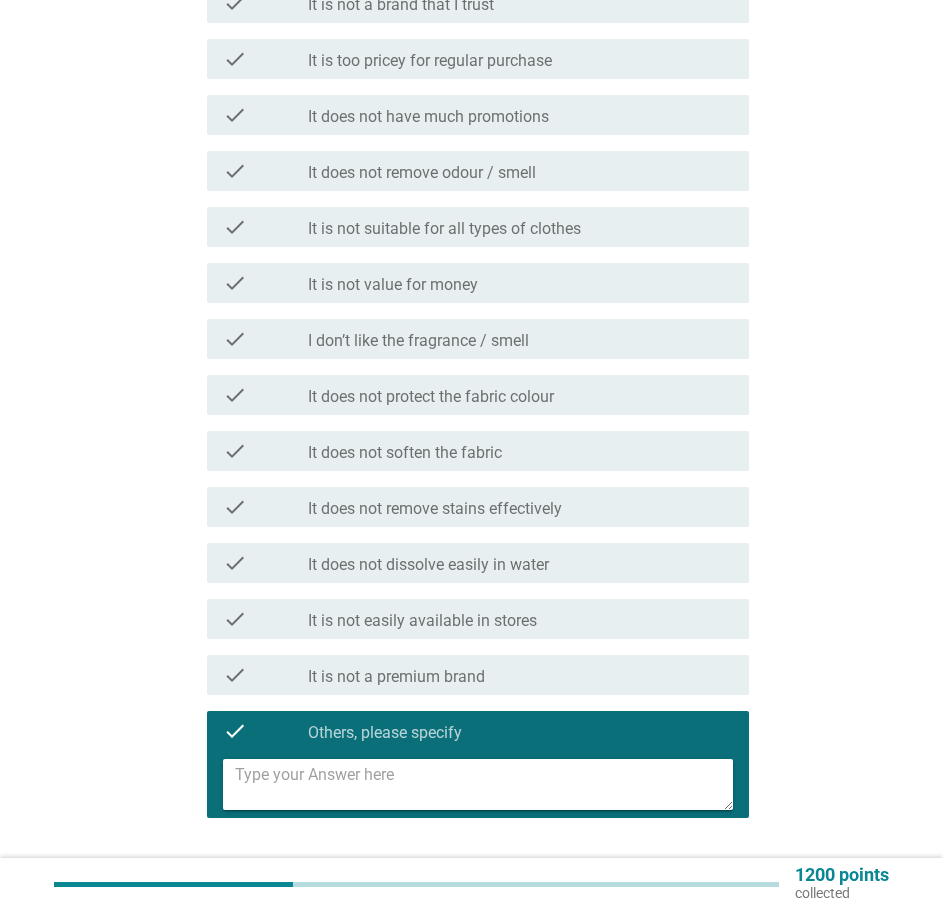 click at bounding box center [484, 784] 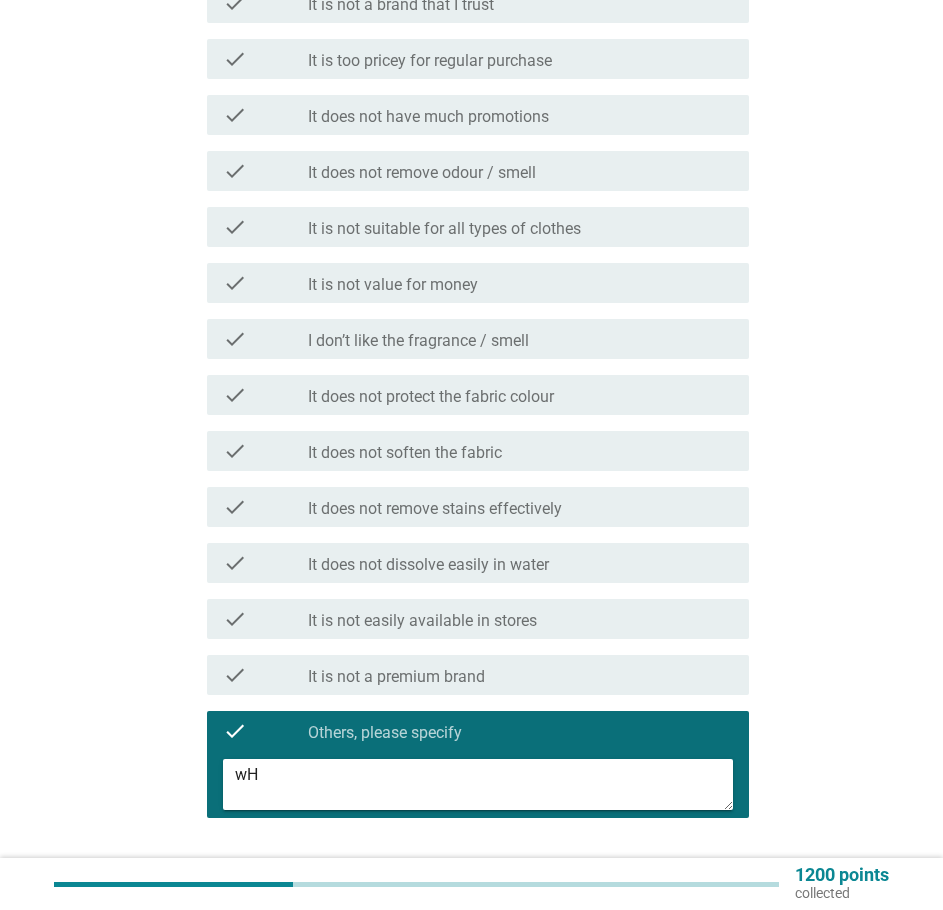 type on "w" 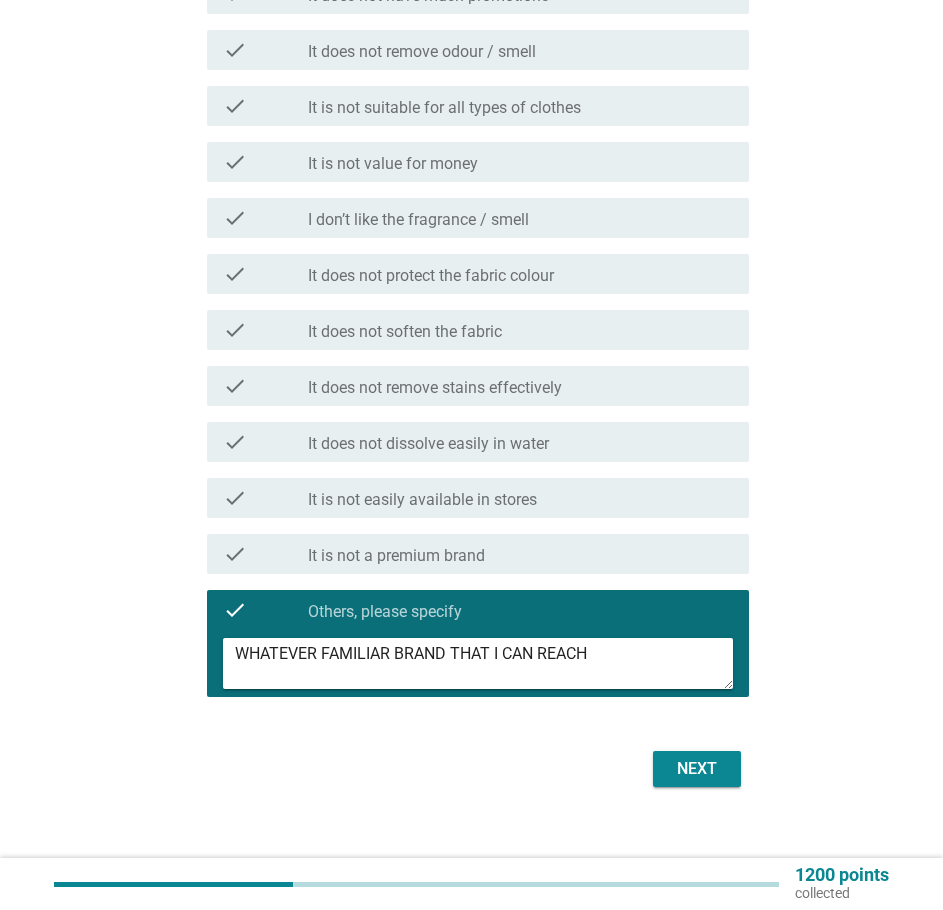 scroll, scrollTop: 630, scrollLeft: 0, axis: vertical 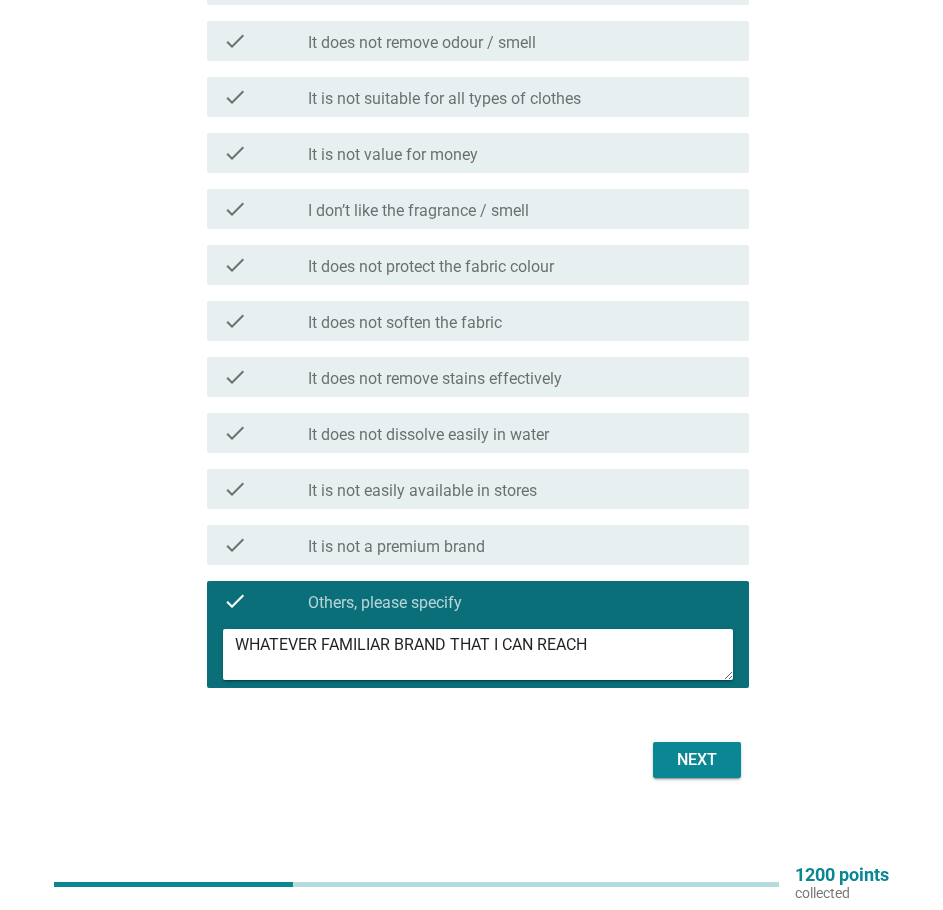 type on "WHATEVER FAMILIAR BRAND THAT I CAN REACH" 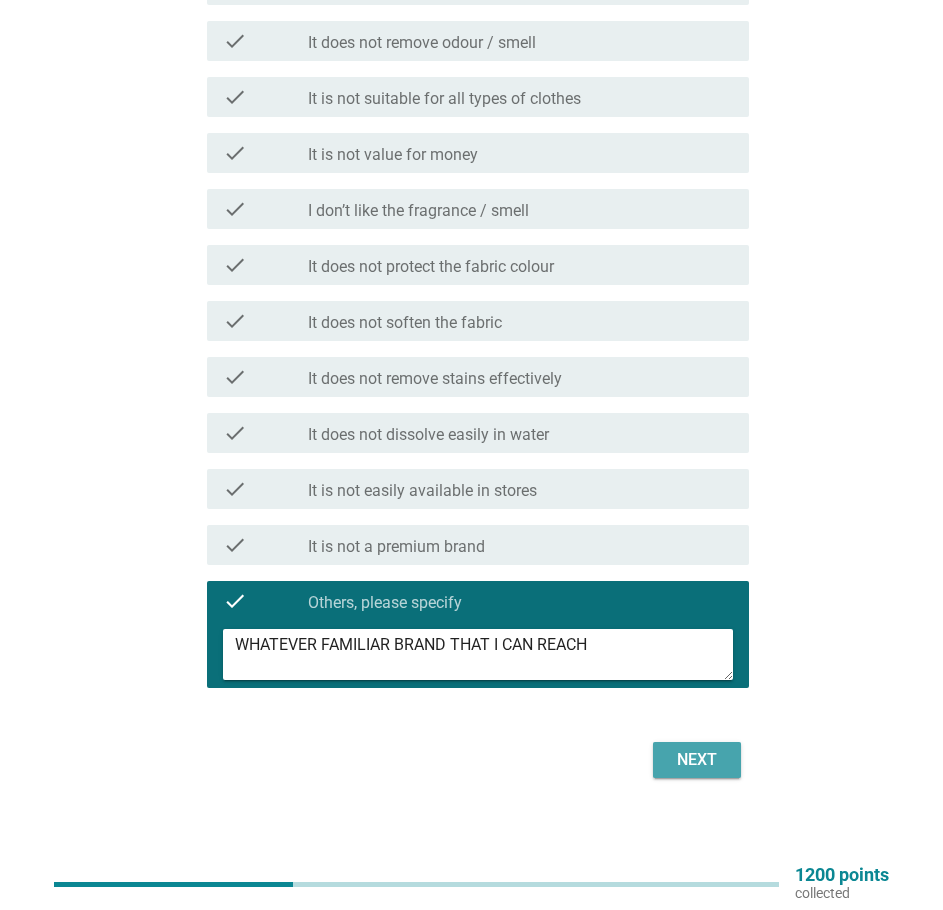click on "Next" at bounding box center [697, 760] 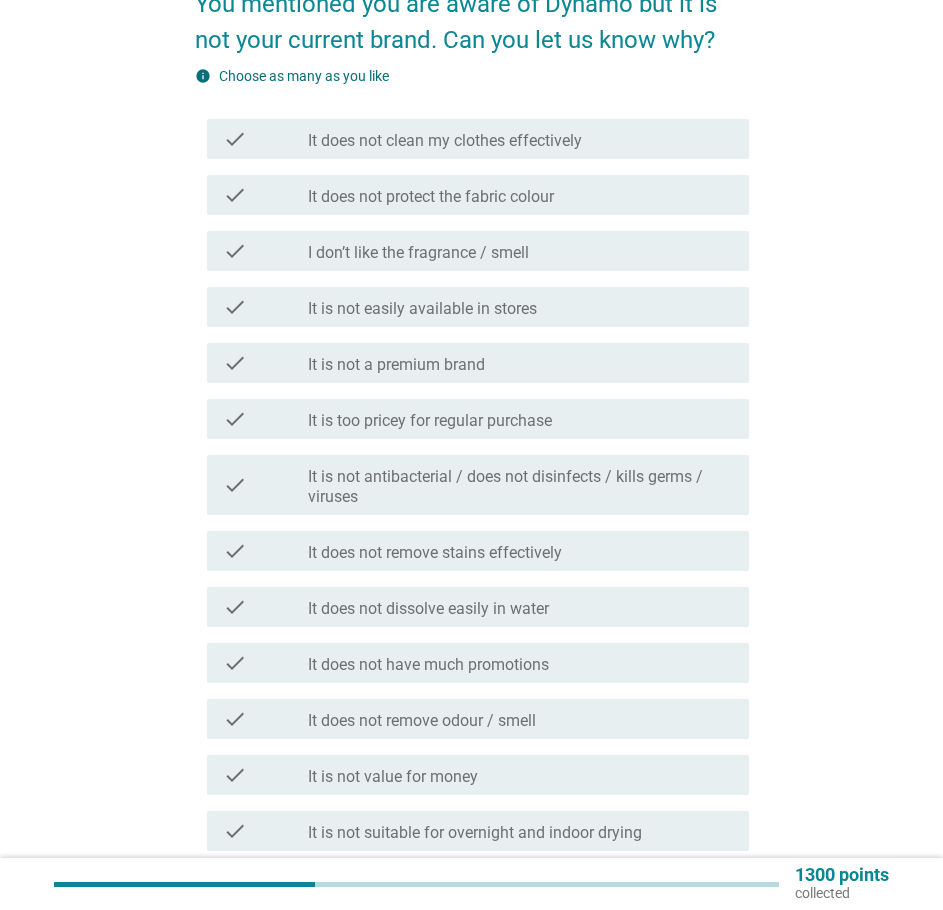 scroll, scrollTop: 563, scrollLeft: 0, axis: vertical 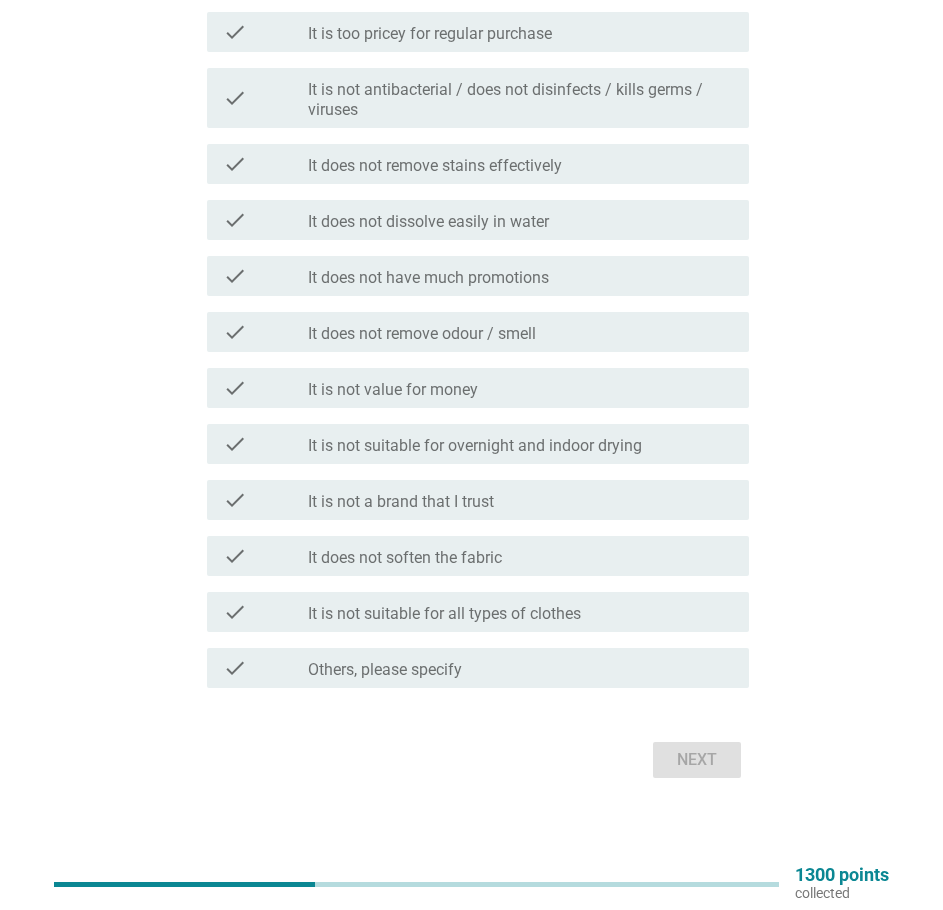click on "Others, please specify" at bounding box center [385, 670] 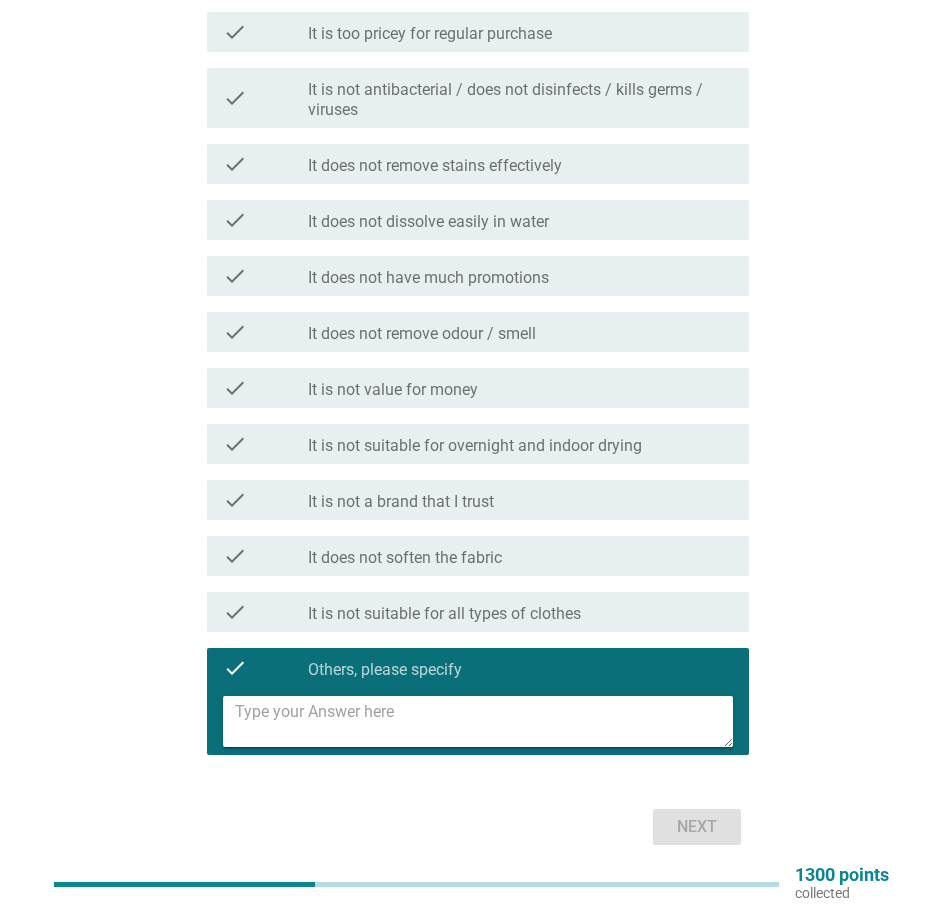 click at bounding box center (484, 721) 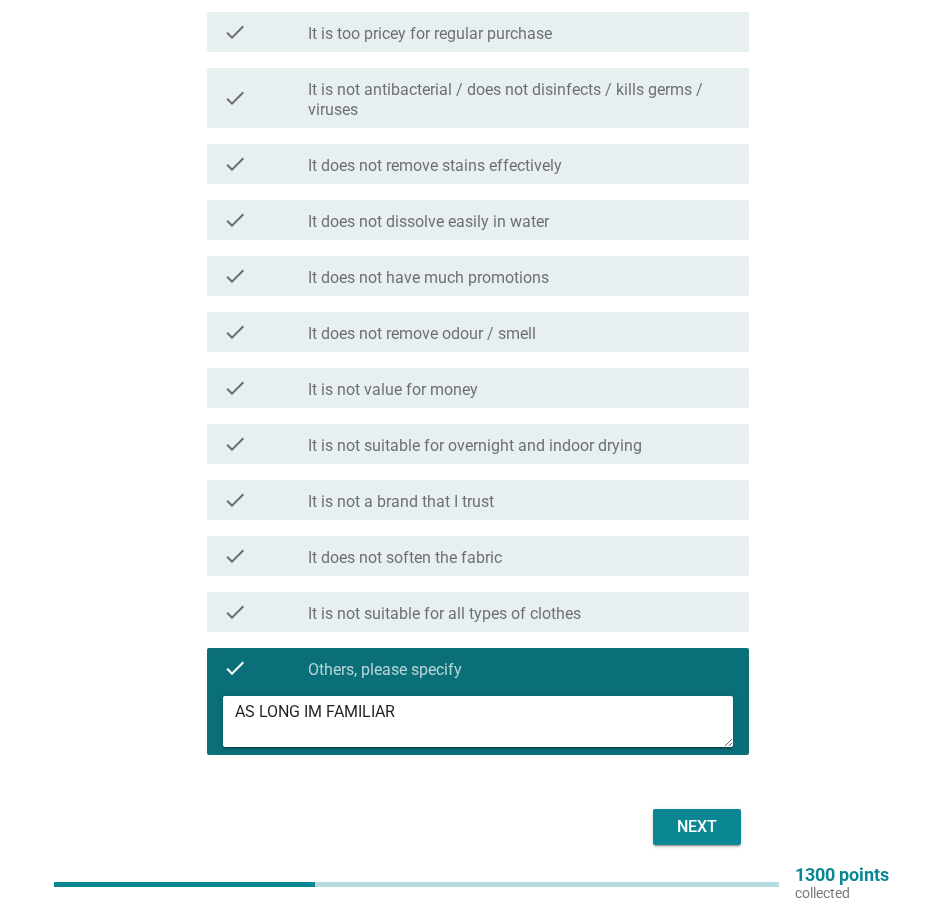 type on "AS LONG IM FAMILIAR" 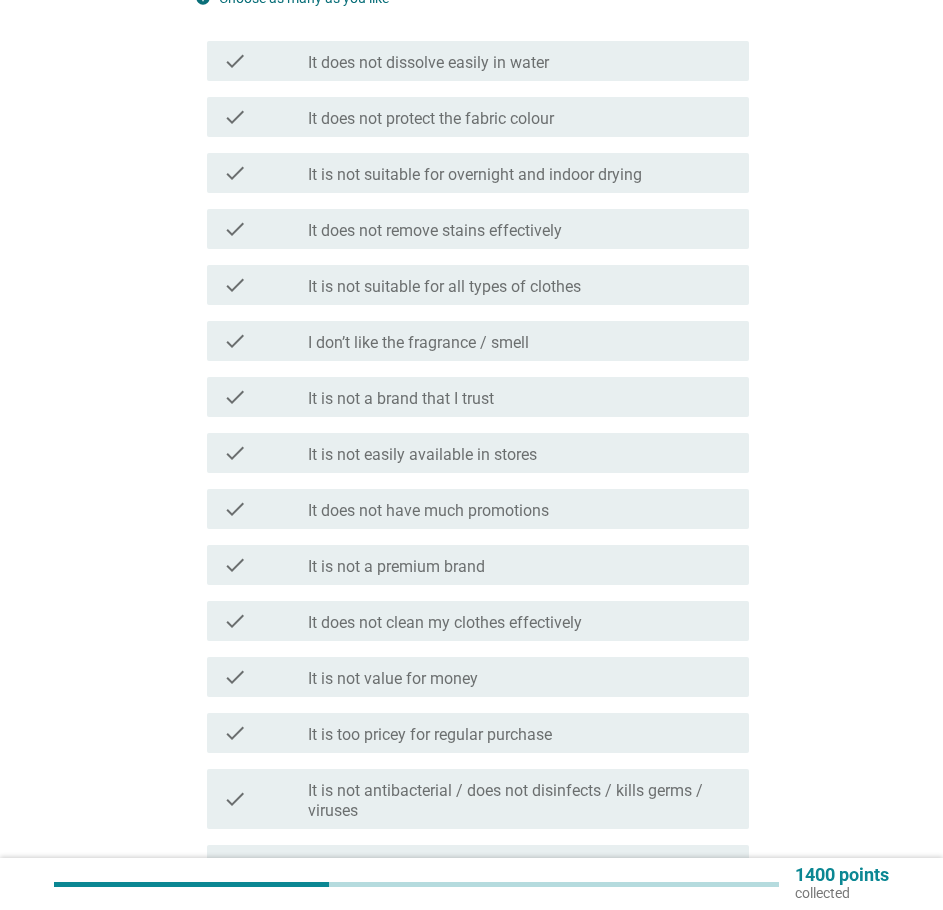 scroll, scrollTop: 563, scrollLeft: 0, axis: vertical 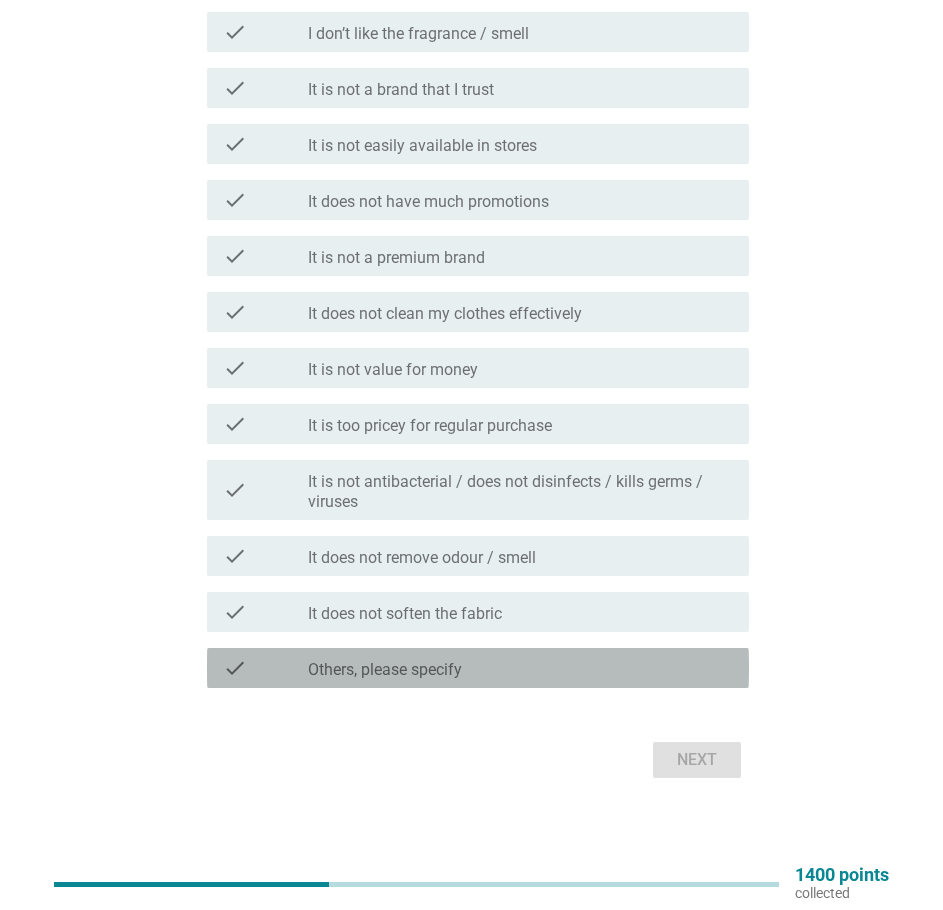 click on "check     check_box Others, please specify" at bounding box center (478, 668) 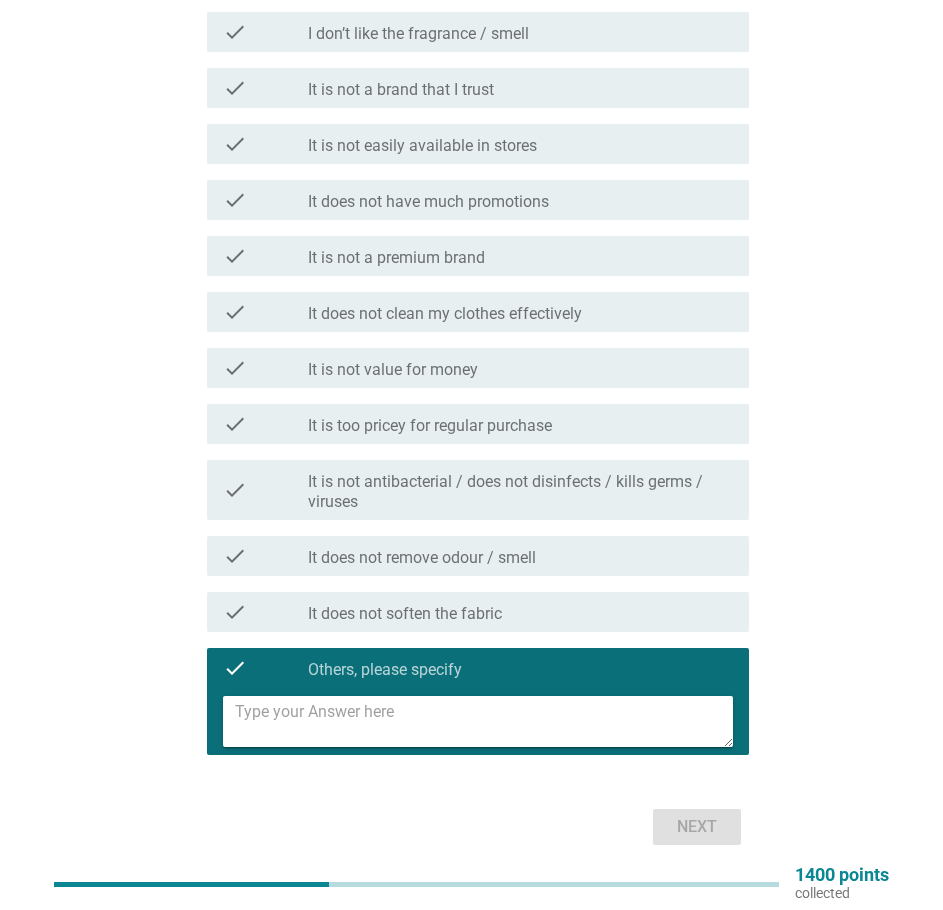 click at bounding box center [484, 721] 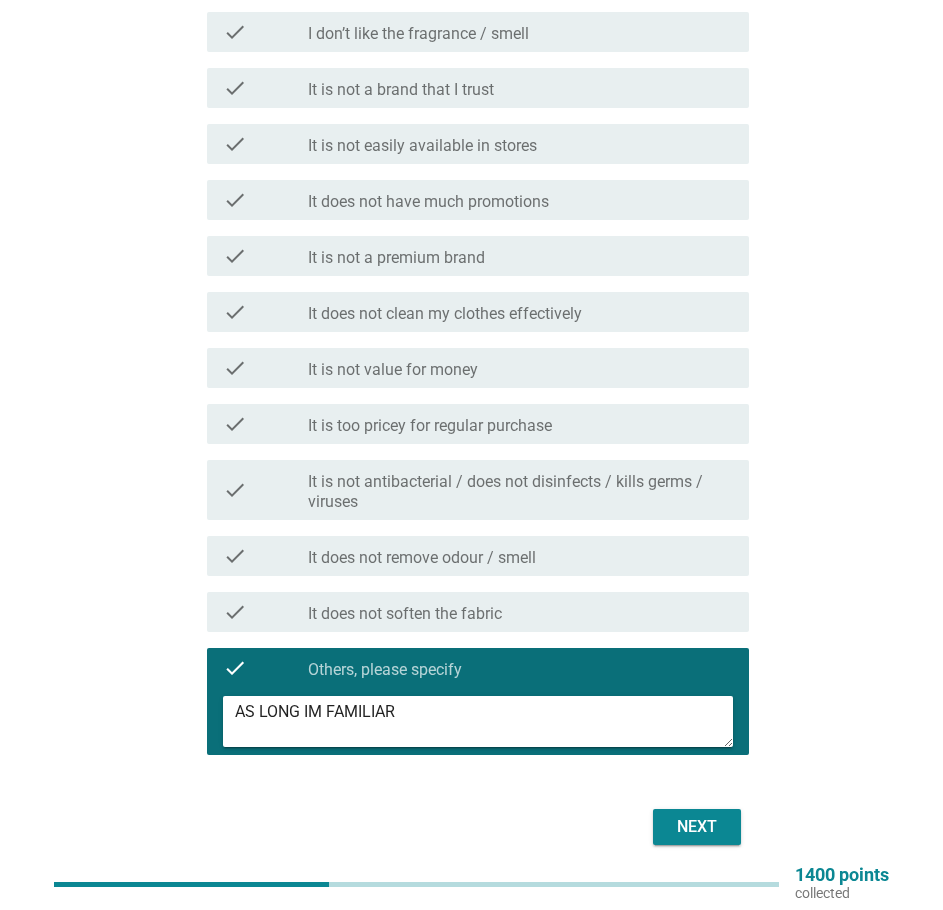 type on "AS LONG IM FAMILIAR" 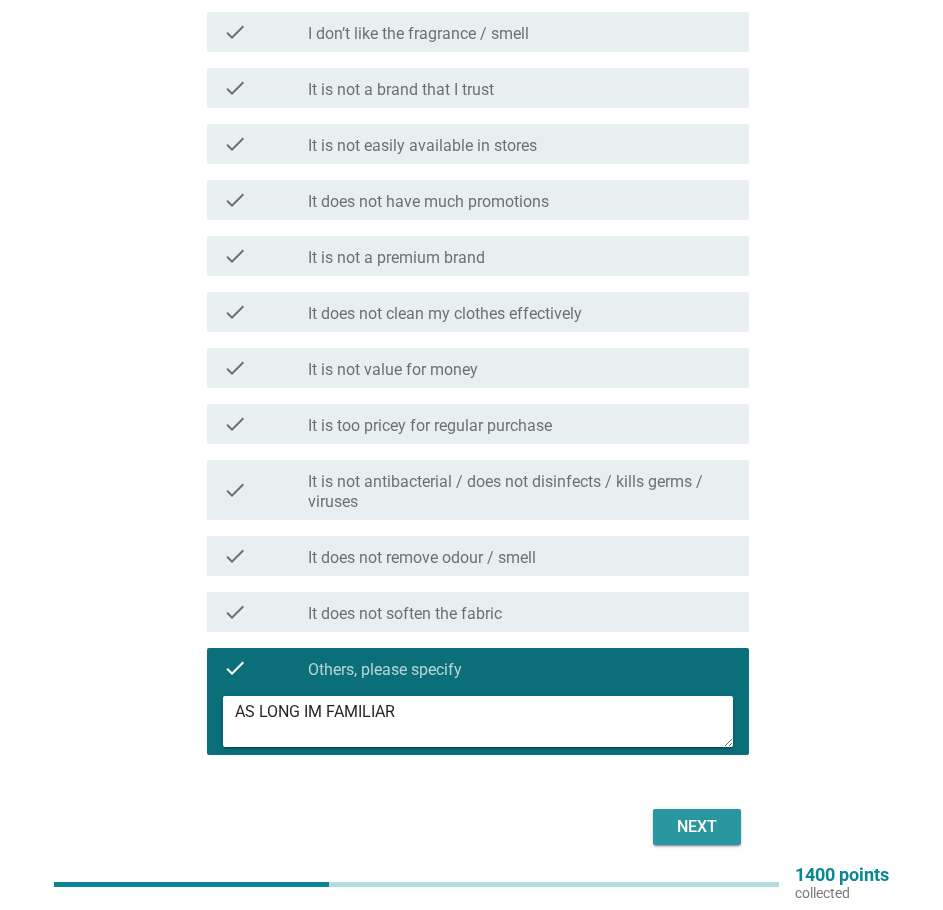 click on "Next" at bounding box center (697, 827) 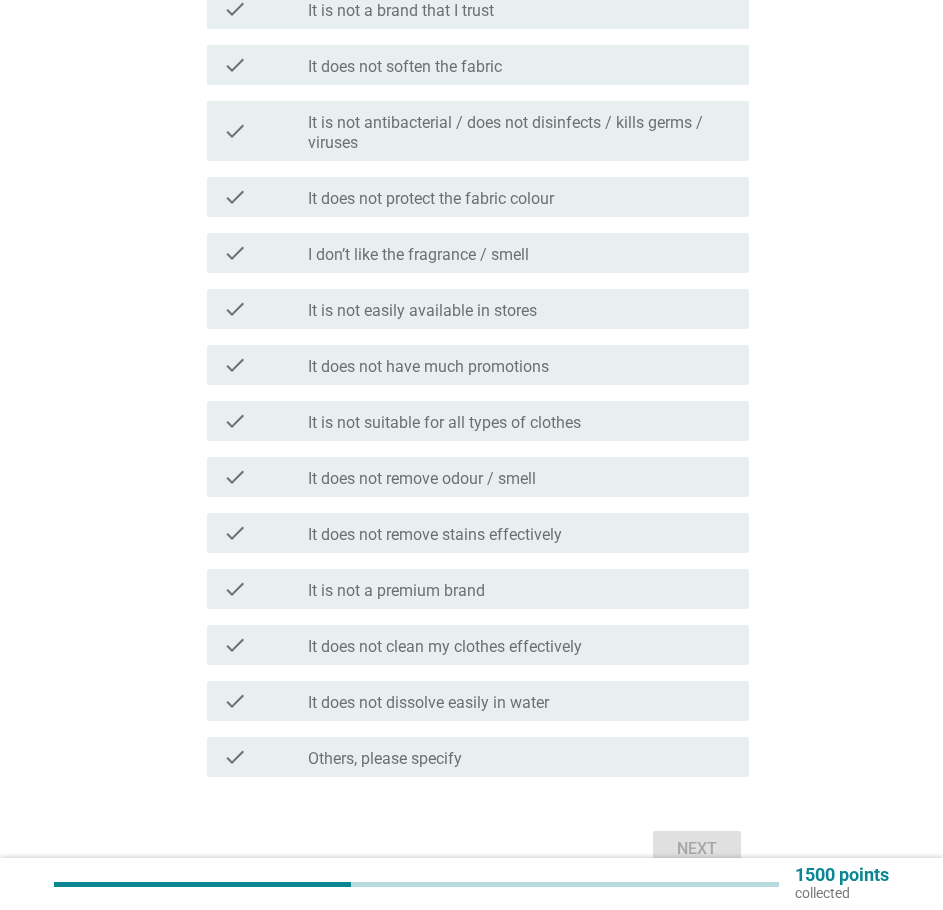 scroll, scrollTop: 563, scrollLeft: 0, axis: vertical 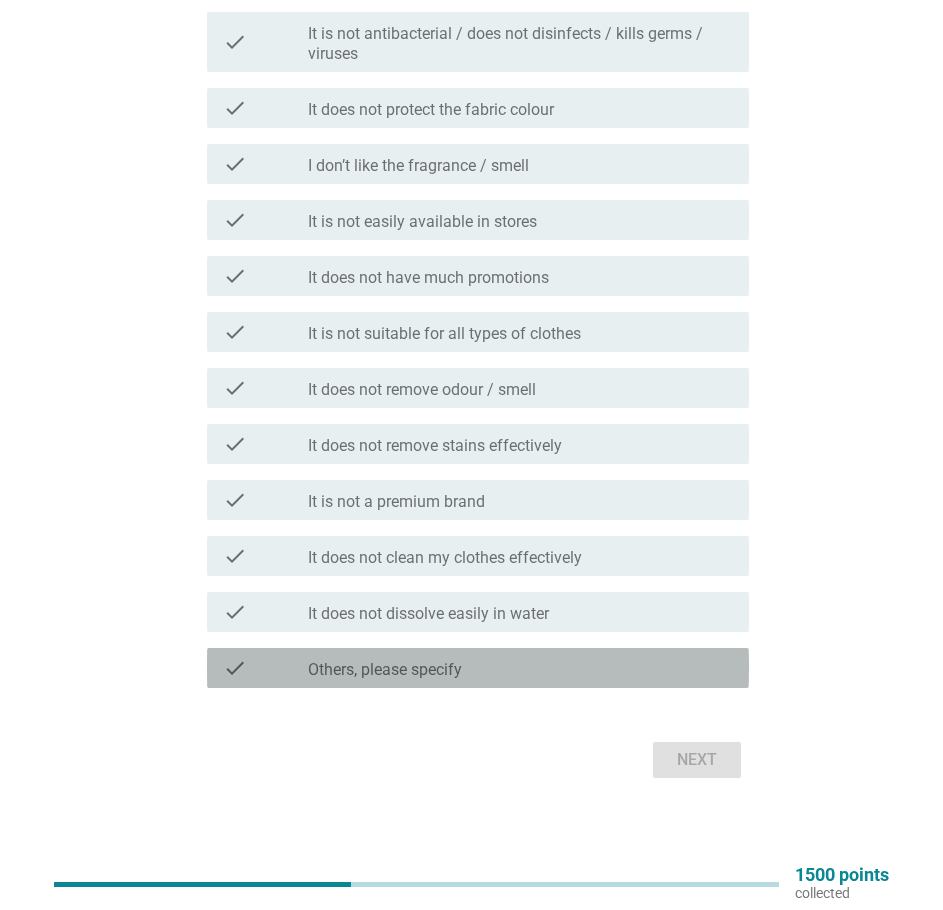 click on "Others, please specify" at bounding box center [385, 670] 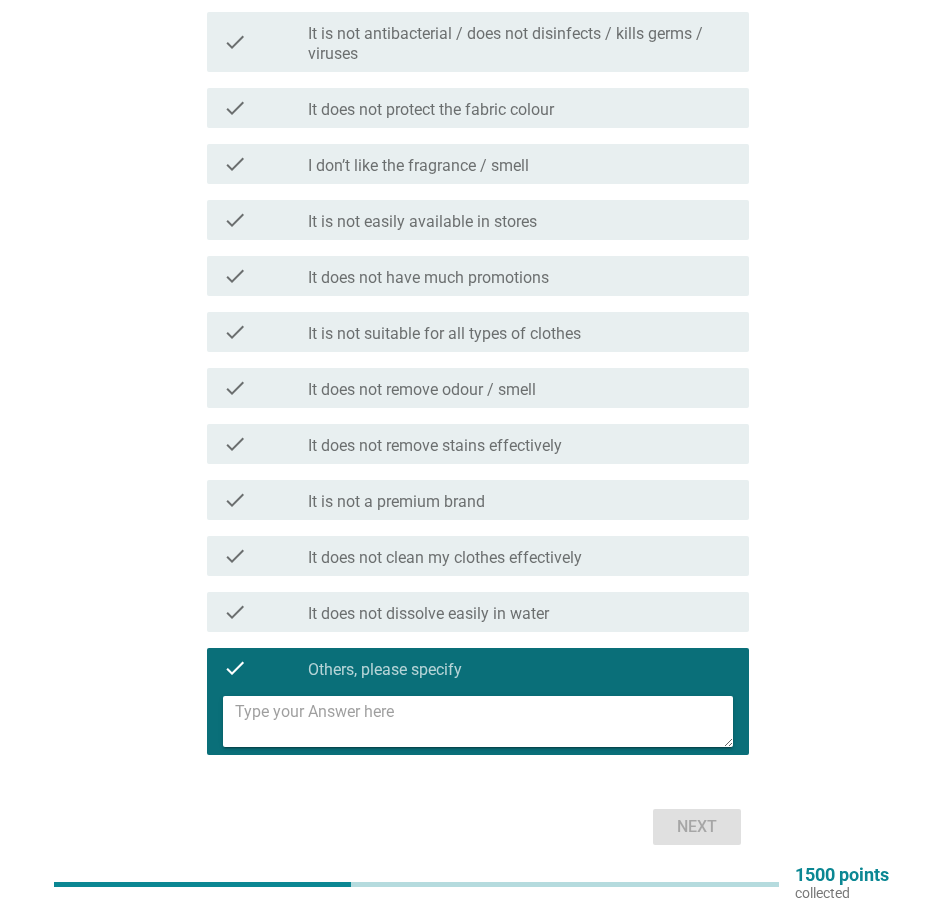 click at bounding box center [484, 721] 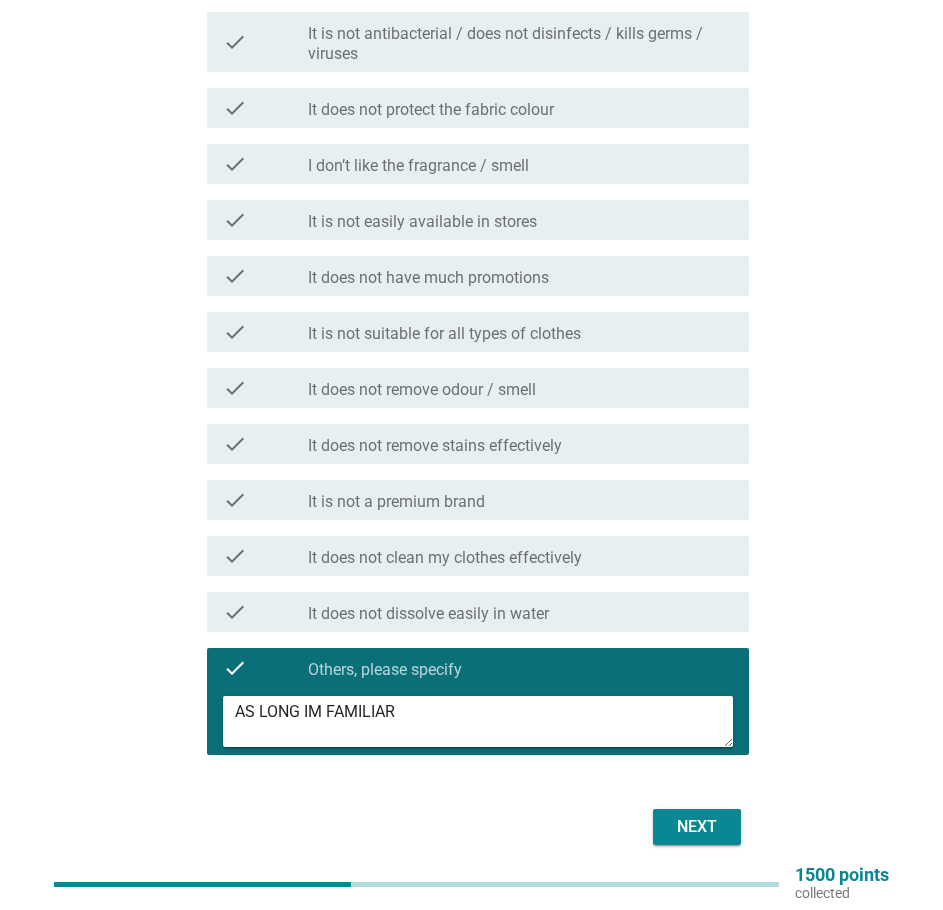 type on "AS LONG IM FAMILIAR" 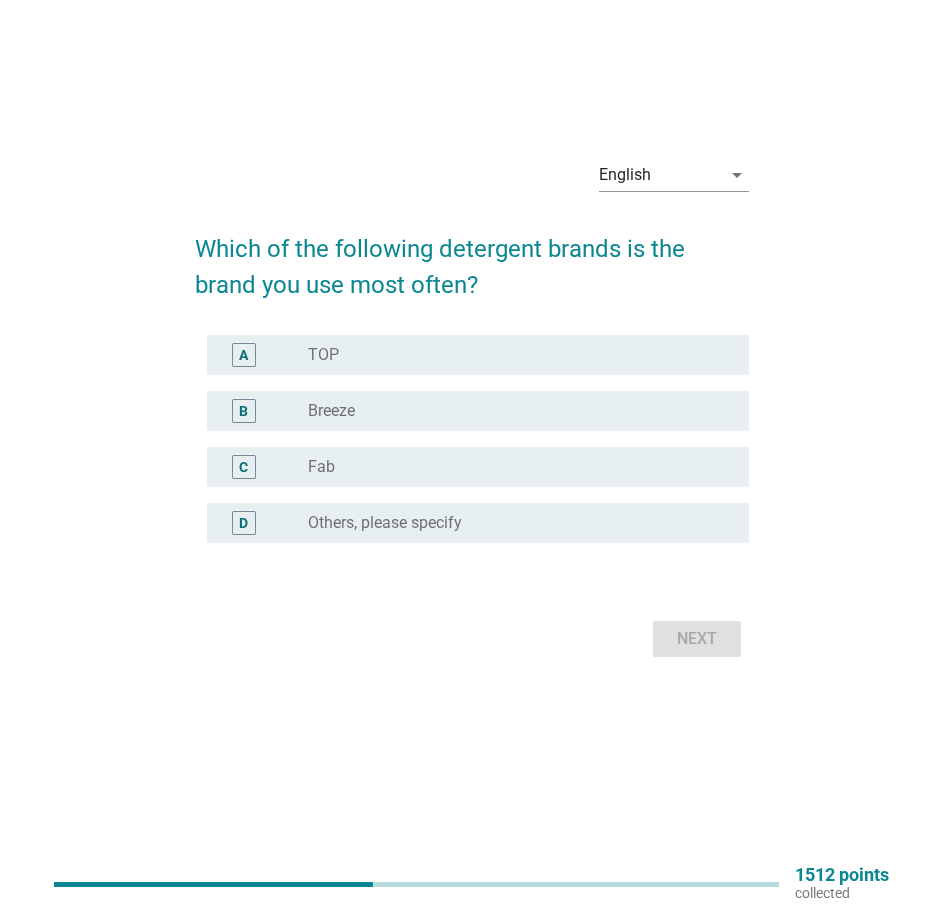 scroll, scrollTop: 0, scrollLeft: 0, axis: both 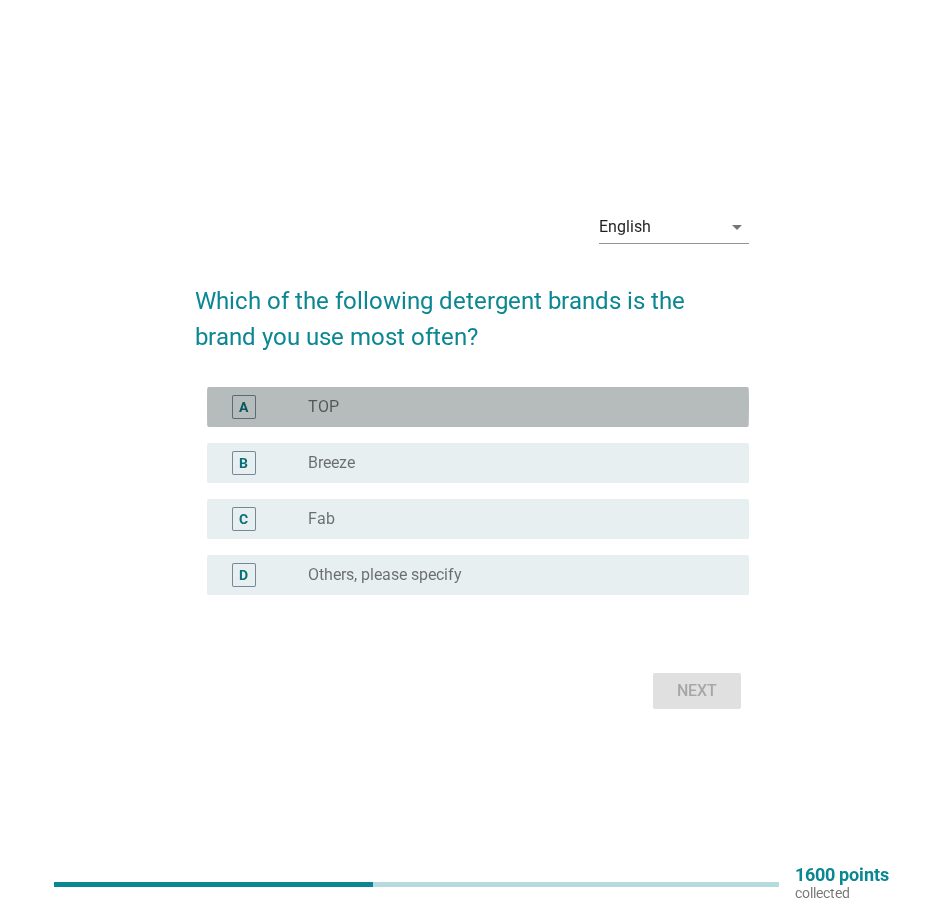 click on "radio_button_unchecked TOP" at bounding box center [512, 407] 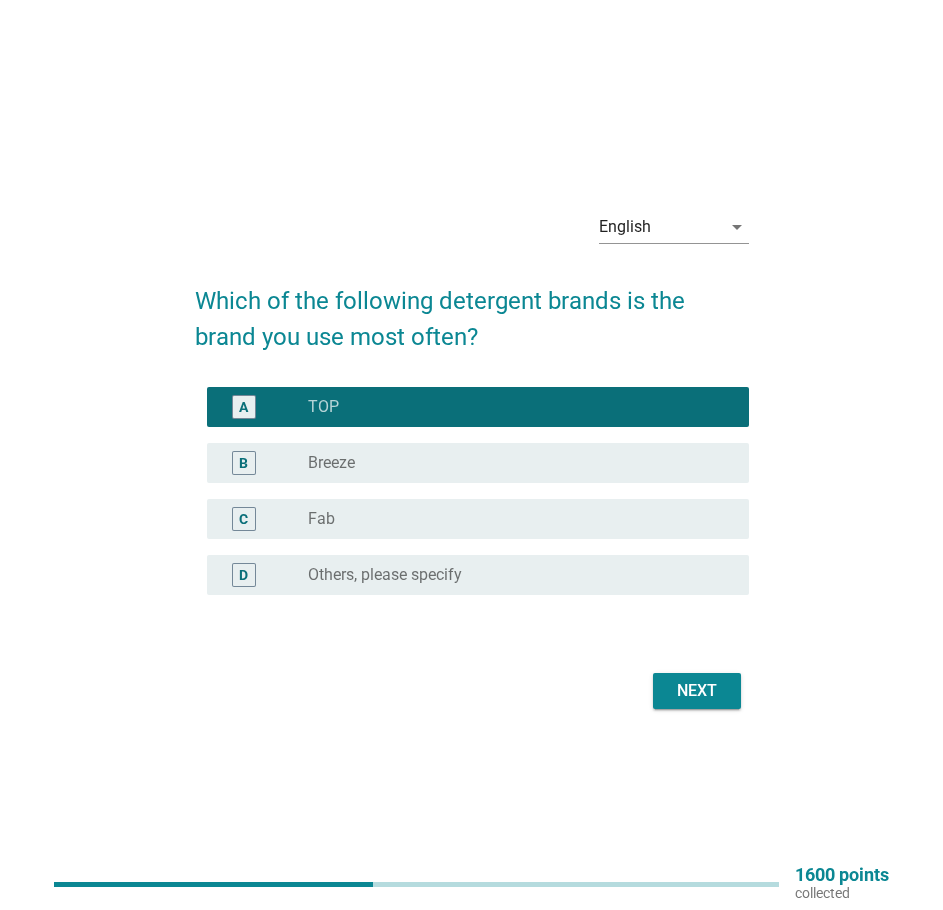 click on "Next" at bounding box center [697, 691] 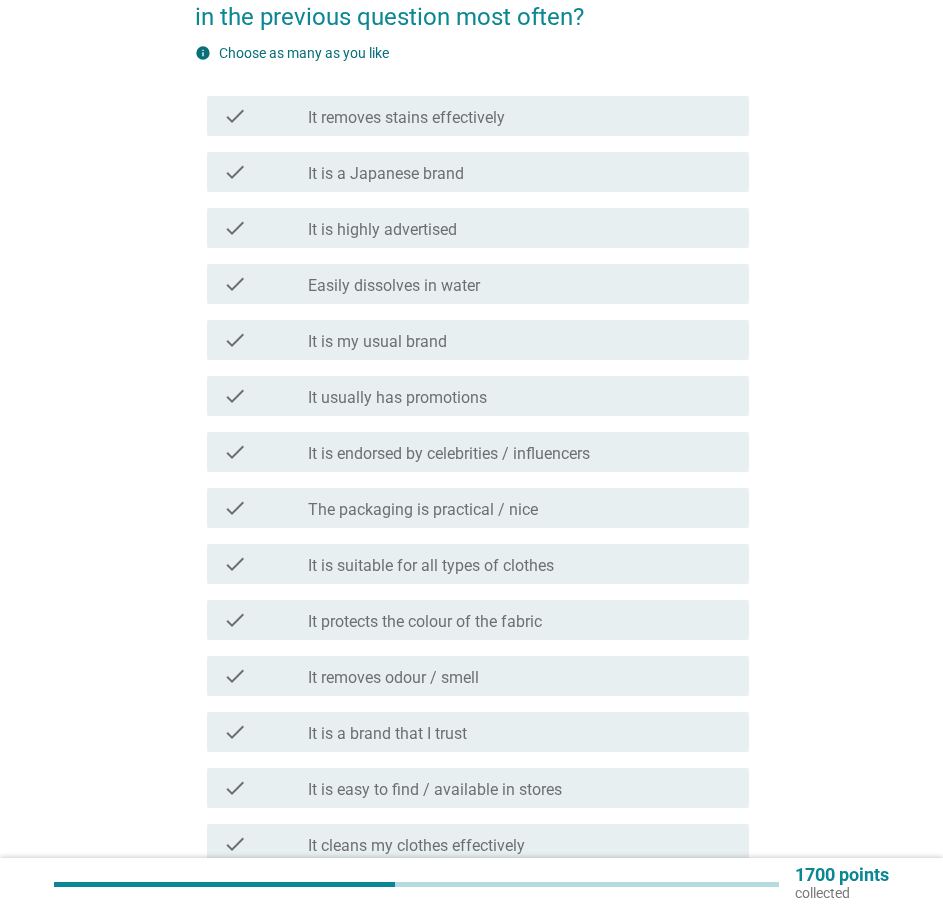 scroll, scrollTop: 200, scrollLeft: 0, axis: vertical 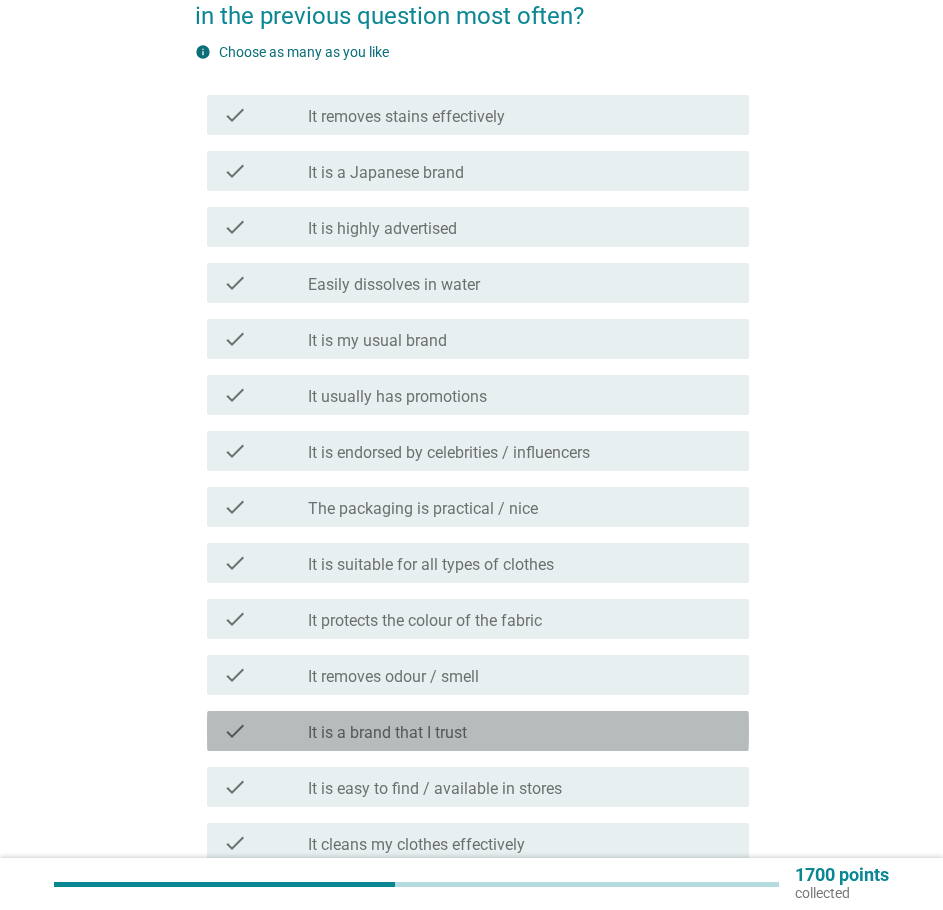 click on "It is a brand that I trust" at bounding box center (387, 733) 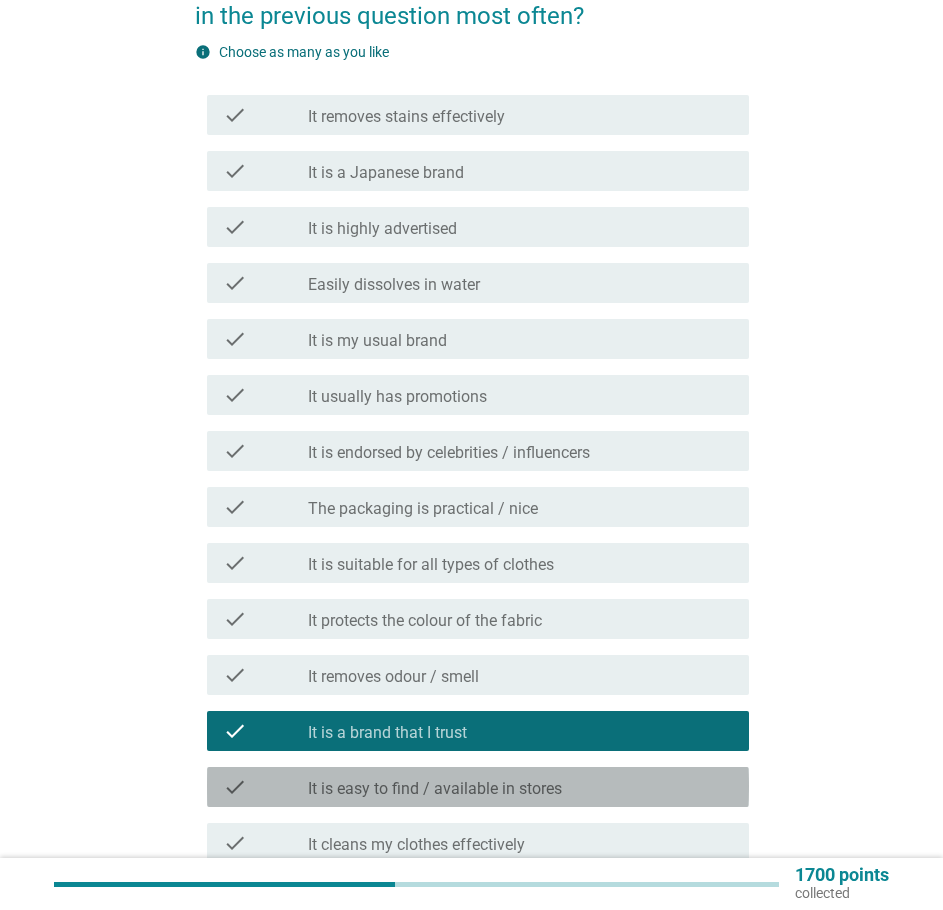 click on "It is easy to find / available in stores" at bounding box center [435, 789] 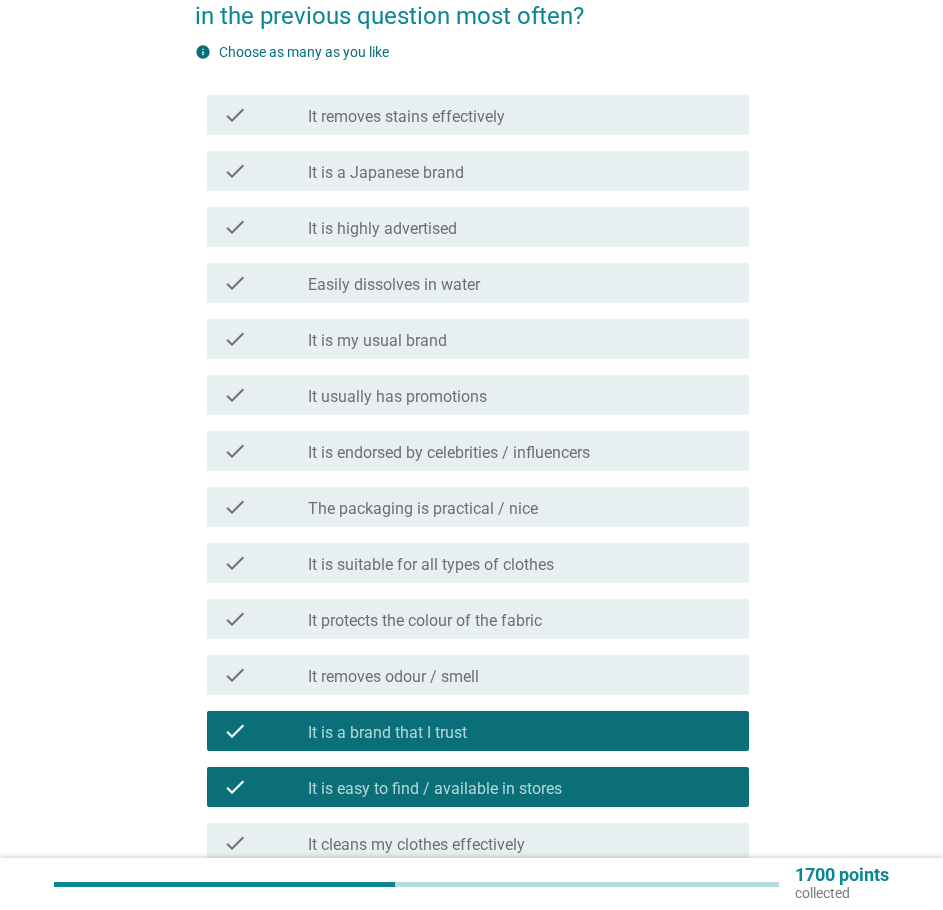 click on "It cleans my clothes effectively" at bounding box center [416, 845] 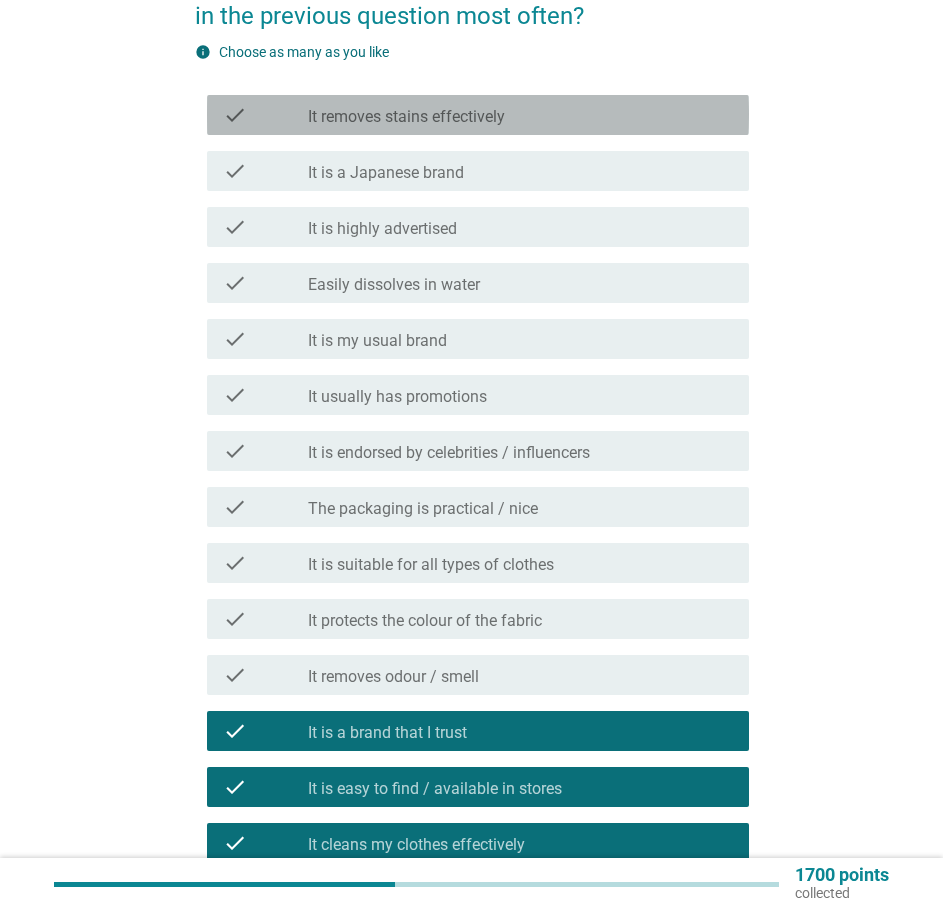 click on "It removes stains effectively" at bounding box center [406, 117] 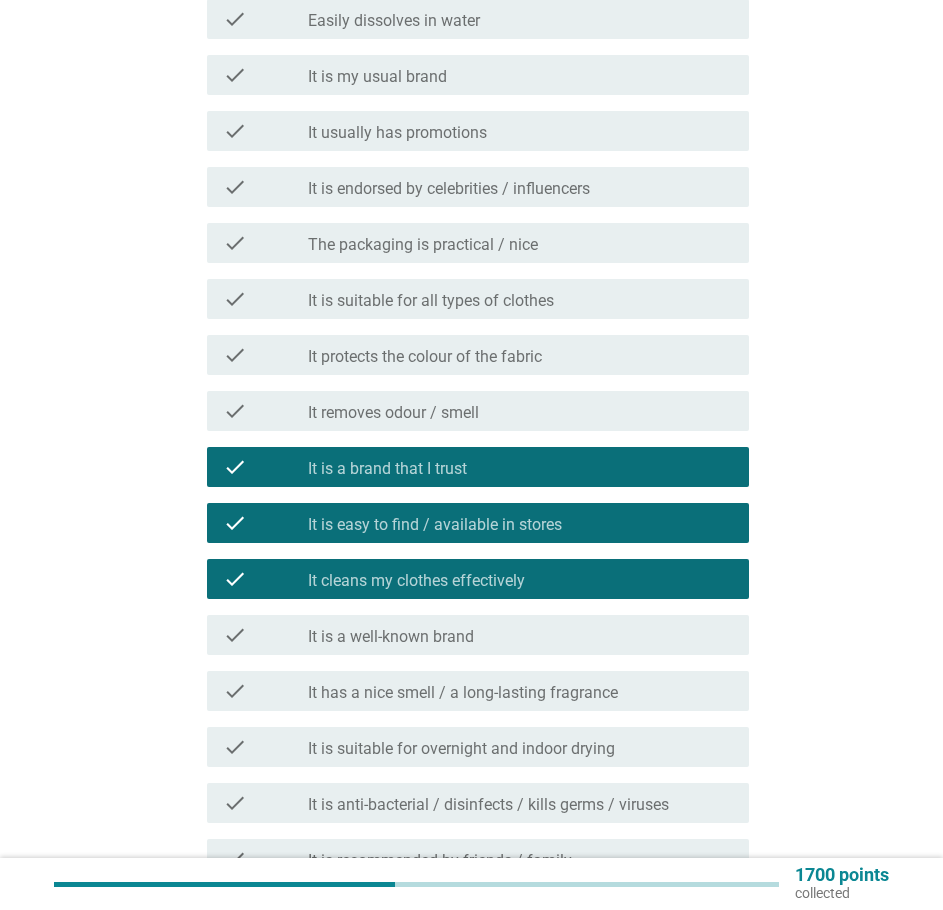 scroll, scrollTop: 500, scrollLeft: 0, axis: vertical 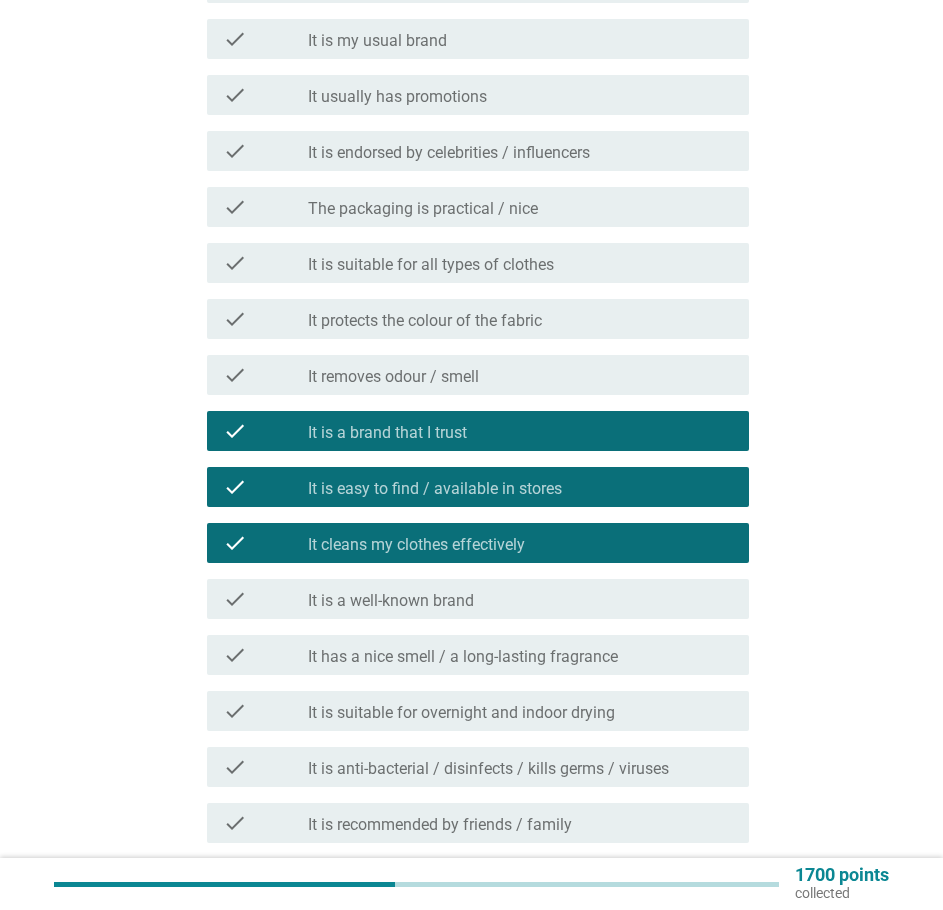 click on "check_box_outline_blank It is a well-known brand" at bounding box center (520, 599) 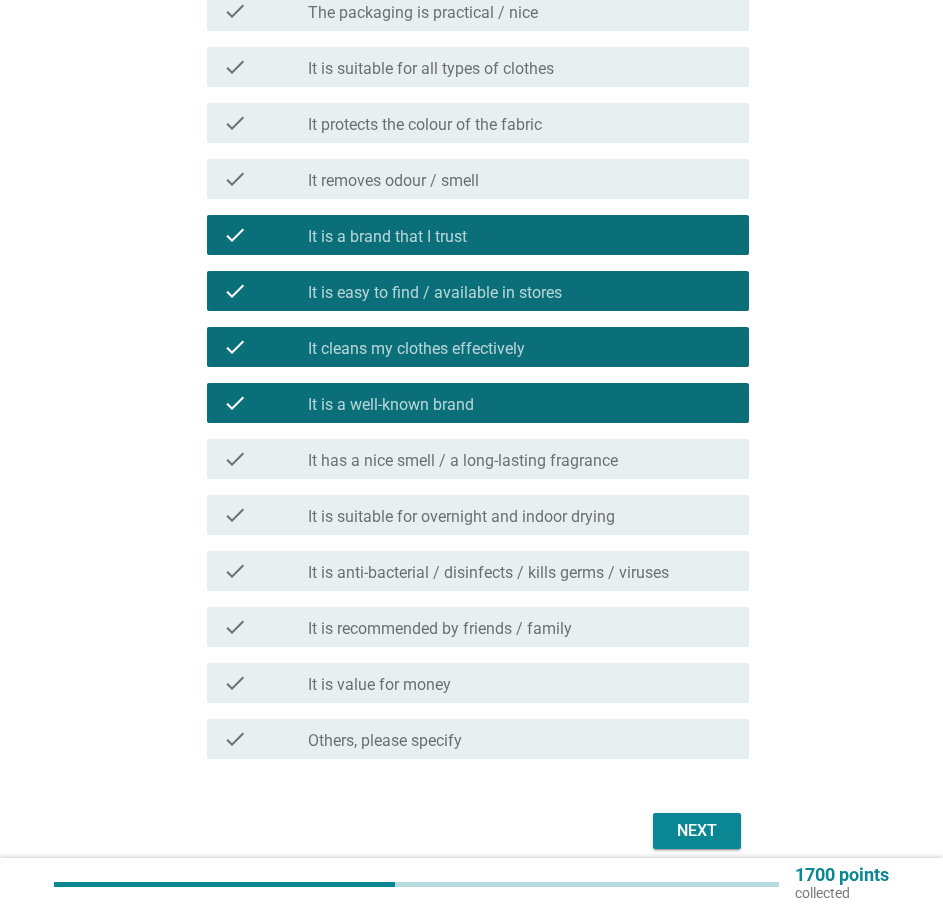 scroll, scrollTop: 700, scrollLeft: 0, axis: vertical 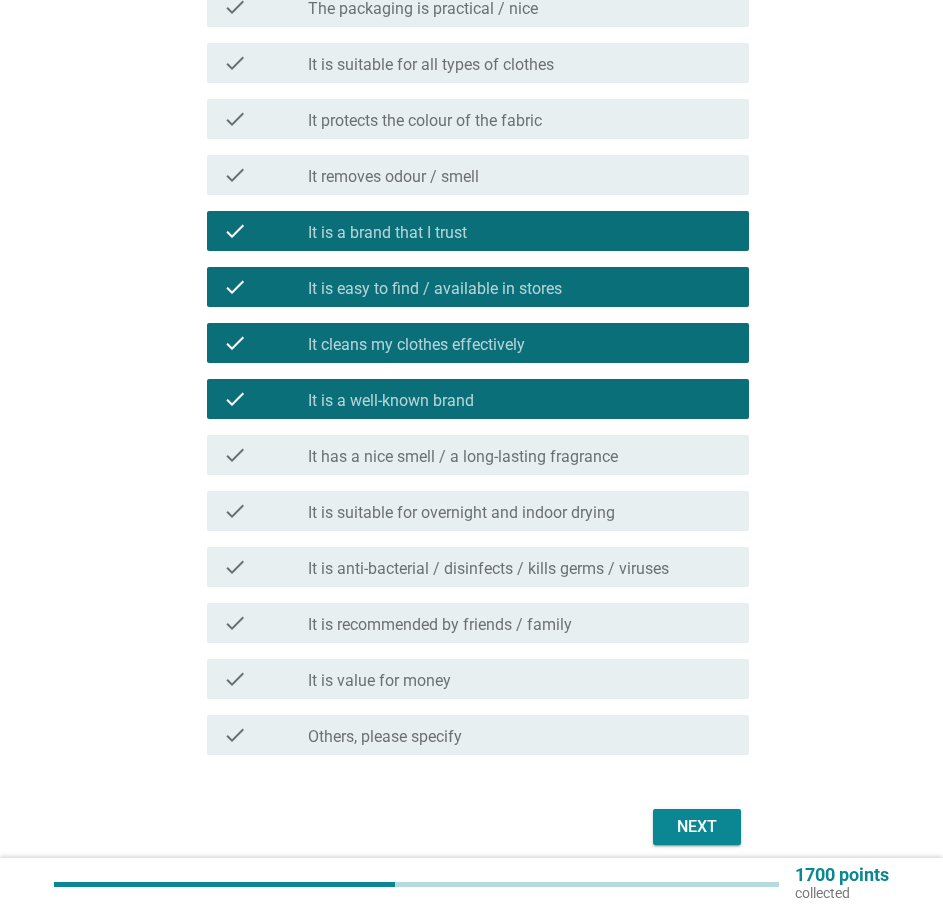 click on "It has a nice smell / a long-lasting fragrance" at bounding box center (463, 457) 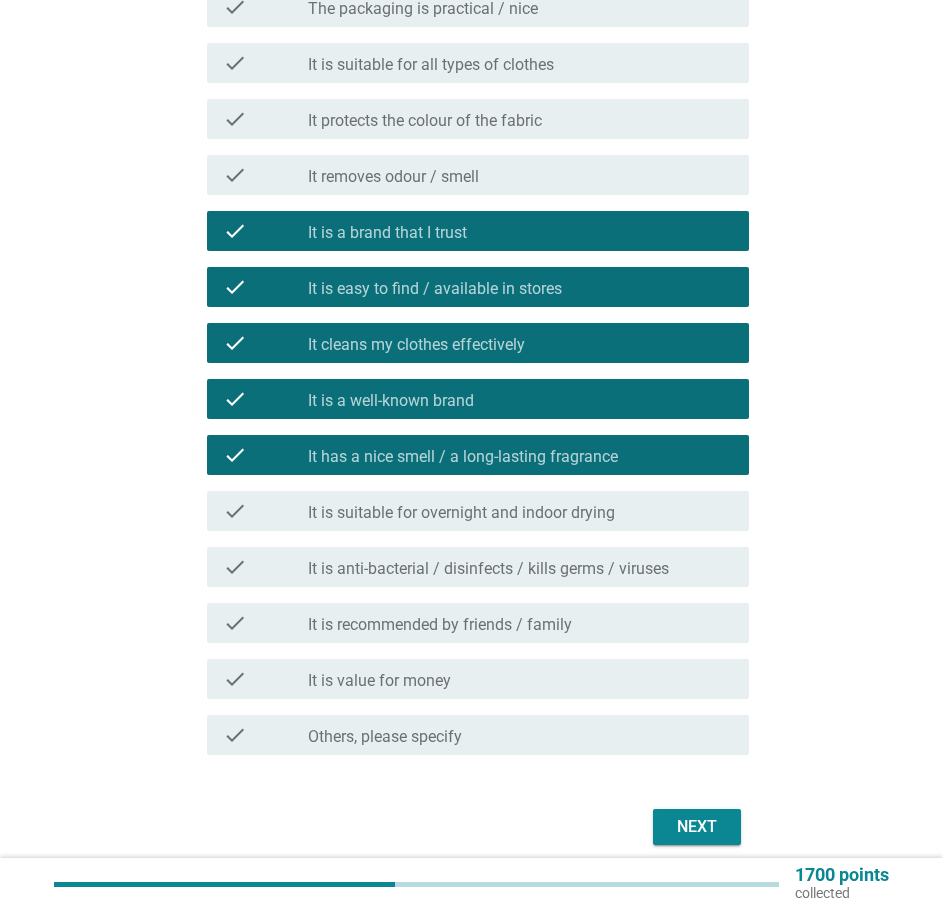 click on "check_box_outline_blank It is value for money" at bounding box center [520, 679] 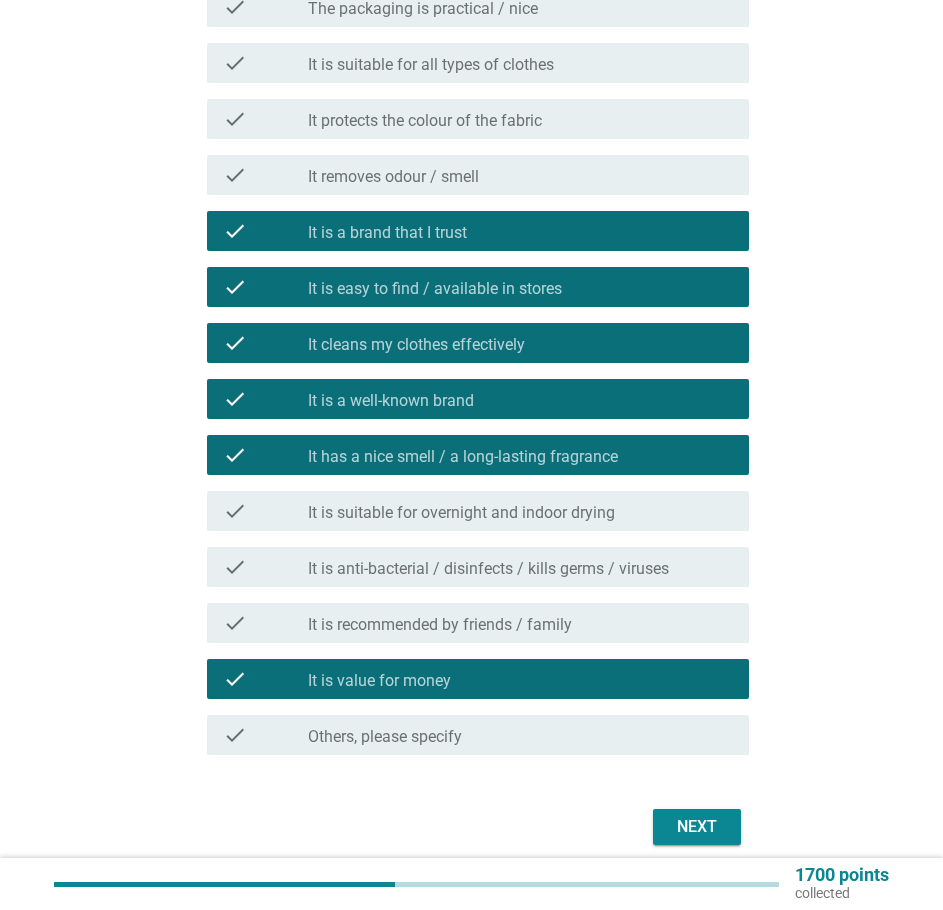 click on "Next" at bounding box center (697, 827) 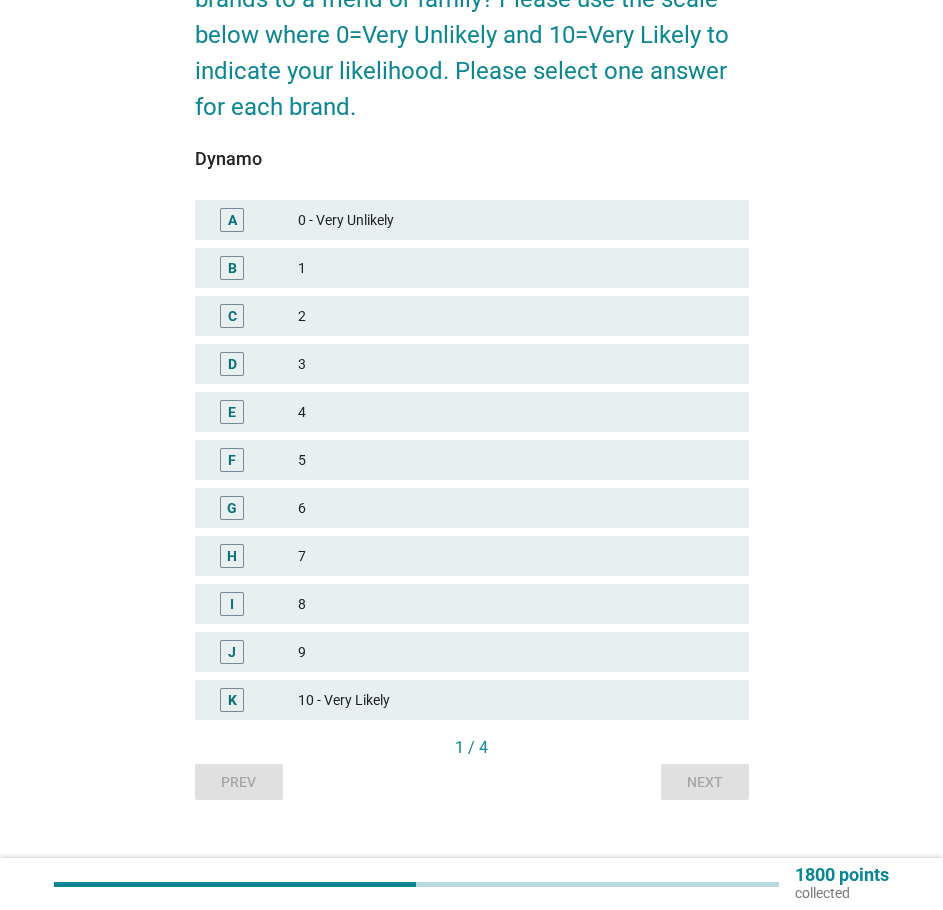 scroll, scrollTop: 233, scrollLeft: 0, axis: vertical 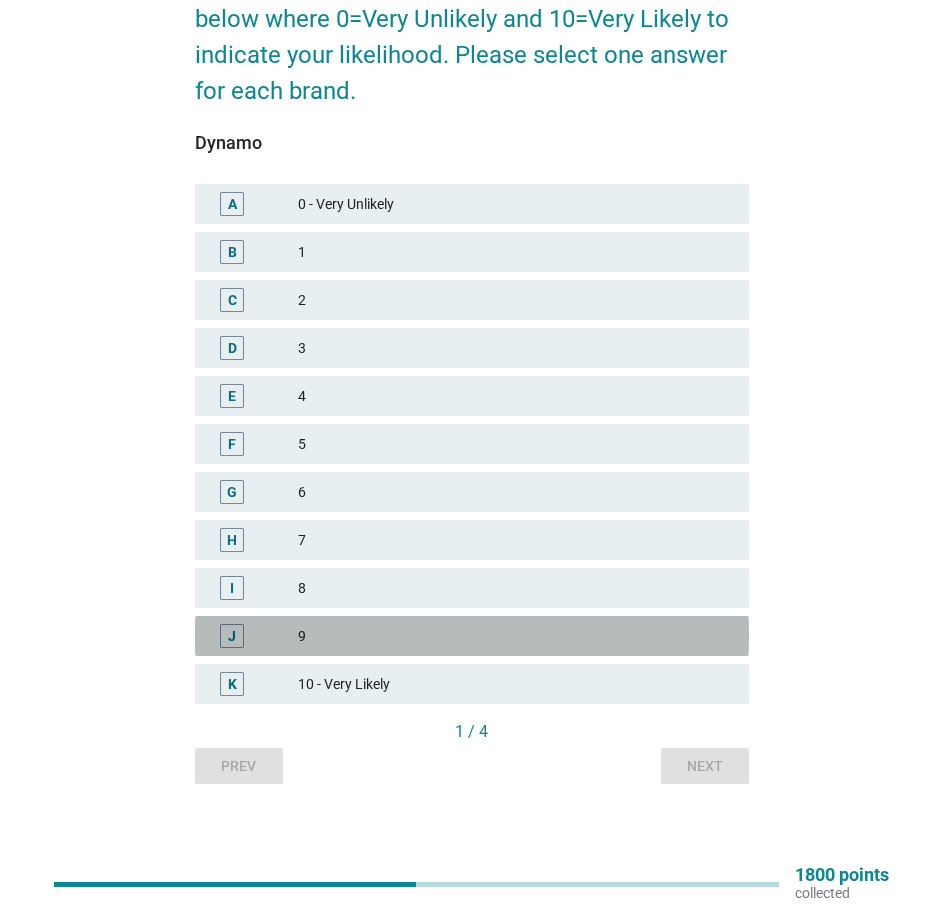 click on "9" at bounding box center (515, 636) 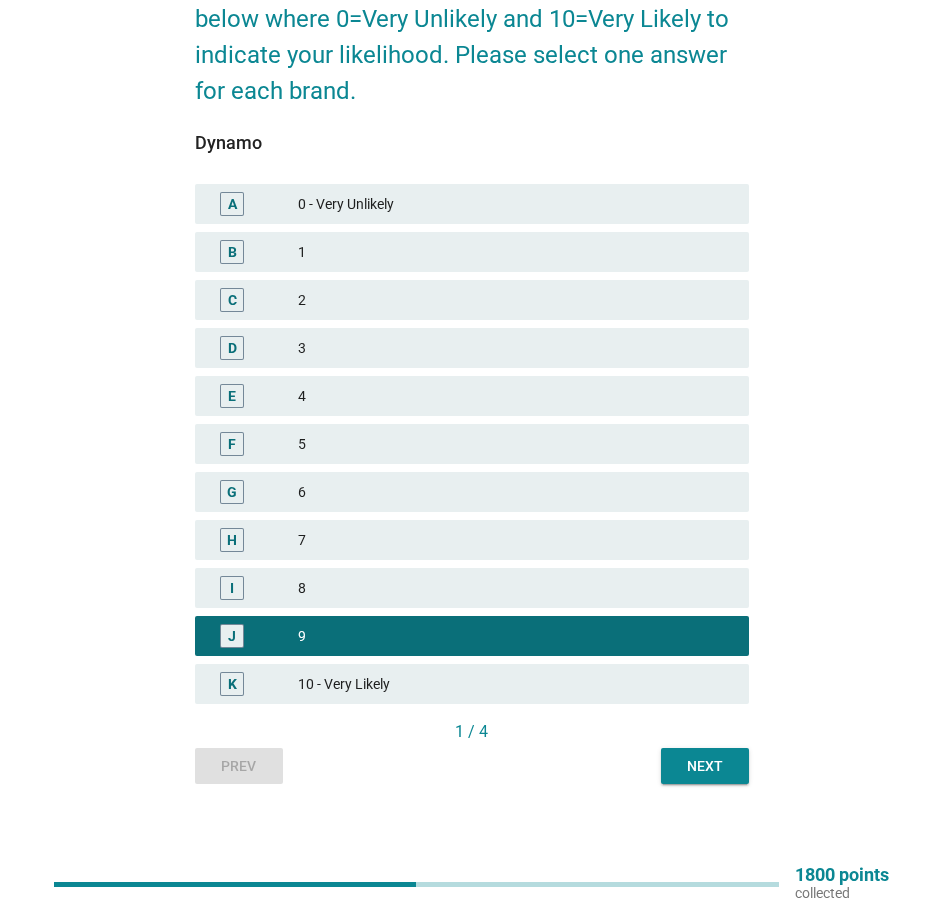 click on "Next" at bounding box center [705, 766] 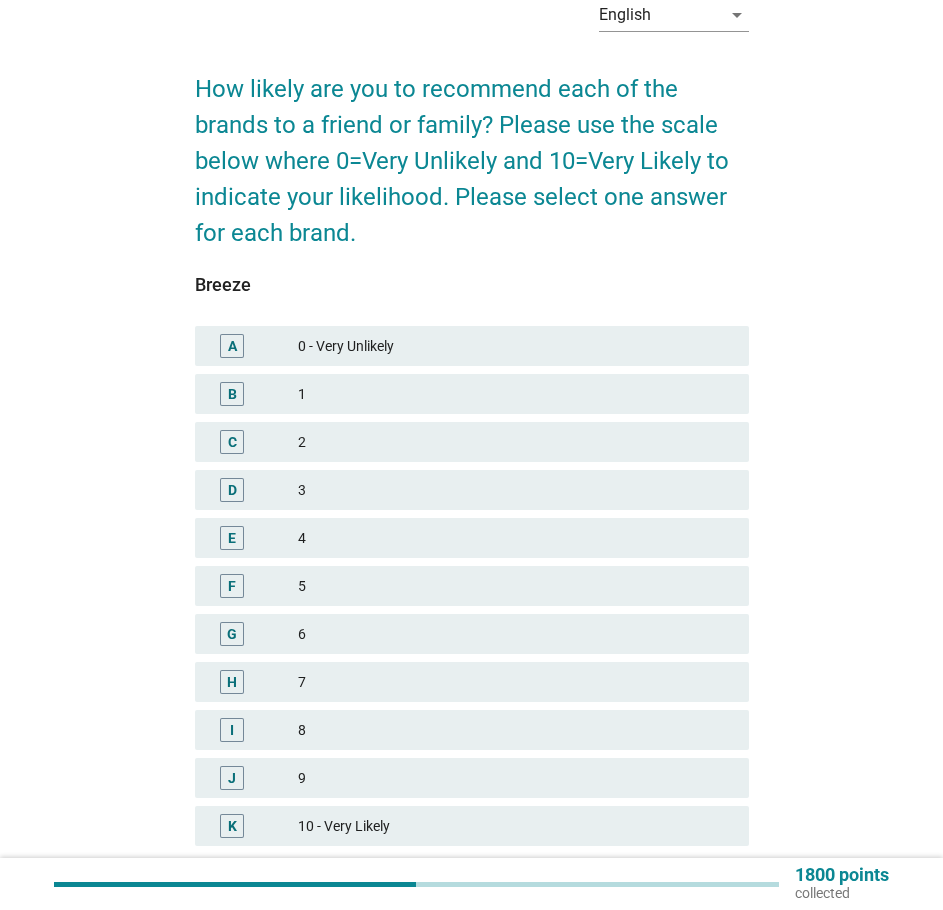 scroll, scrollTop: 233, scrollLeft: 0, axis: vertical 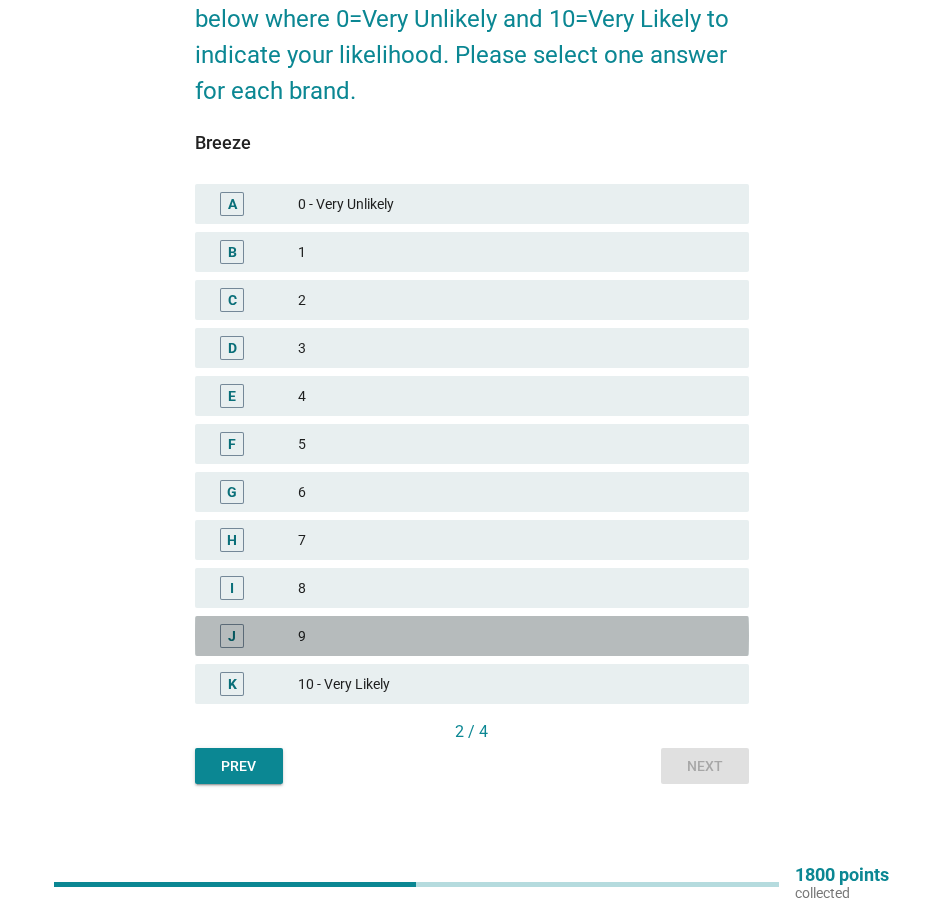 click on "J   9" at bounding box center [472, 636] 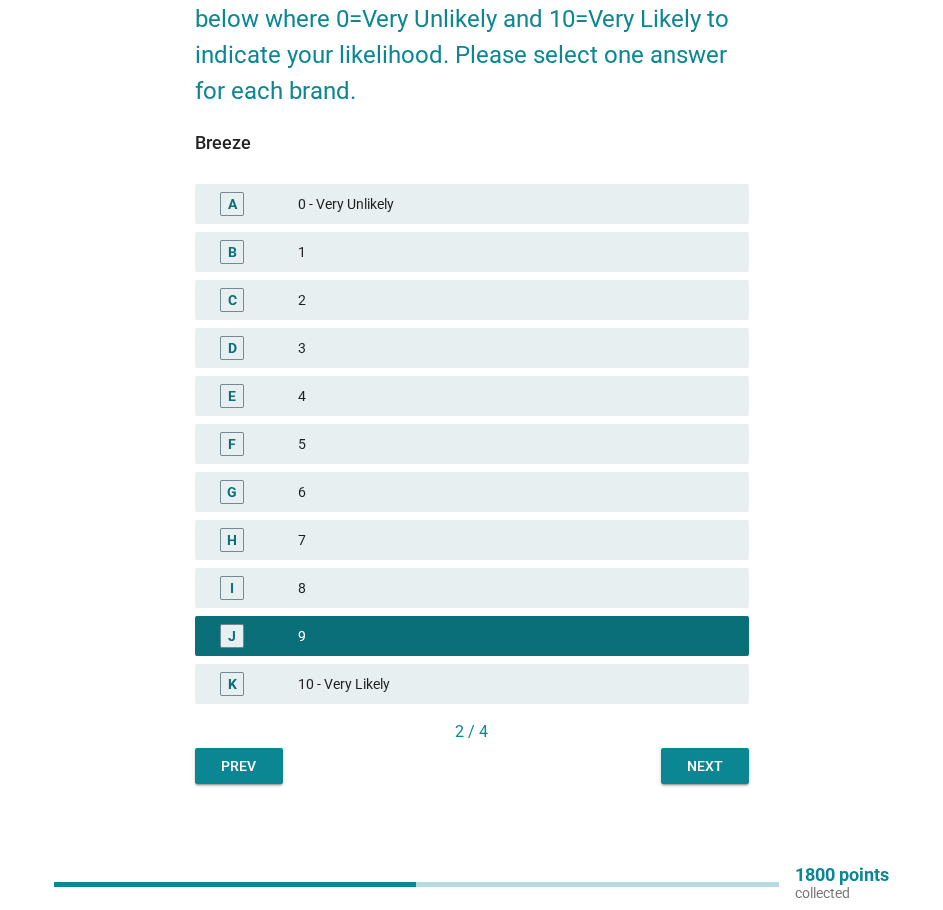 click on "English arrow_drop_down   How likely are you to recommend each of the brands to a friend or family? Please use the scale below where 0=Very Unlikely and 10=Very Likely to indicate your likelihood. Please select one answer for each brand.
Breeze
A   0 - Very Unlikely B   1 C   2 D   3 E   4 F   5 G   6 H   7 I   8 J   9 K   10 - Very Likely
2 / 4
Prev   Next" at bounding box center (472, 312) 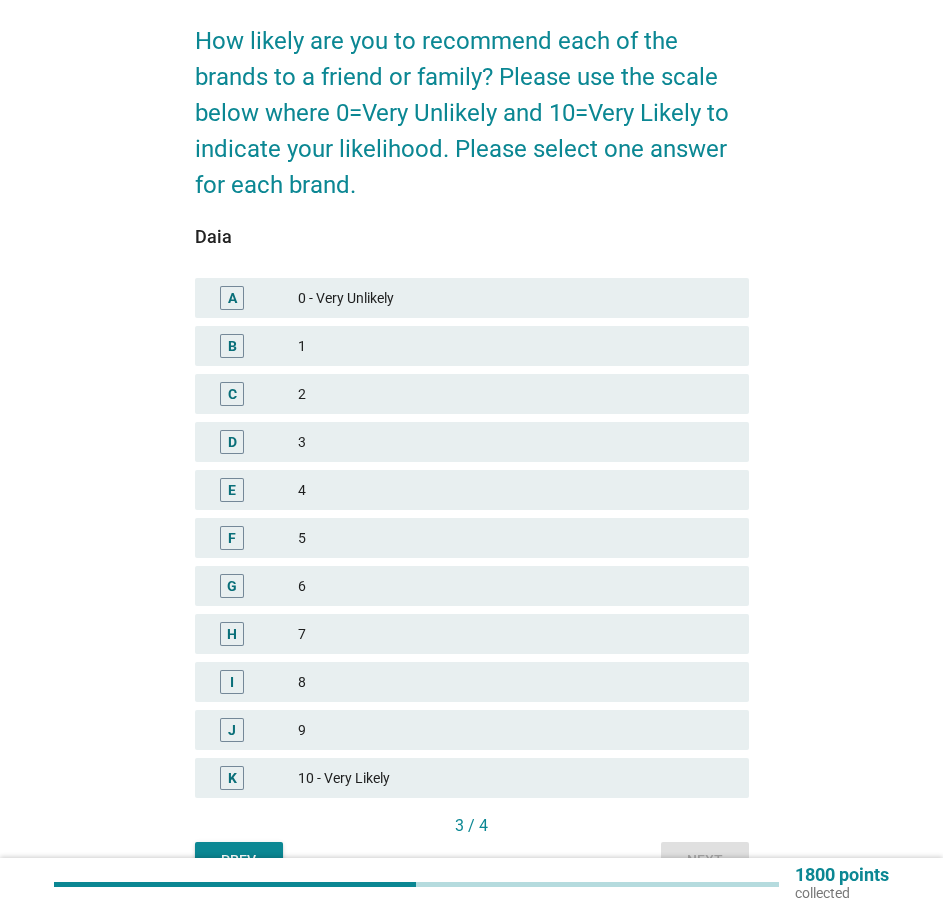 scroll, scrollTop: 233, scrollLeft: 0, axis: vertical 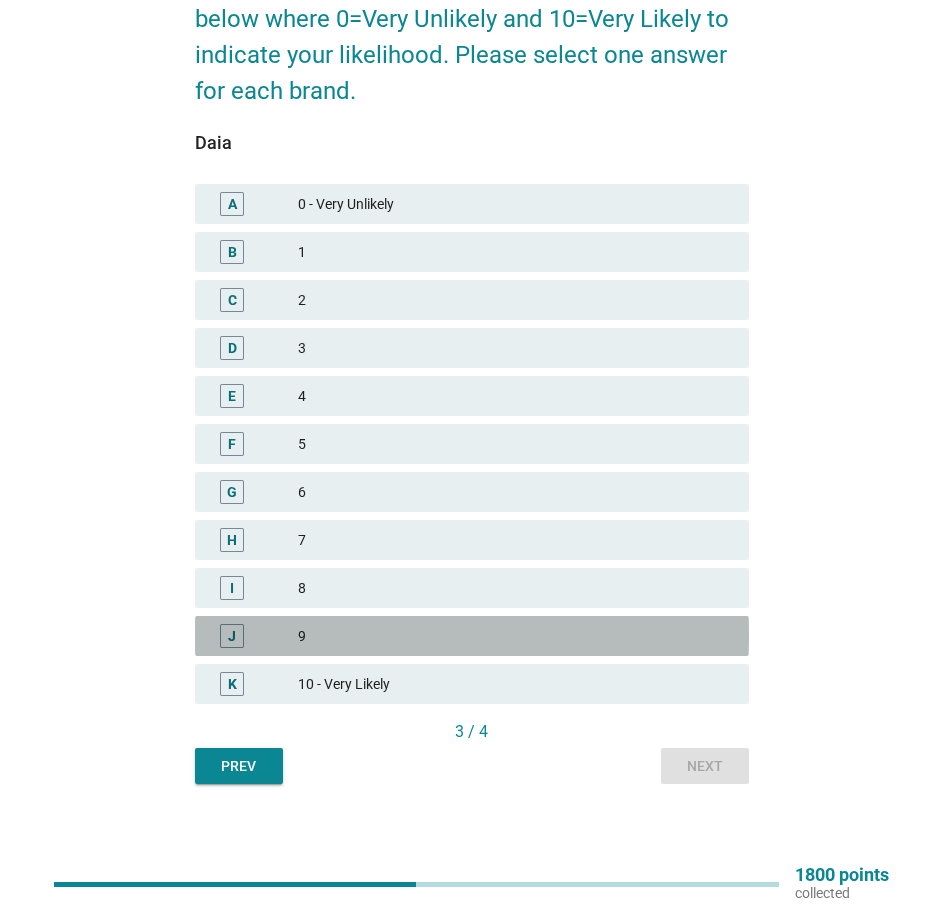click on "9" at bounding box center (515, 636) 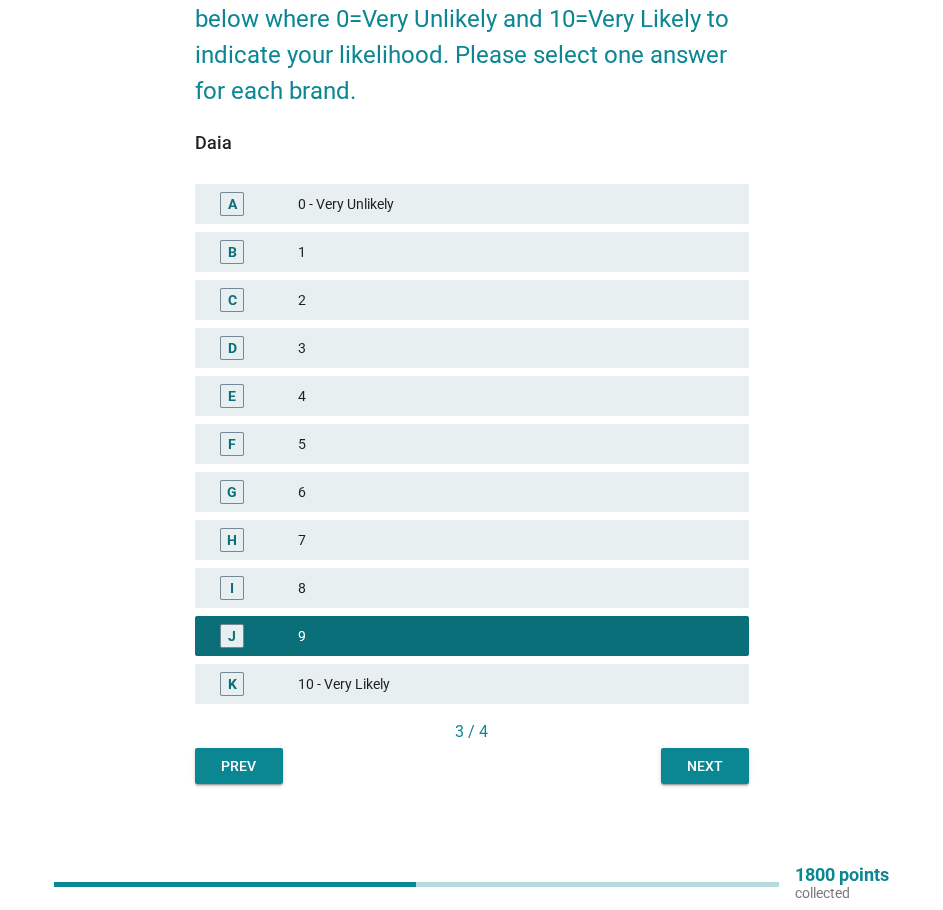 click on "Next" at bounding box center [705, 766] 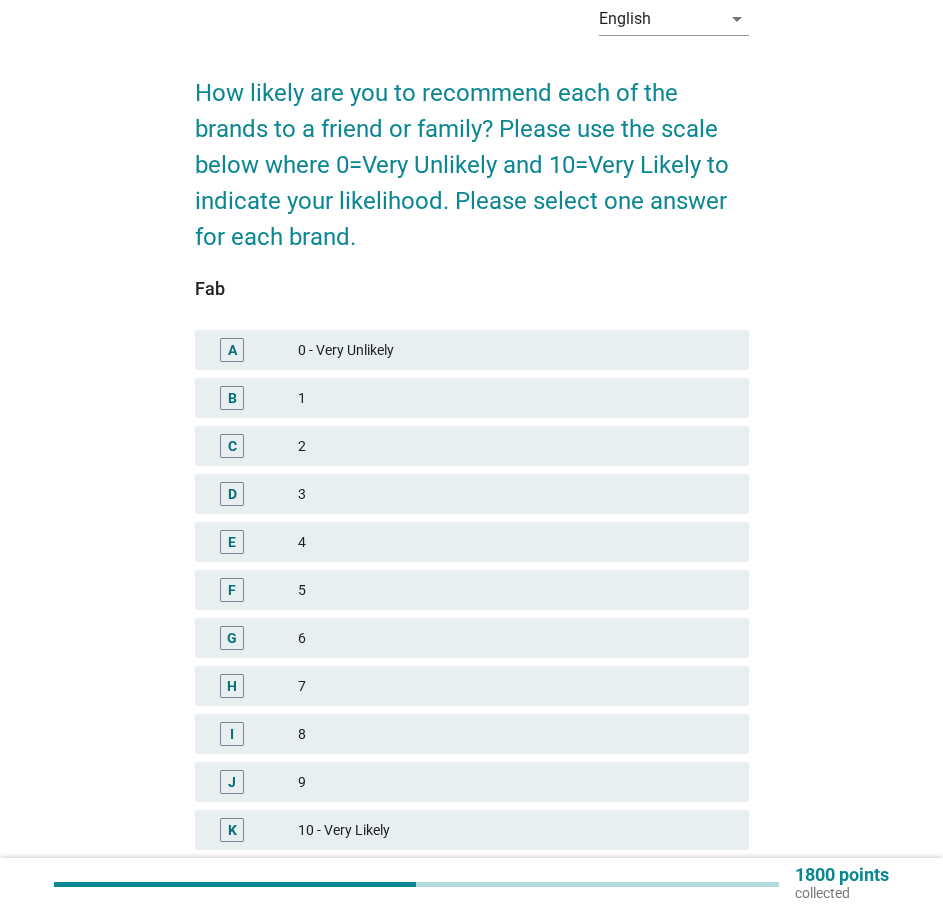 scroll, scrollTop: 233, scrollLeft: 0, axis: vertical 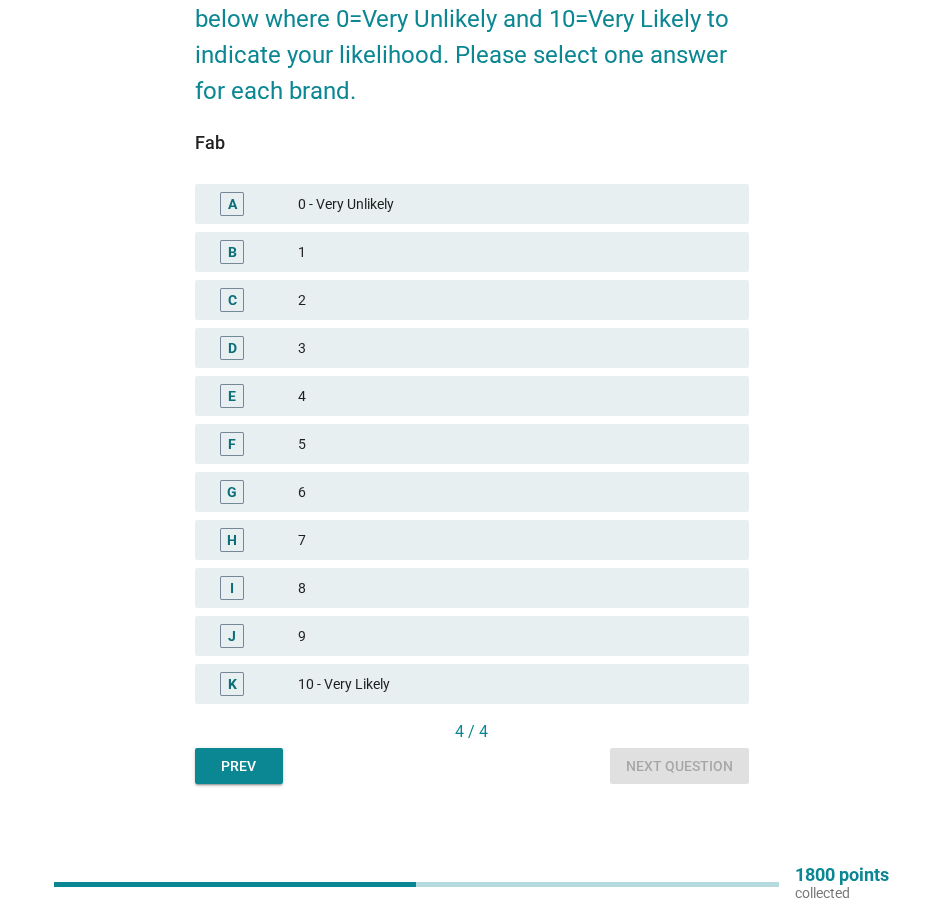 click on "9" at bounding box center [515, 636] 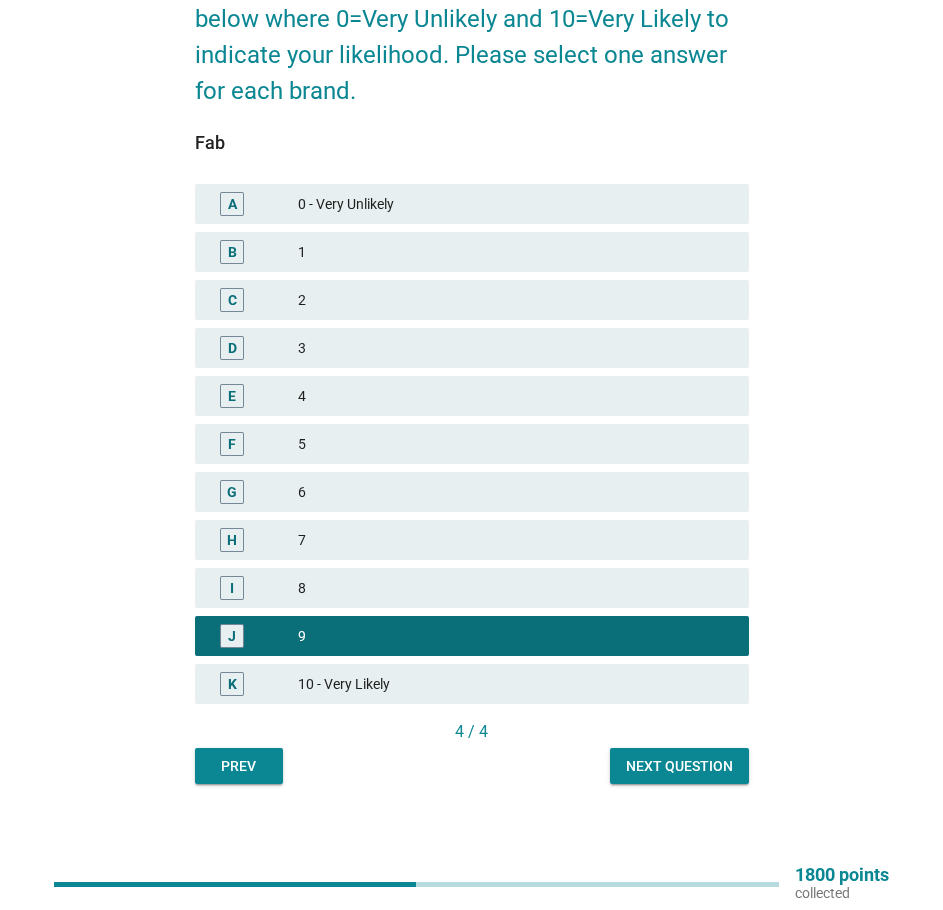 click on "Next question" at bounding box center [679, 766] 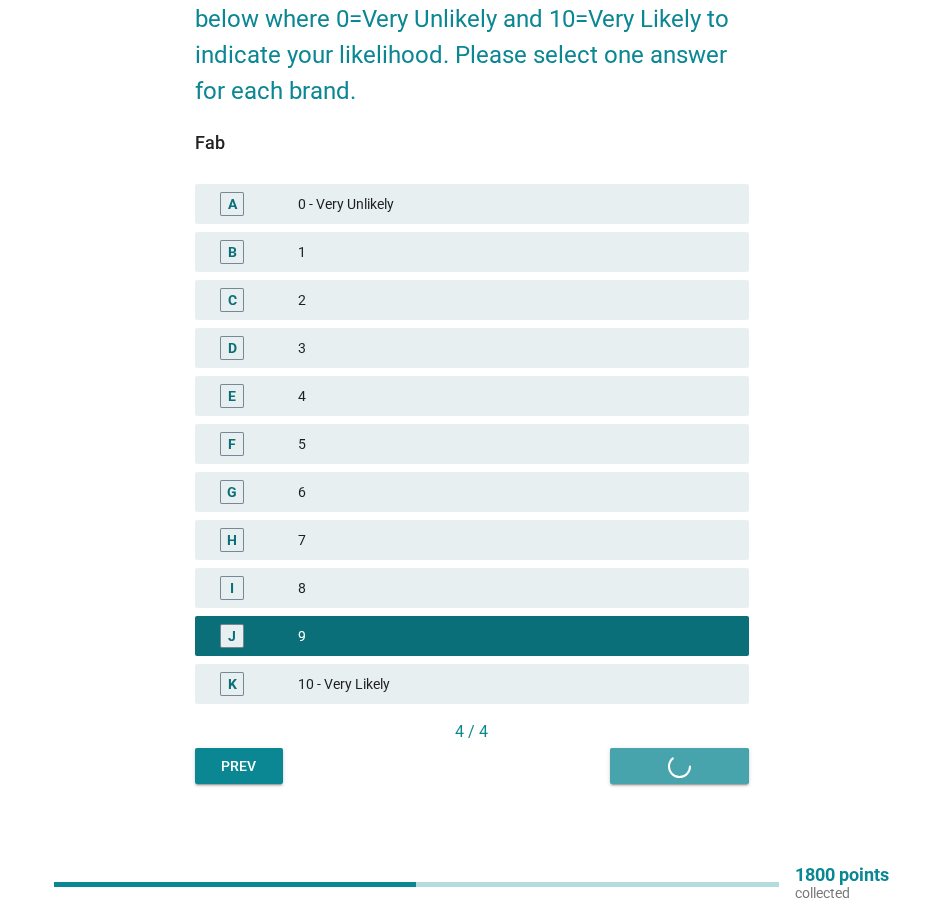 scroll, scrollTop: 0, scrollLeft: 0, axis: both 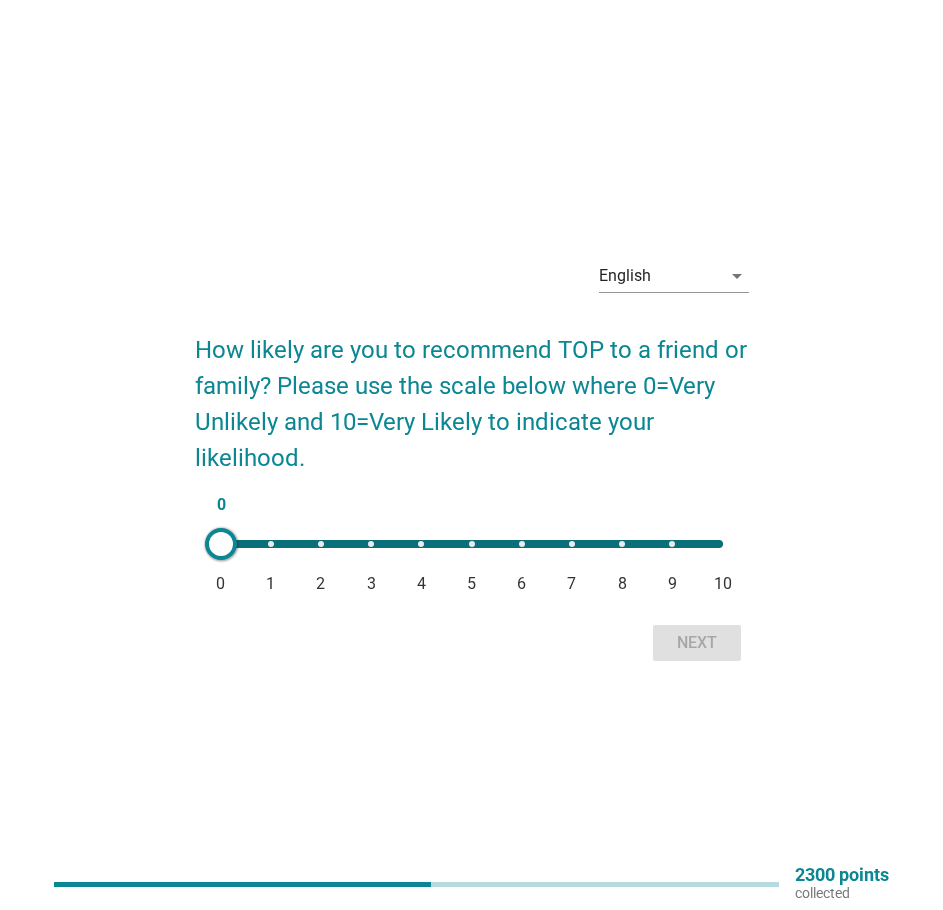 click on "0
0
1
2
3
4
5
6
7
8
9
10" at bounding box center (472, 544) 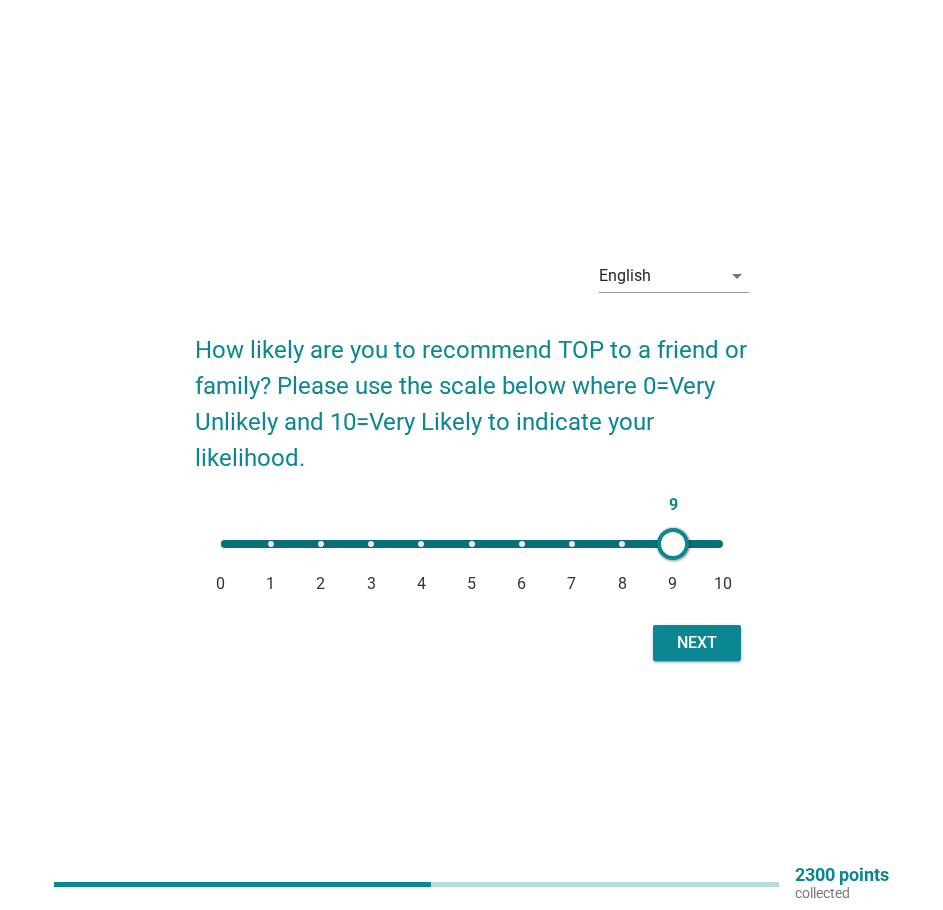 click on "Next" at bounding box center [697, 643] 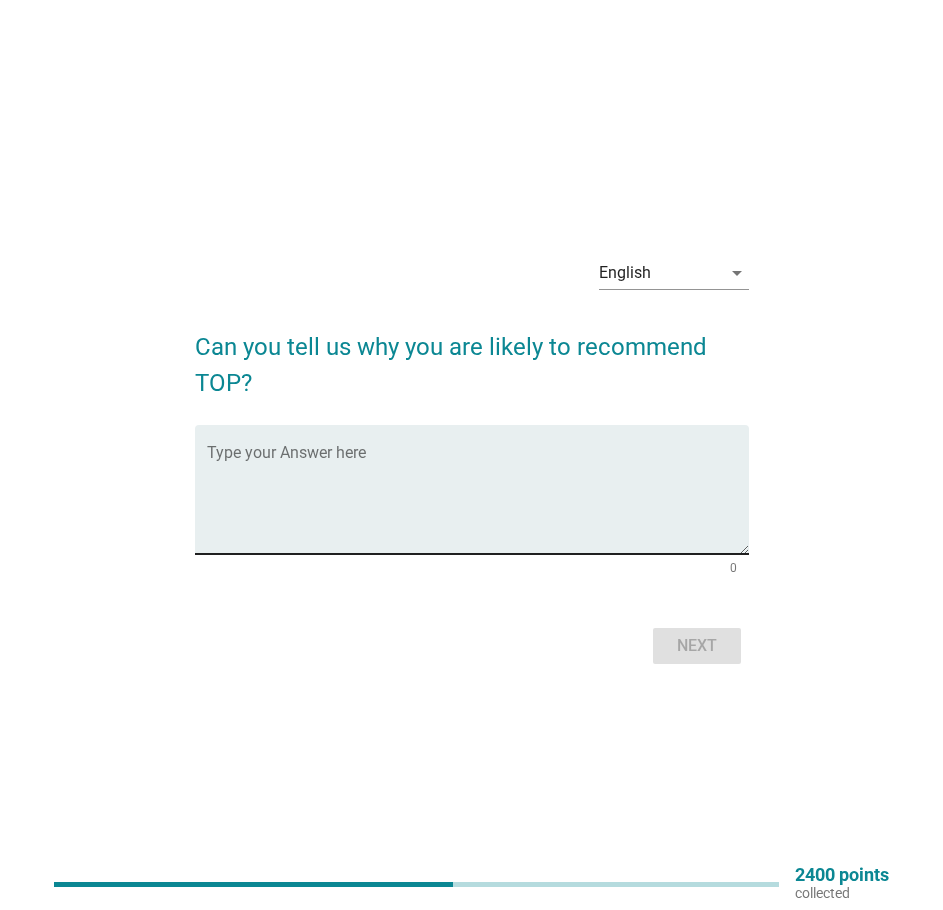 click at bounding box center [478, 501] 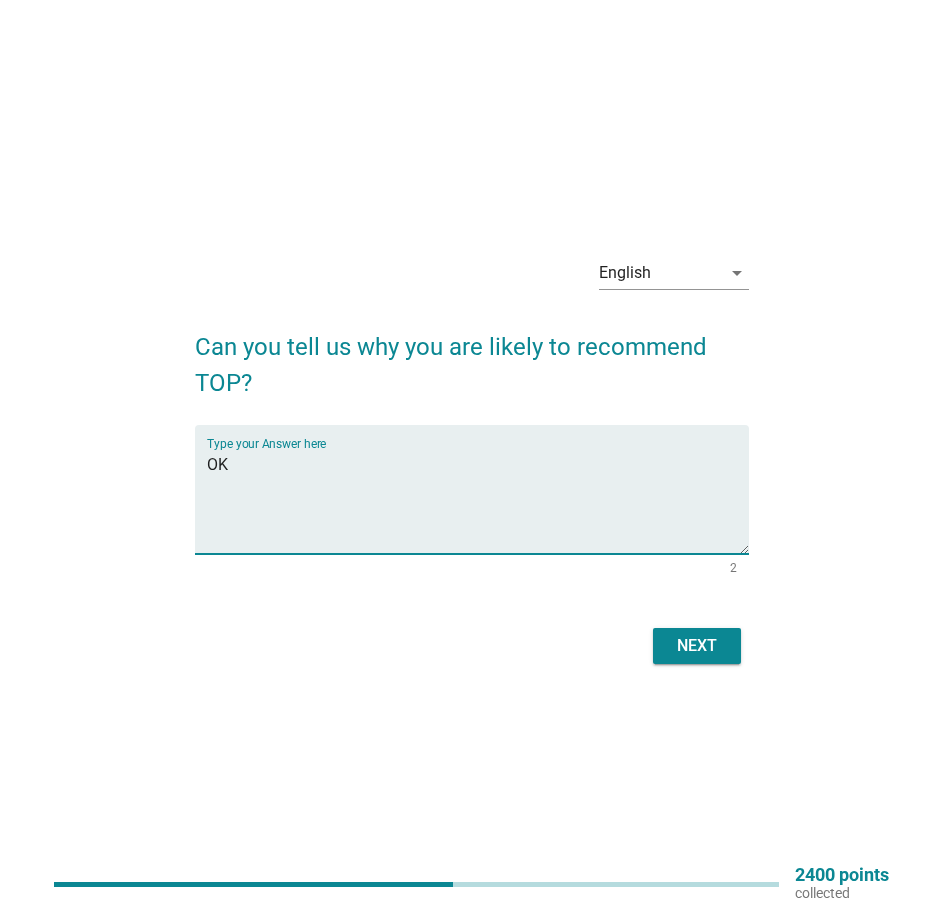 type on "OK" 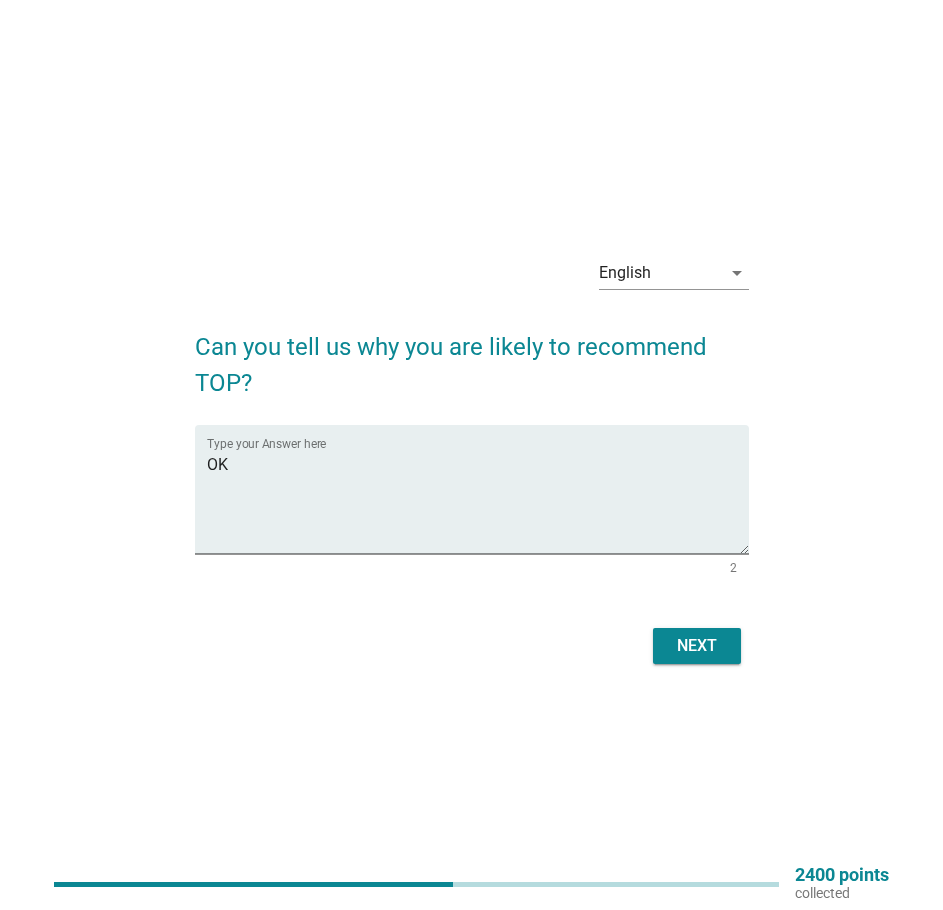 click on "Next" at bounding box center (697, 646) 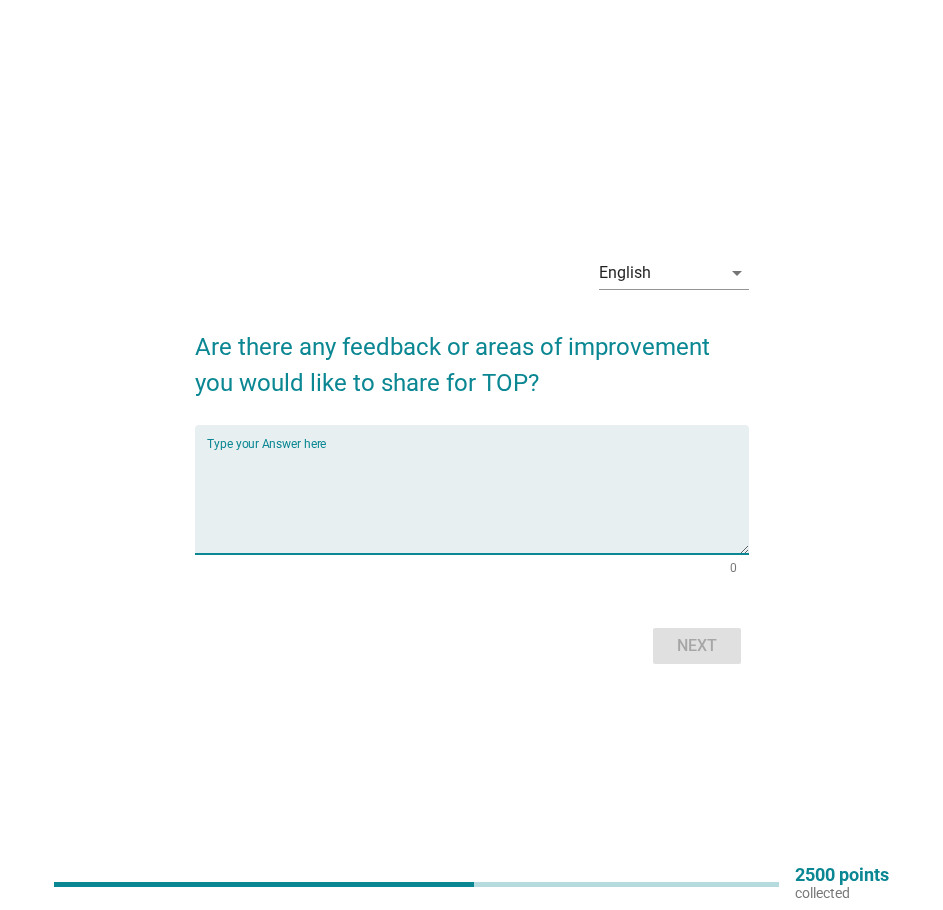 click at bounding box center [478, 501] 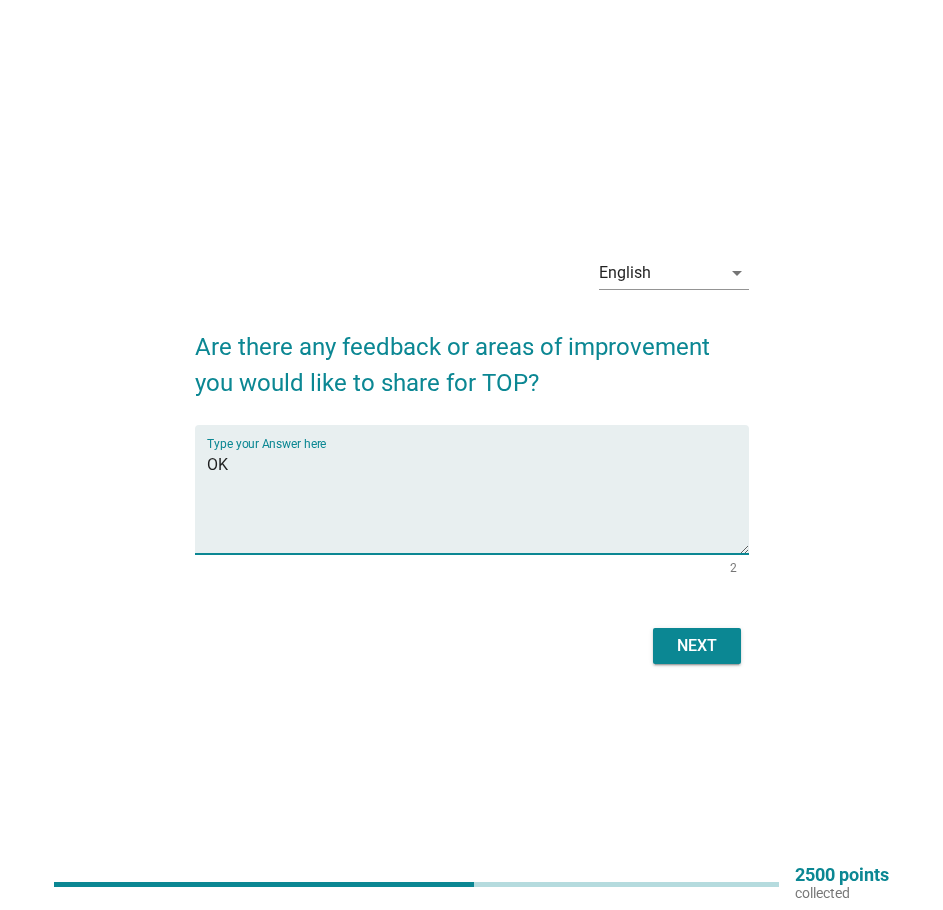 type on "OK" 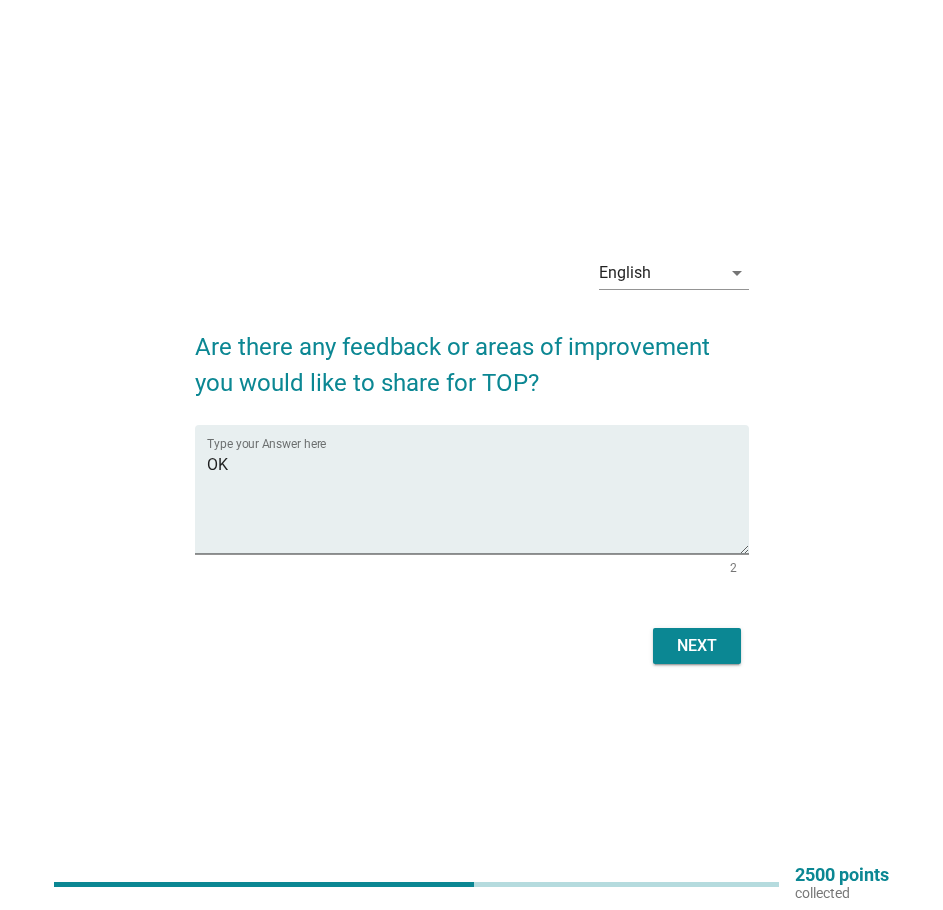 click on "Next" at bounding box center [472, 646] 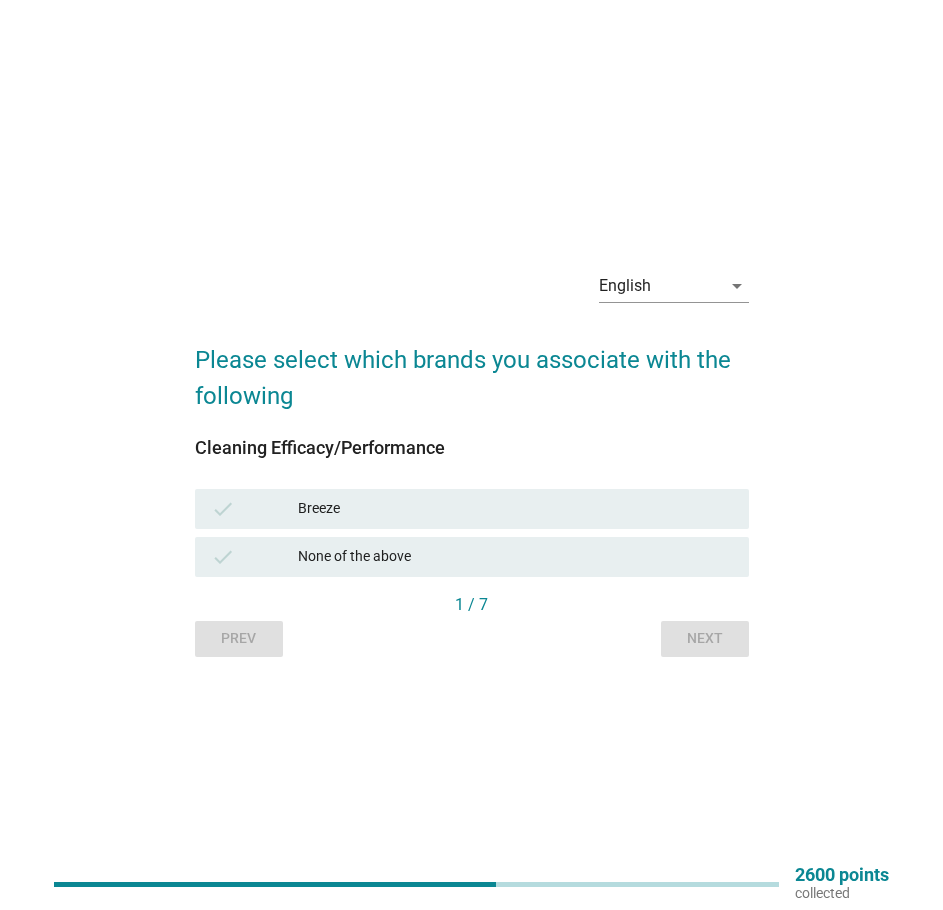 click on "Breeze" at bounding box center (515, 509) 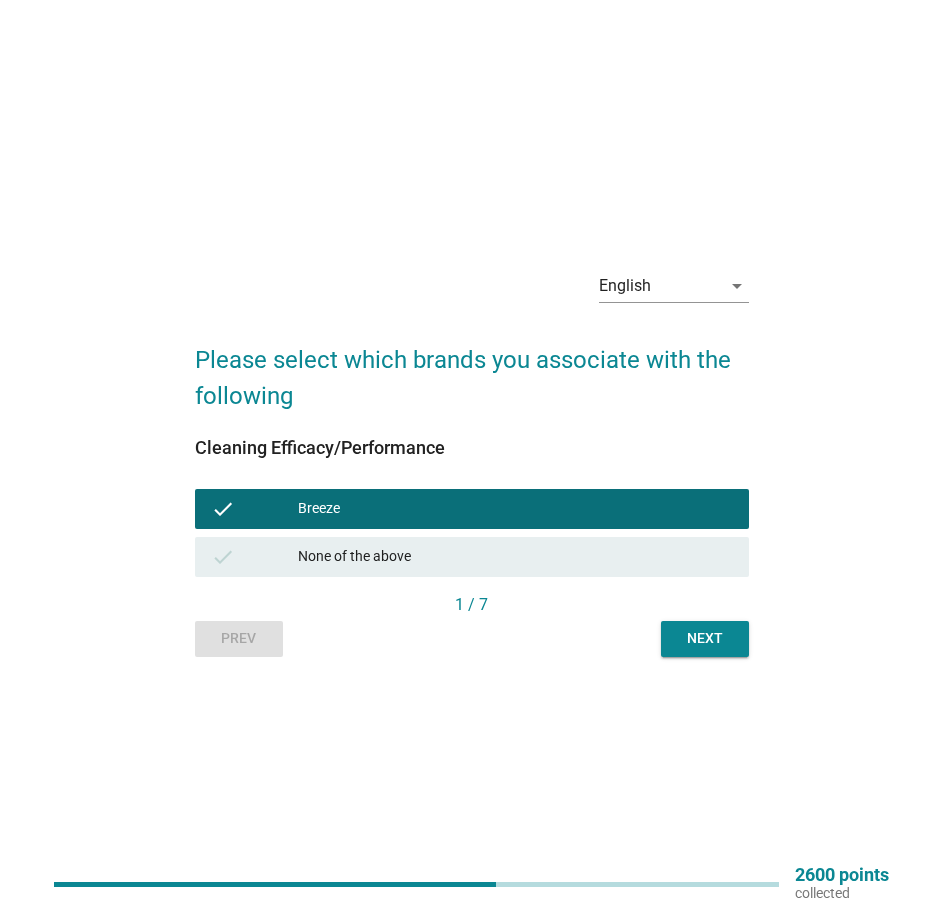 click on "Next" at bounding box center (705, 638) 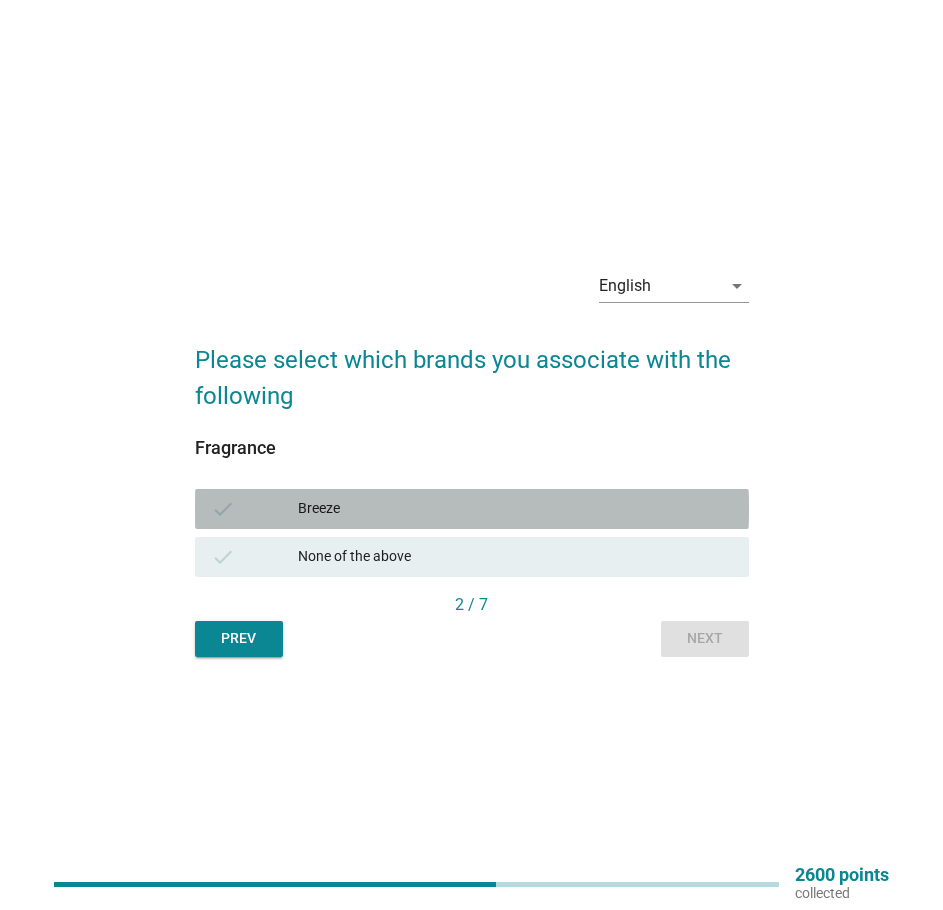 drag, startPoint x: 373, startPoint y: 522, endPoint x: 470, endPoint y: 530, distance: 97.32934 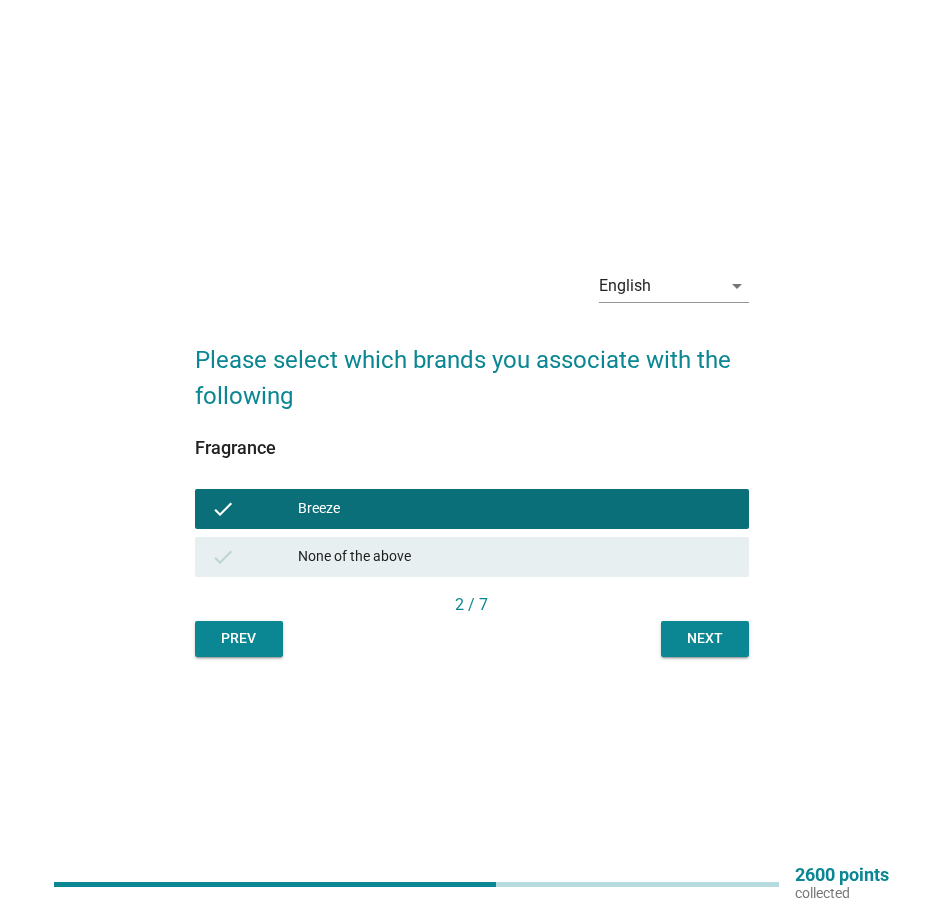 click on "Next" at bounding box center (705, 638) 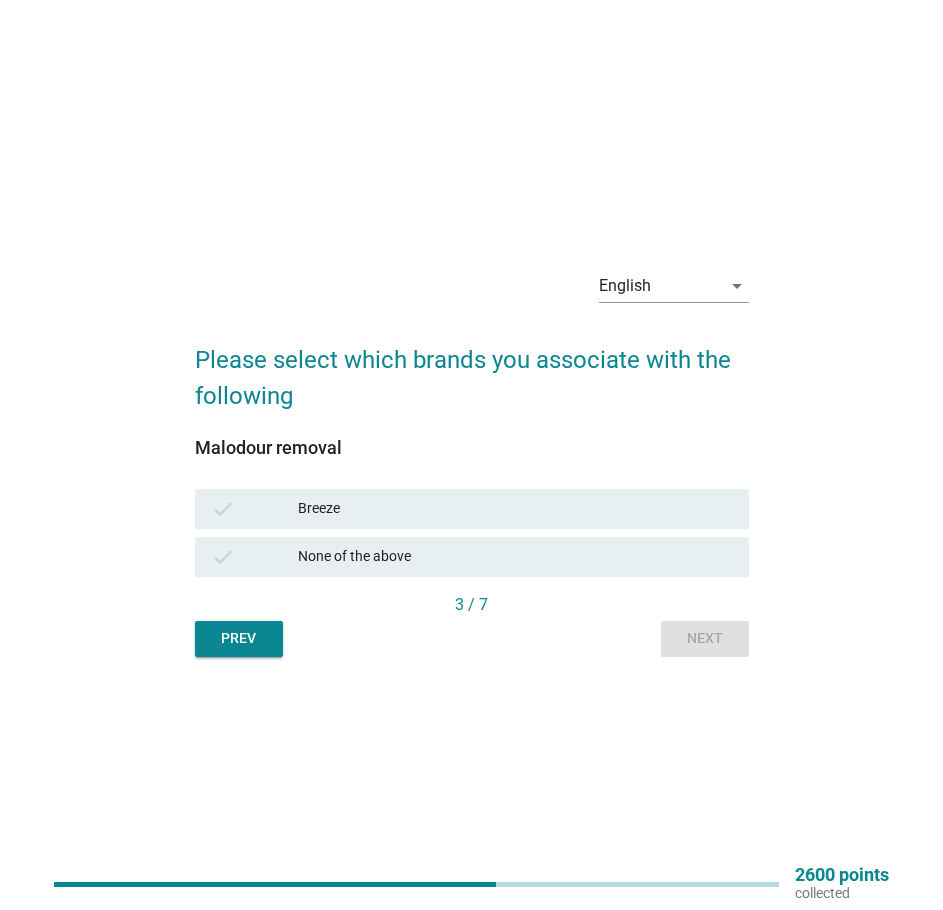 click on "Breeze" at bounding box center (515, 509) 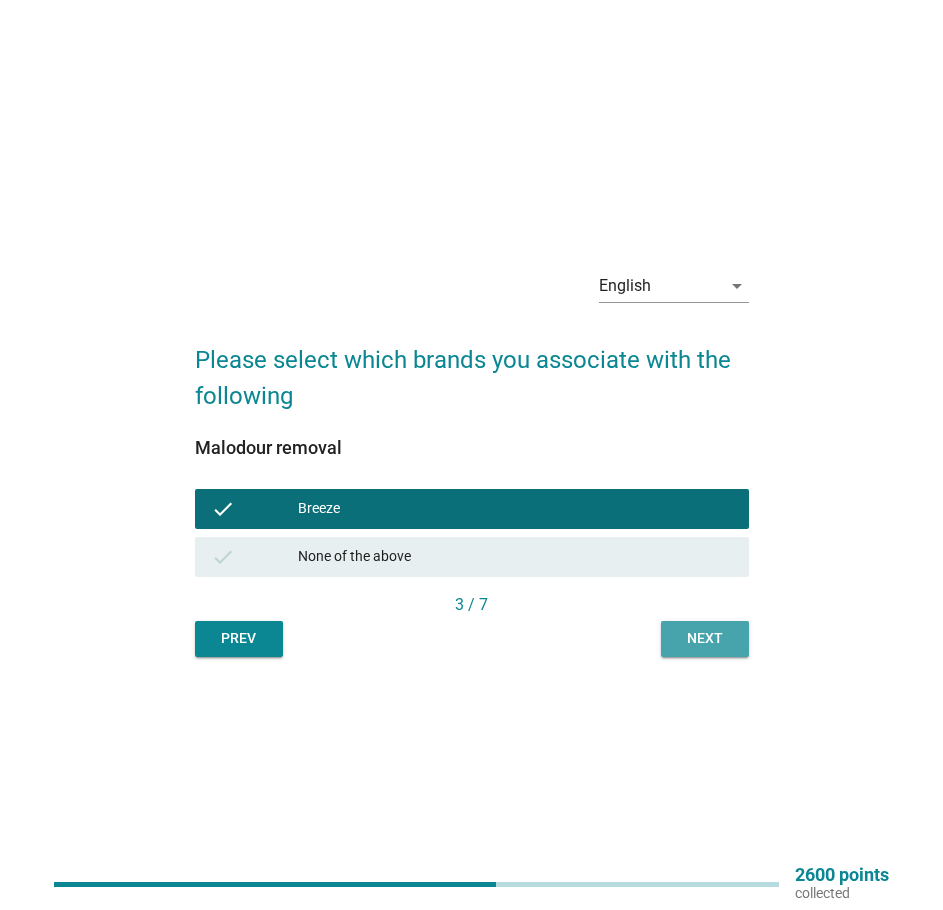 click on "Next" at bounding box center [705, 638] 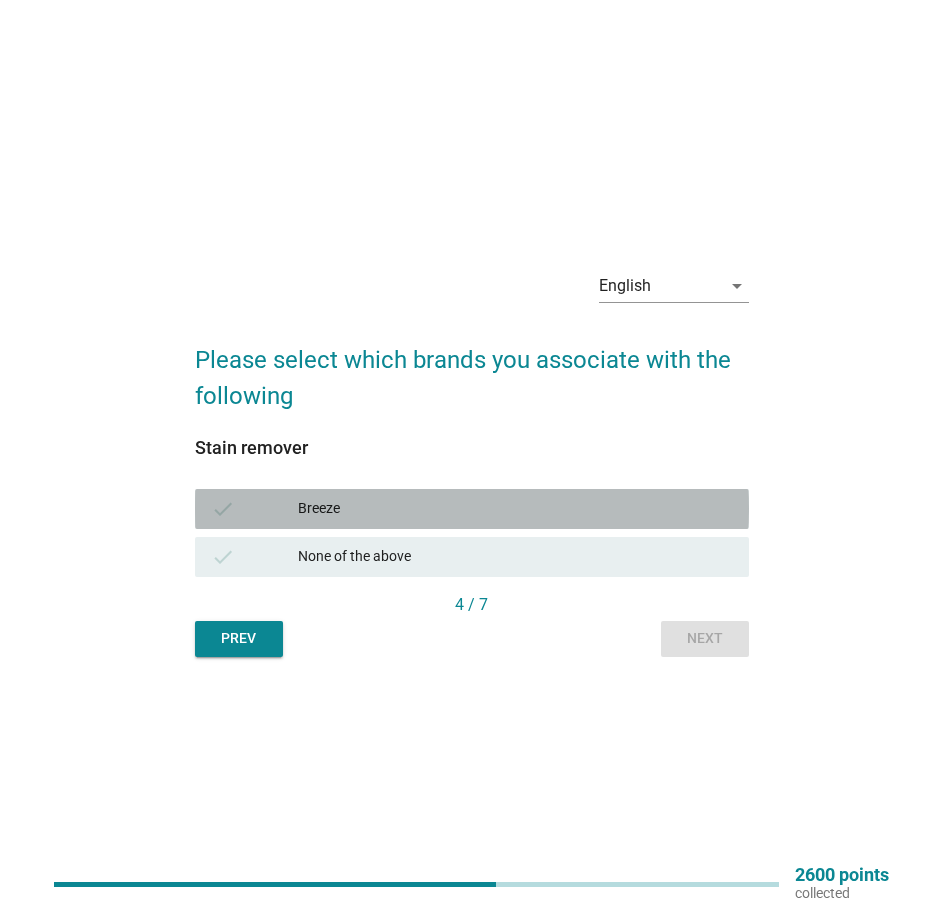 click on "Breeze" at bounding box center (515, 509) 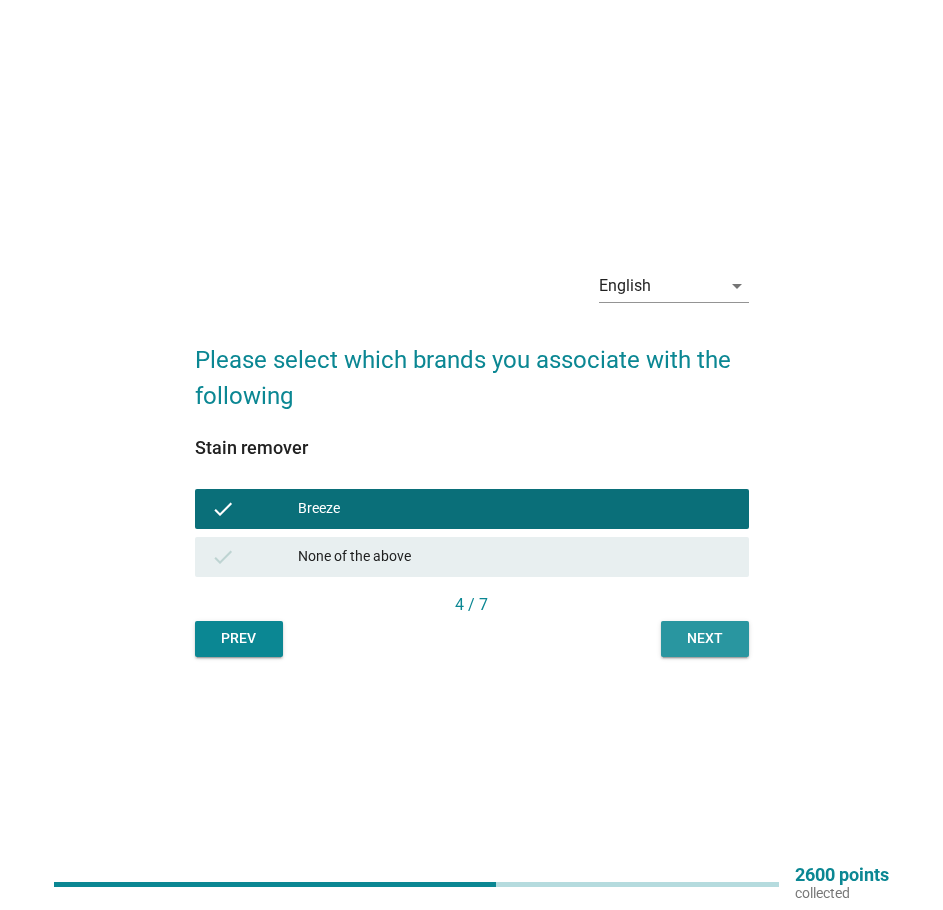 click on "Next" at bounding box center (705, 639) 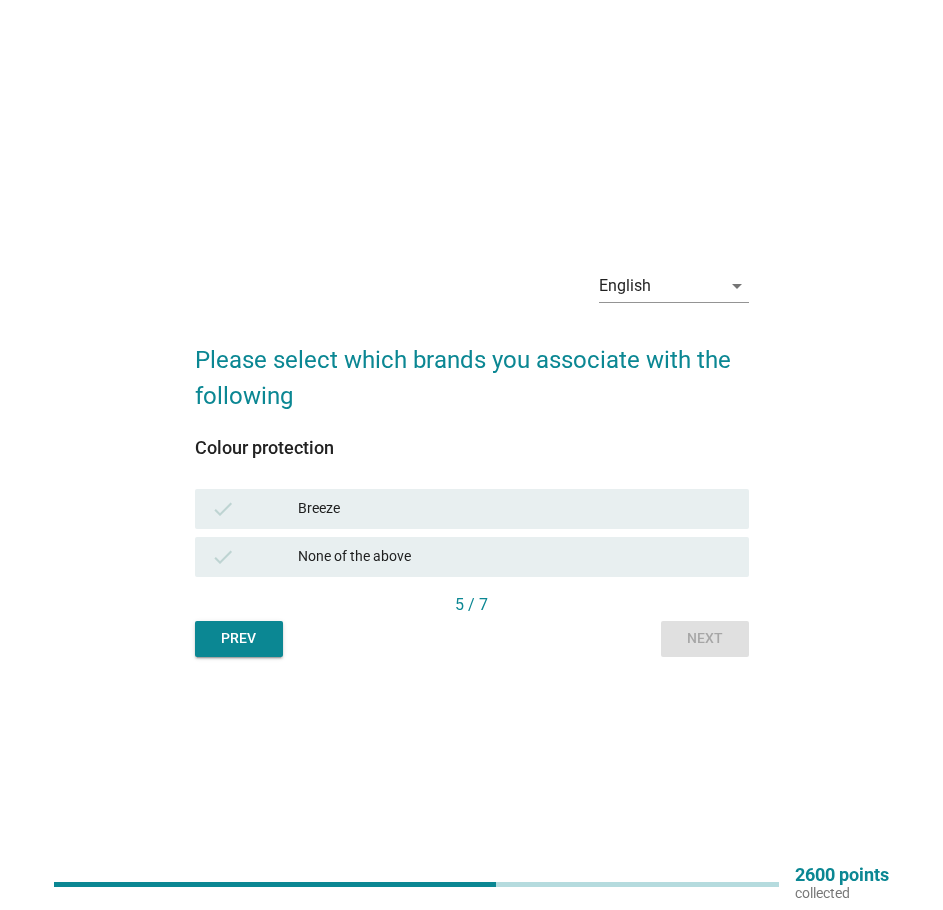 click on "Breeze" at bounding box center (515, 509) 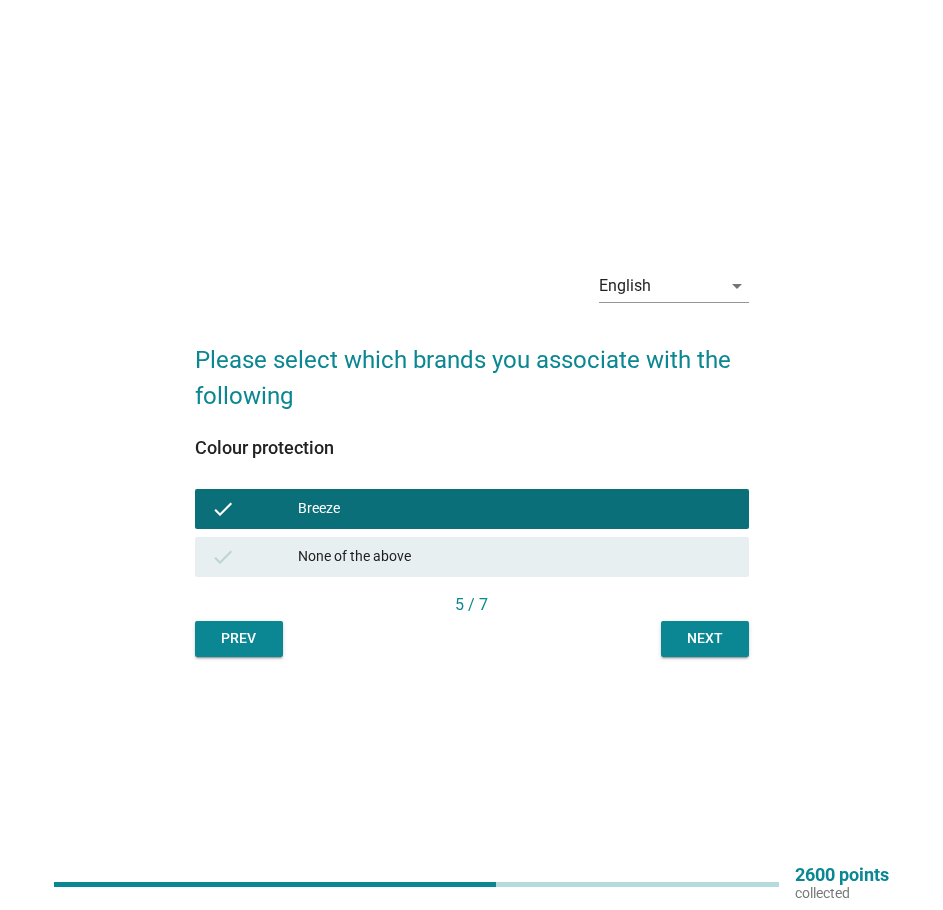 click on "Next" at bounding box center [705, 639] 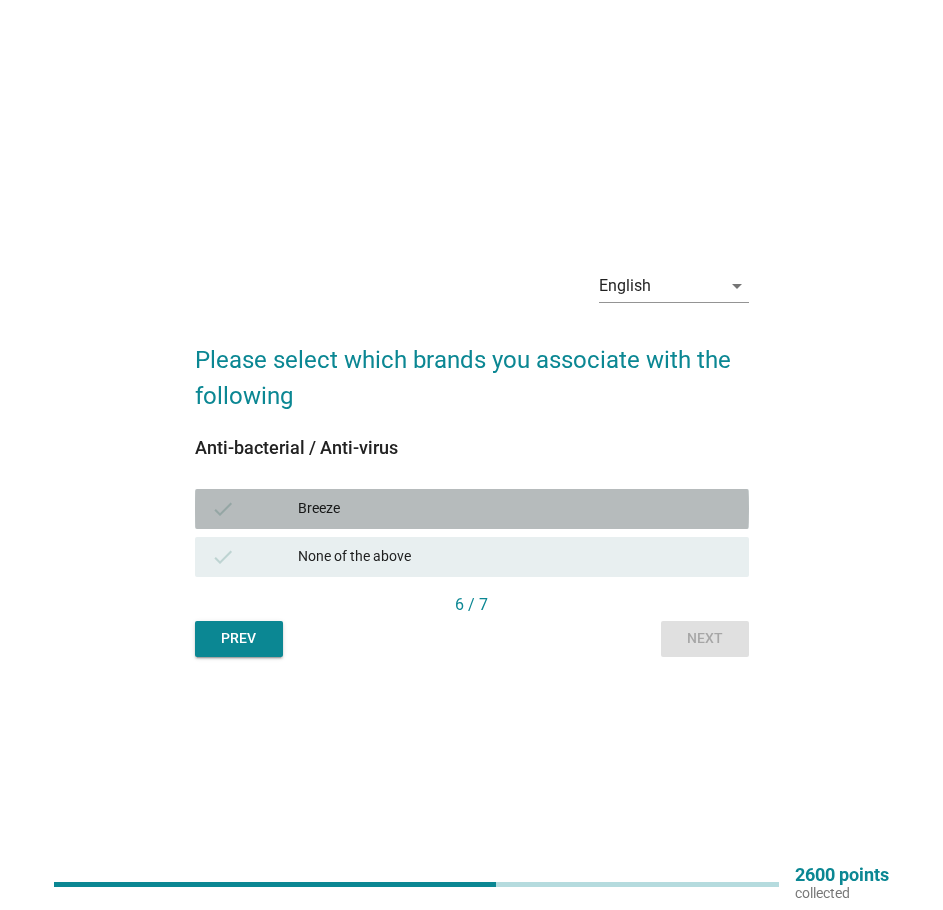 click on "Breeze" at bounding box center (515, 509) 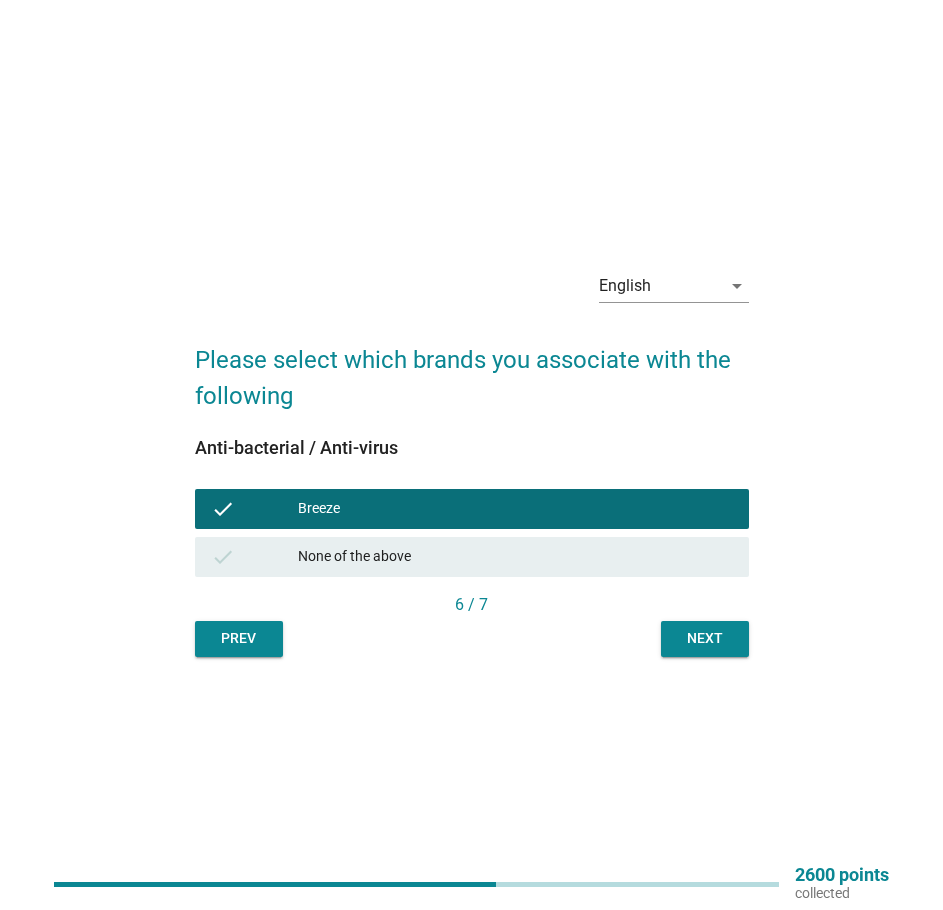 click on "Next" at bounding box center [705, 638] 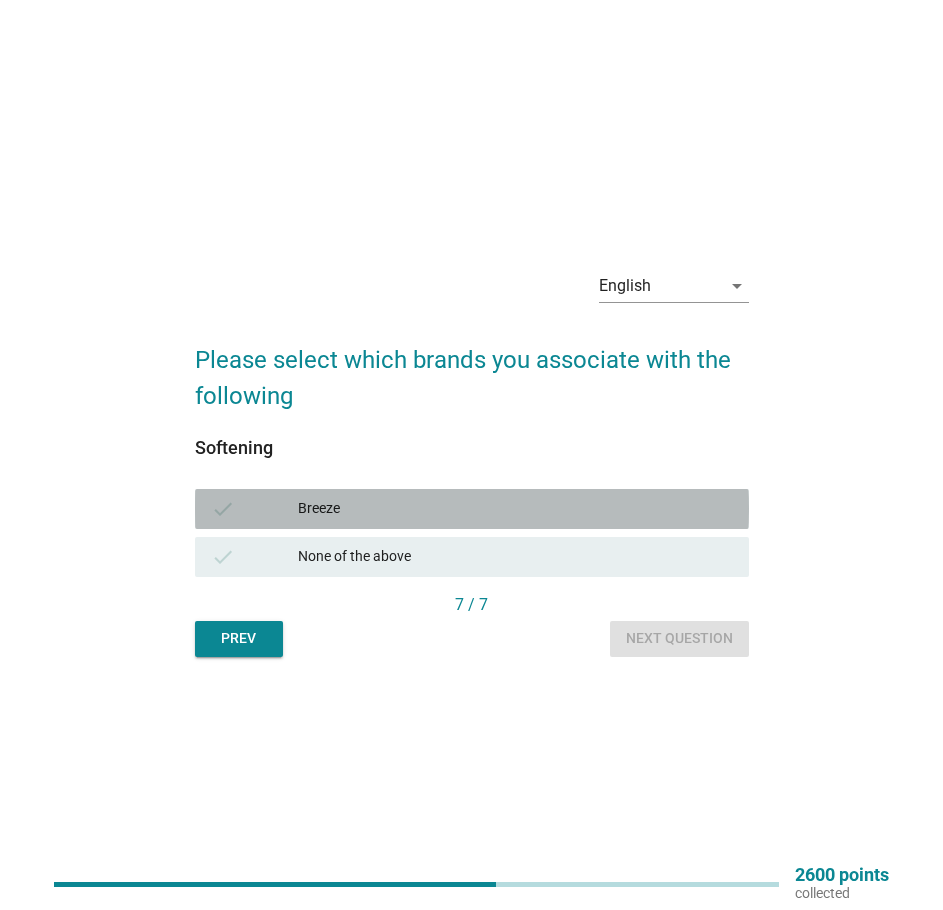 click on "Breeze" at bounding box center [515, 509] 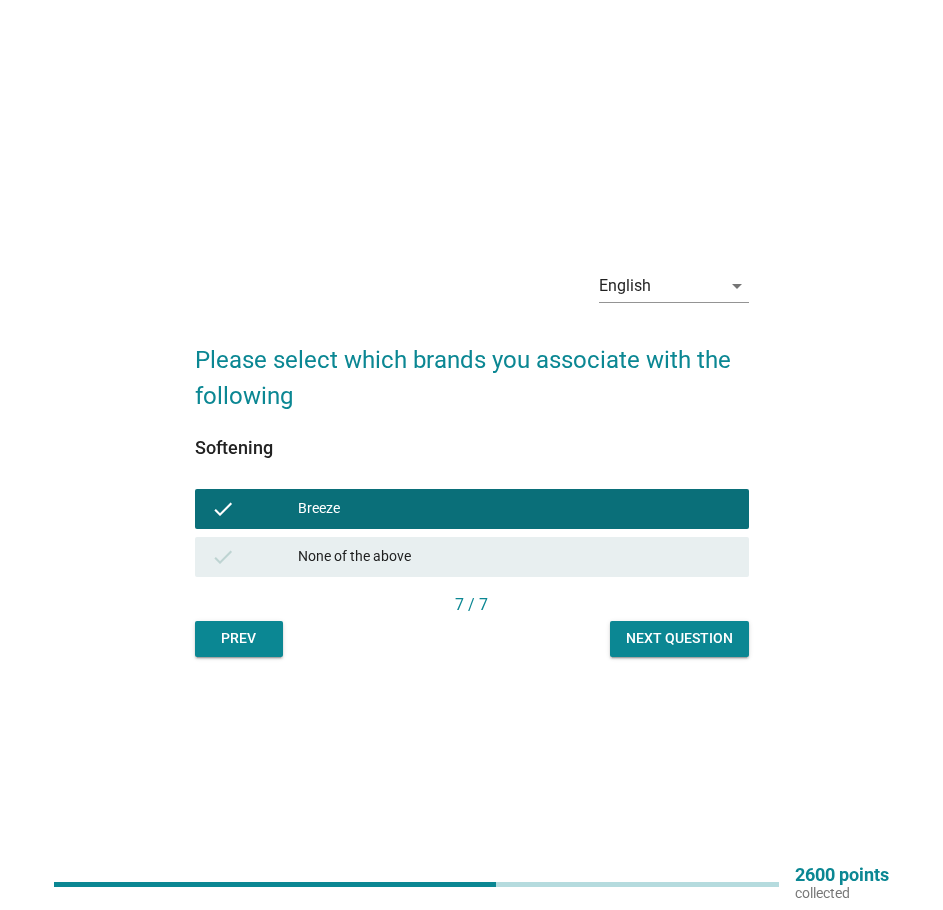click on "Next question" at bounding box center [679, 638] 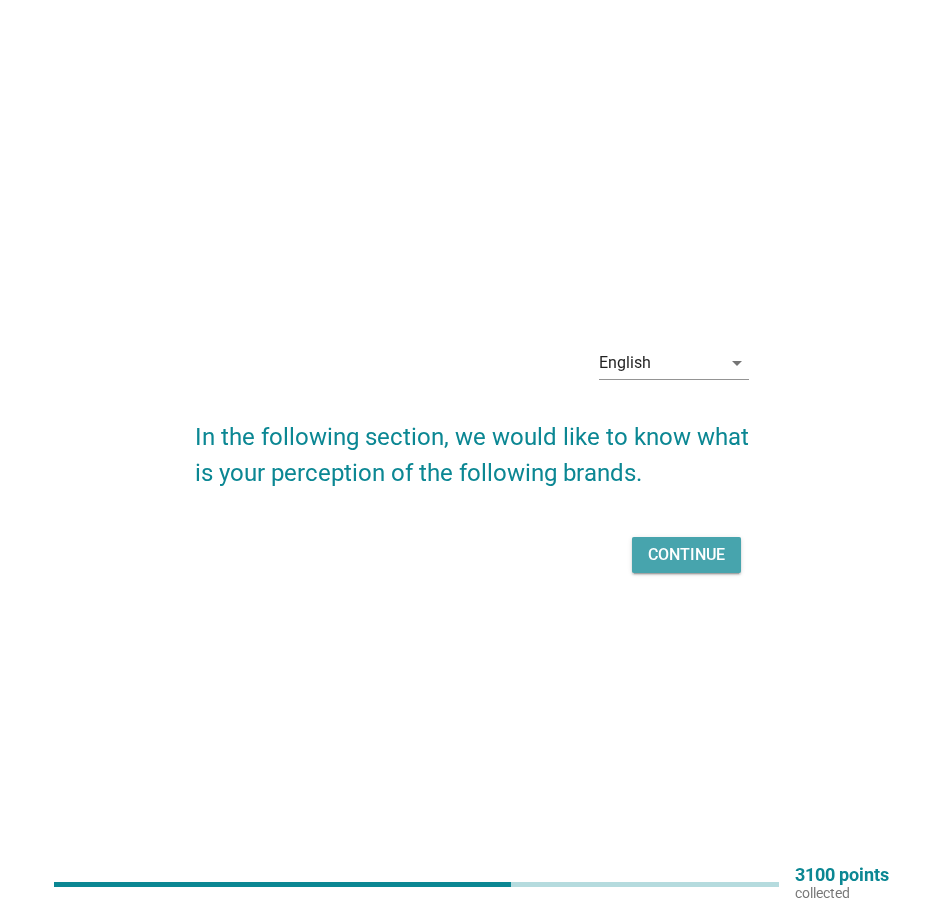 click on "Continue" at bounding box center (686, 555) 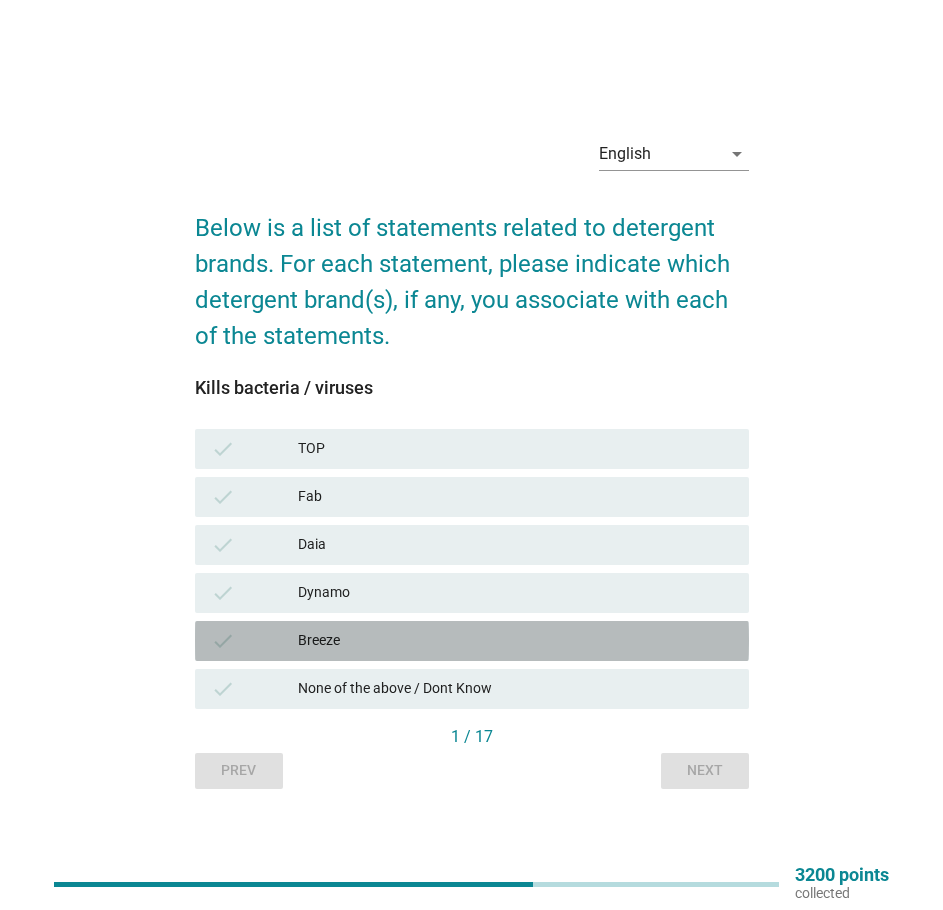 click on "Breeze" at bounding box center [515, 641] 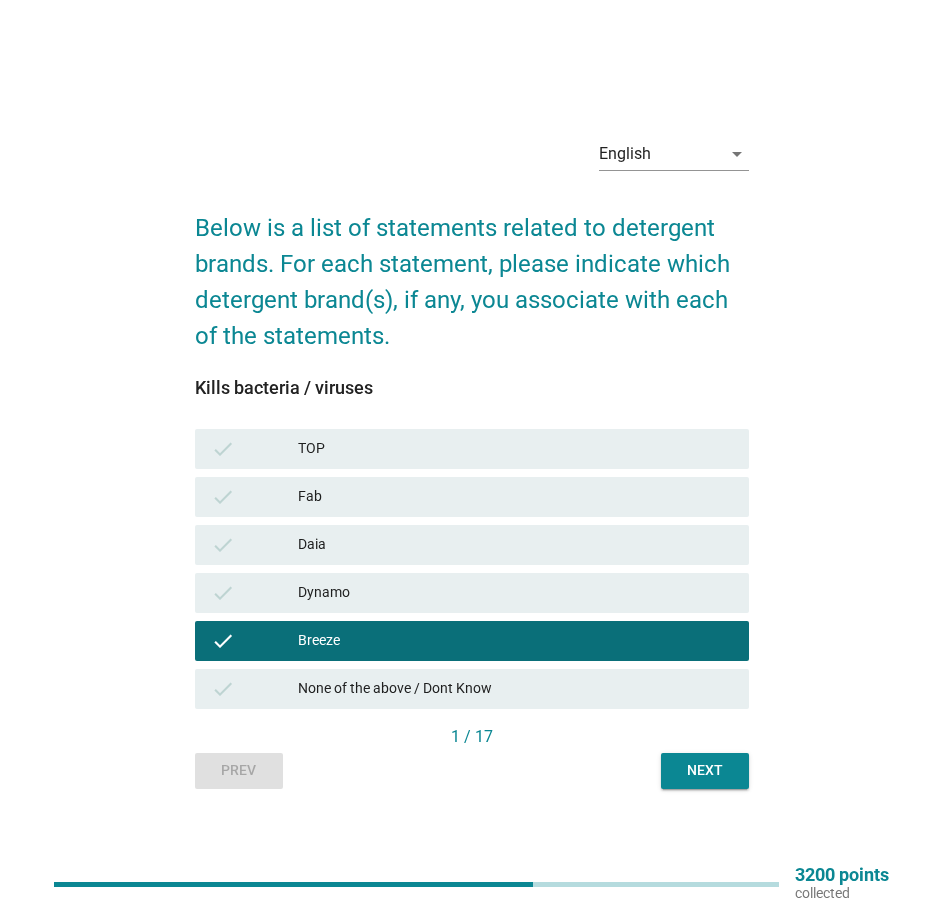 click on "English arrow_drop_down   Below is a list of statements related to detergent brands. For each statement, please indicate which detergent brand(s), if any, you associate with each of the statements.
Kills bacteria / viruses
check   TOP check   Fab check   Daia check   Dynamo check   Breeze check   None of the above / Dont Know
1 / 17
Prev   Next" at bounding box center [472, 455] 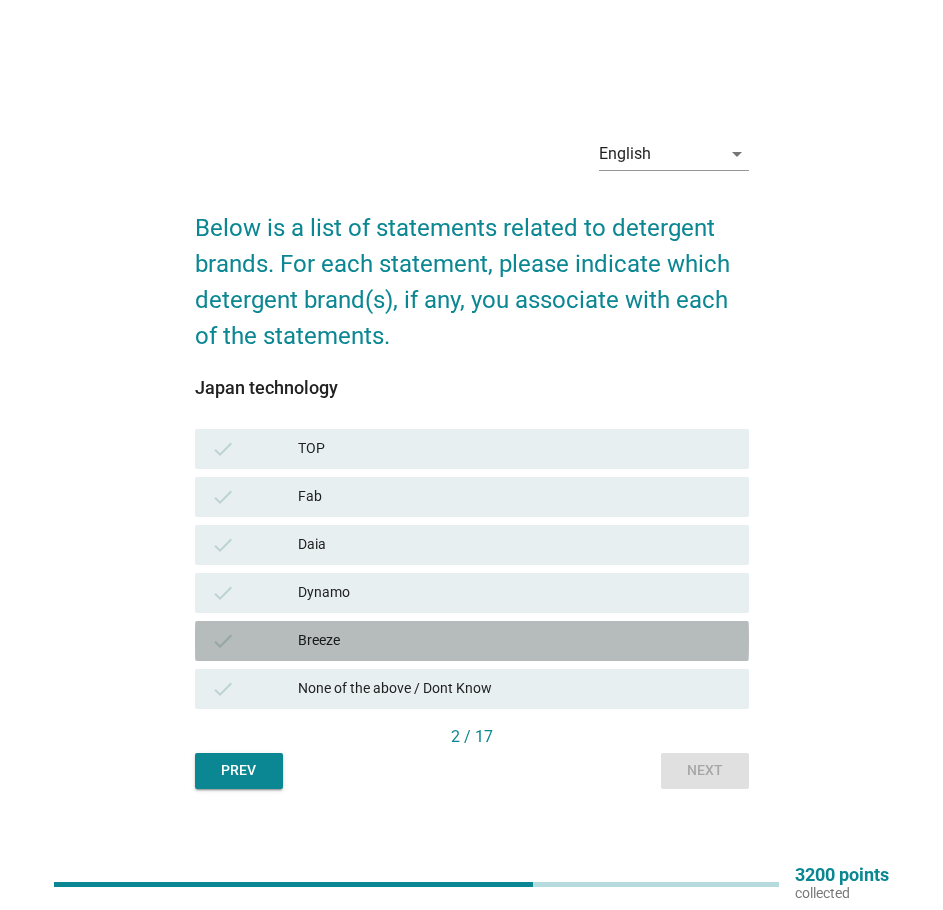 click on "Breeze" at bounding box center (515, 641) 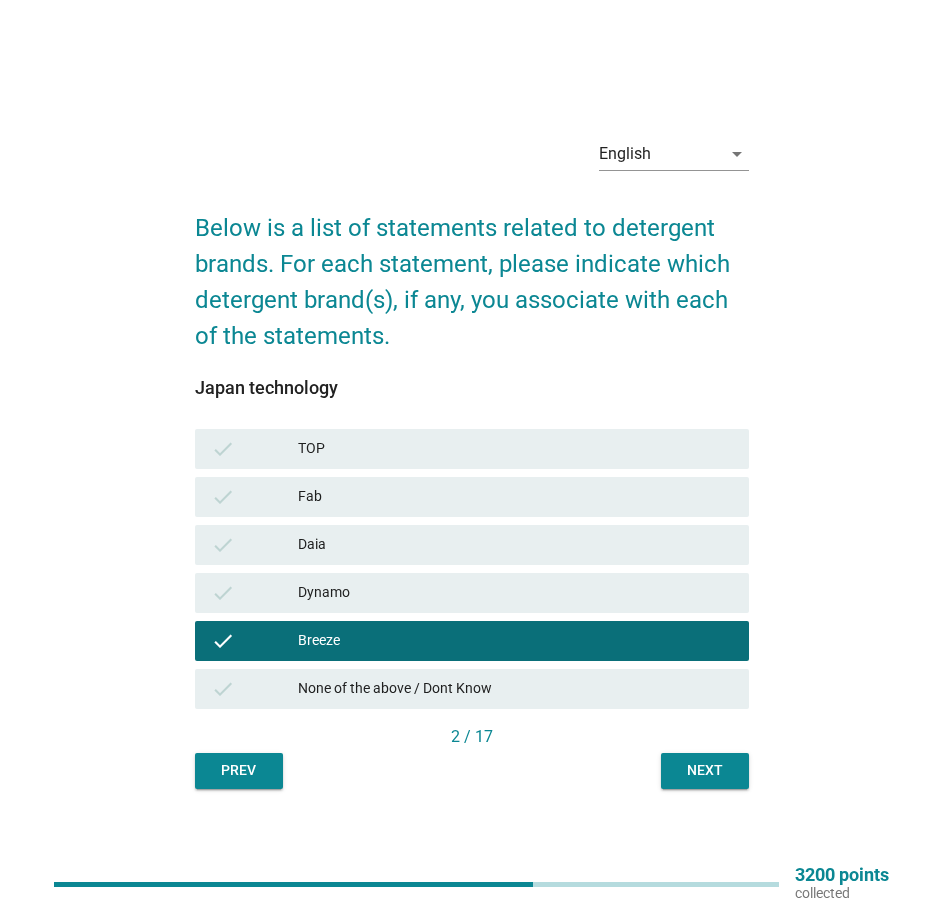 click on "TOP" at bounding box center [515, 449] 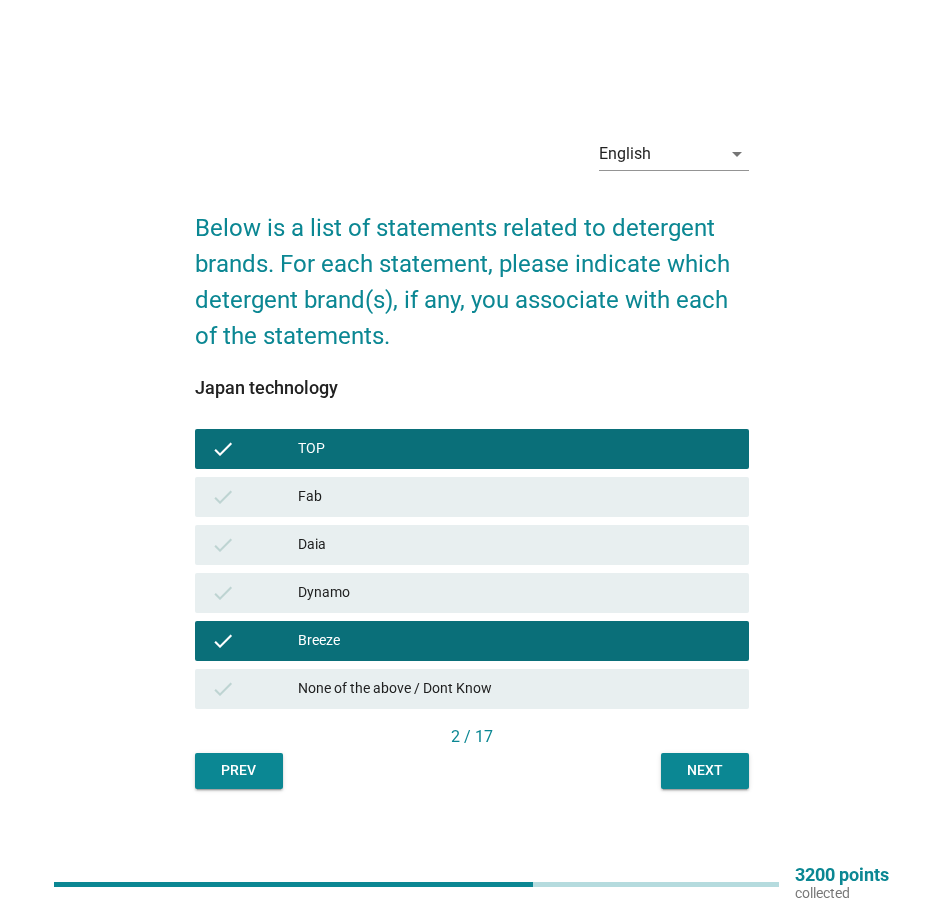 click on "Next" at bounding box center (705, 770) 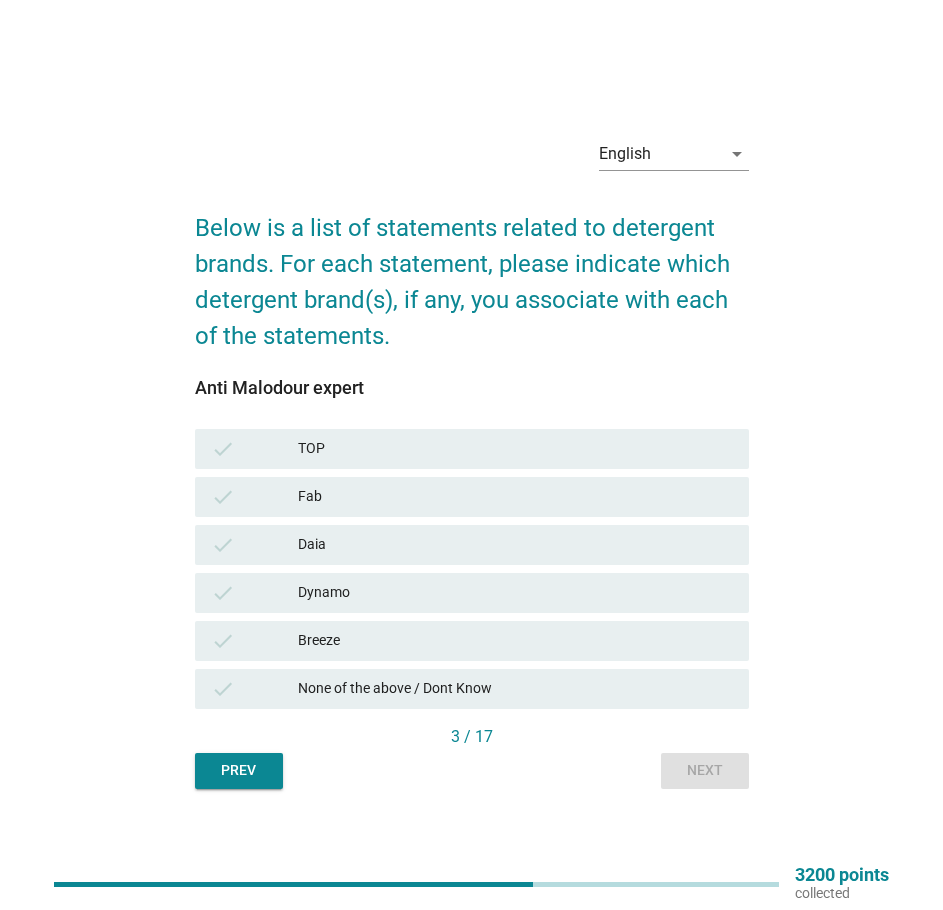drag, startPoint x: 328, startPoint y: 442, endPoint x: 340, endPoint y: 450, distance: 14.422205 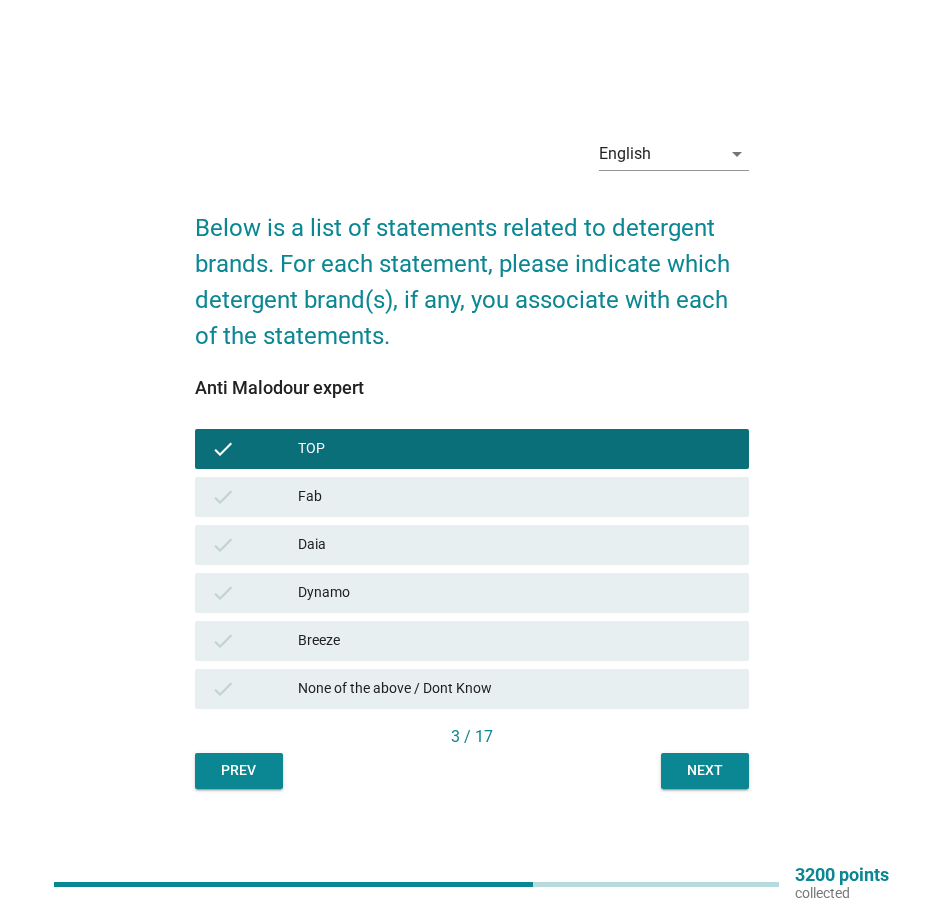 click on "Next" at bounding box center (705, 770) 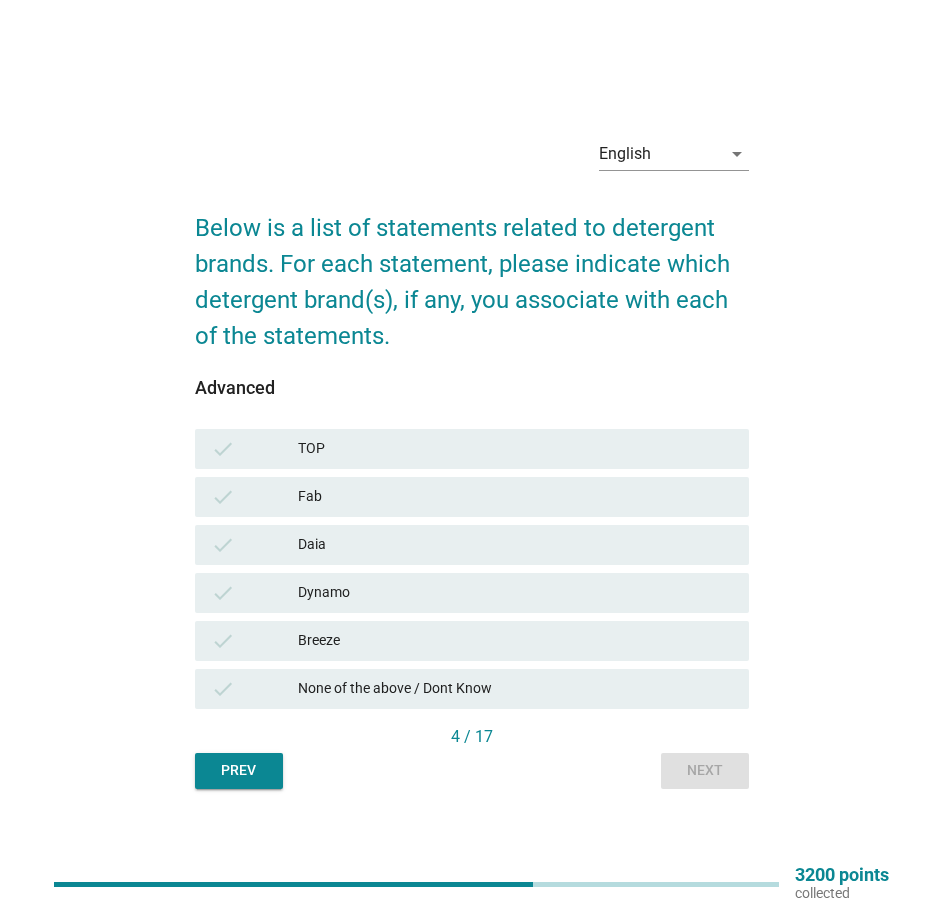 click on "TOP" at bounding box center [515, 449] 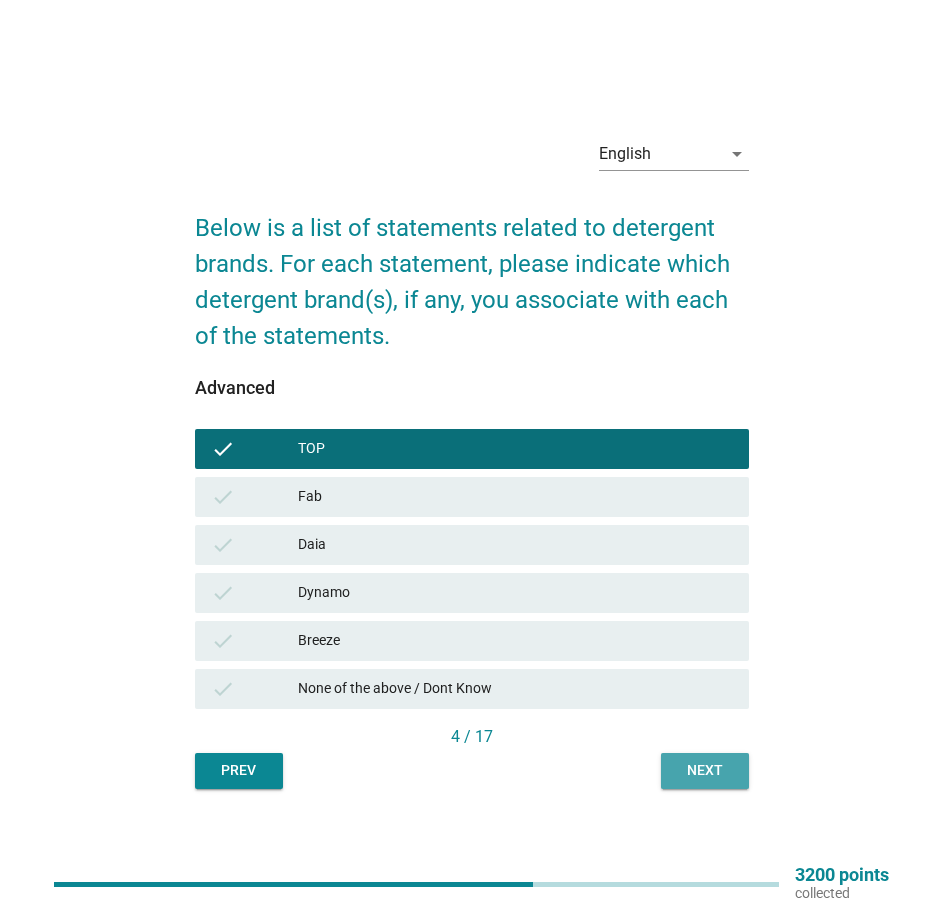 click on "Next" at bounding box center (705, 770) 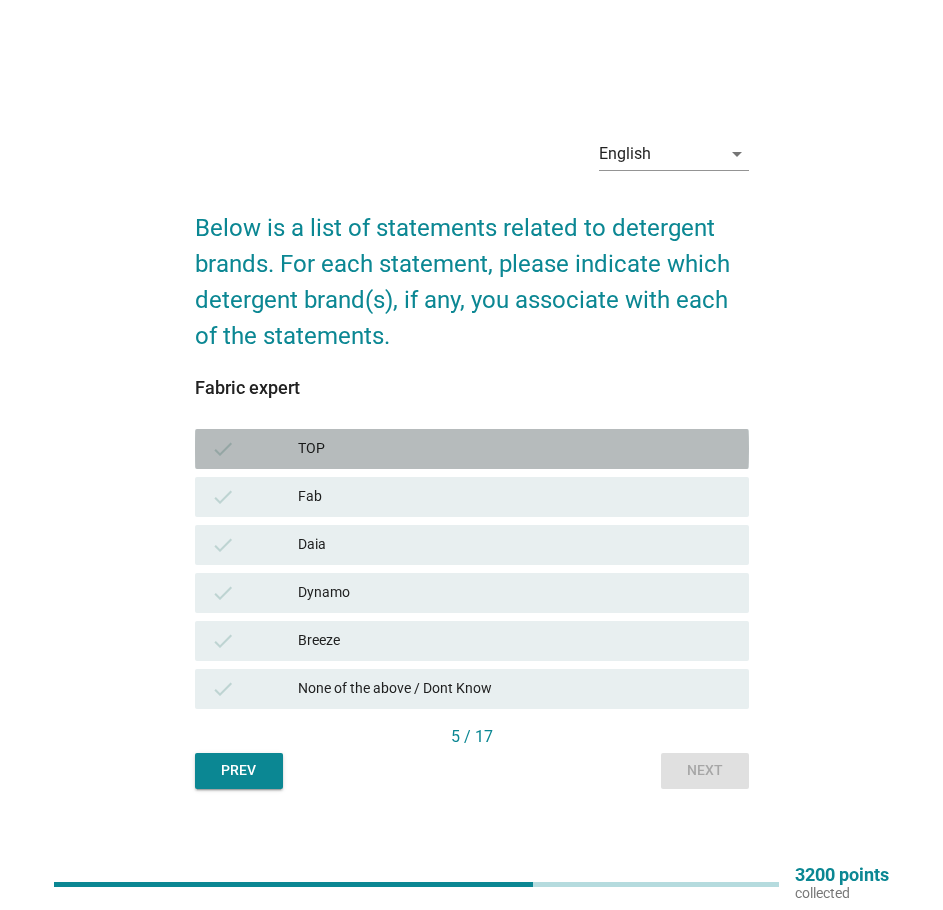 click on "TOP" at bounding box center (515, 449) 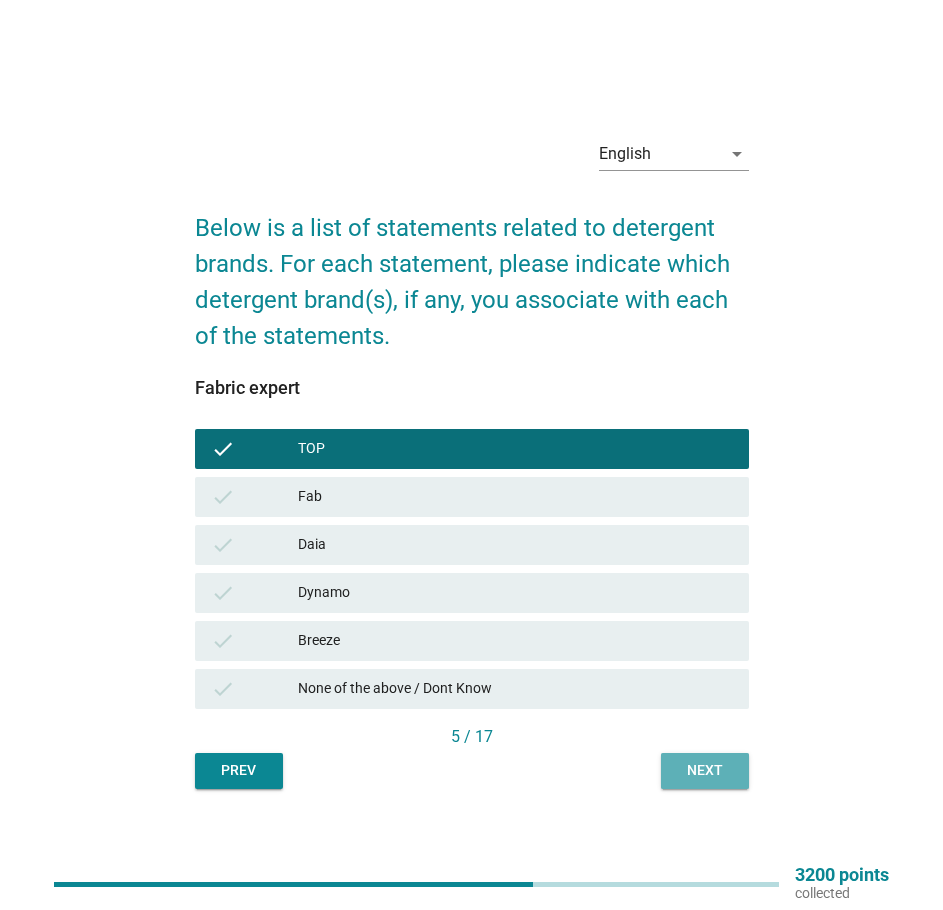 click on "Next" at bounding box center [705, 770] 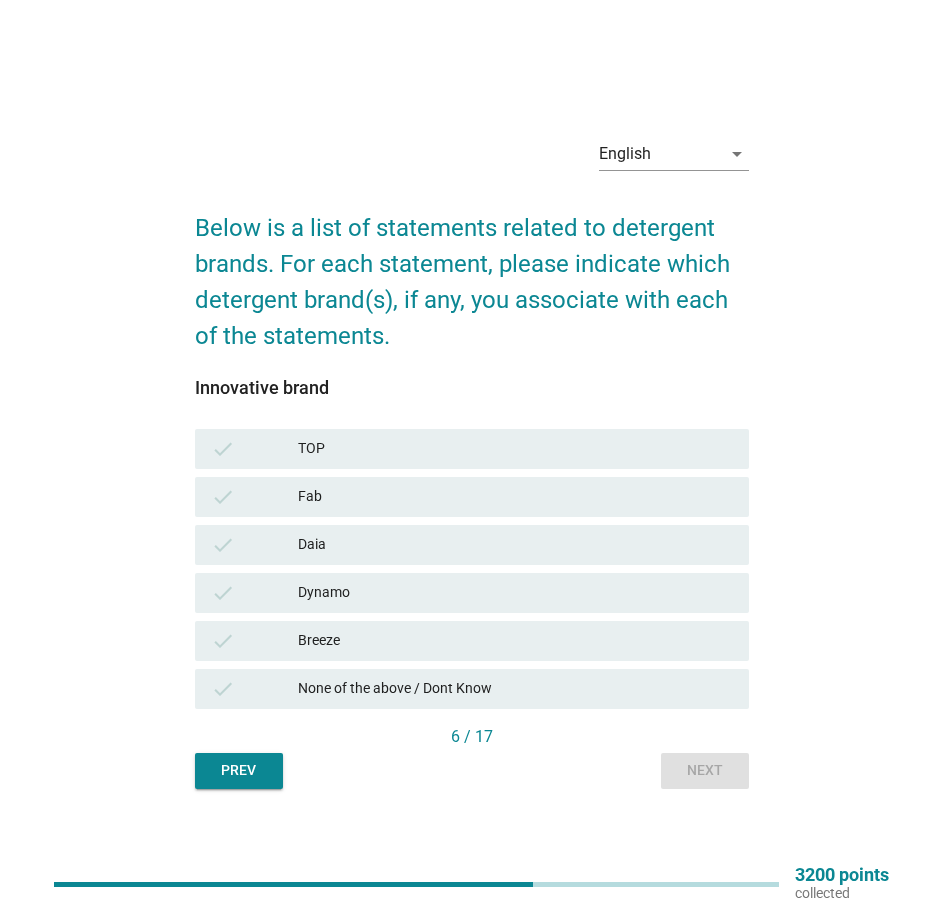 click on "Fab" at bounding box center (515, 497) 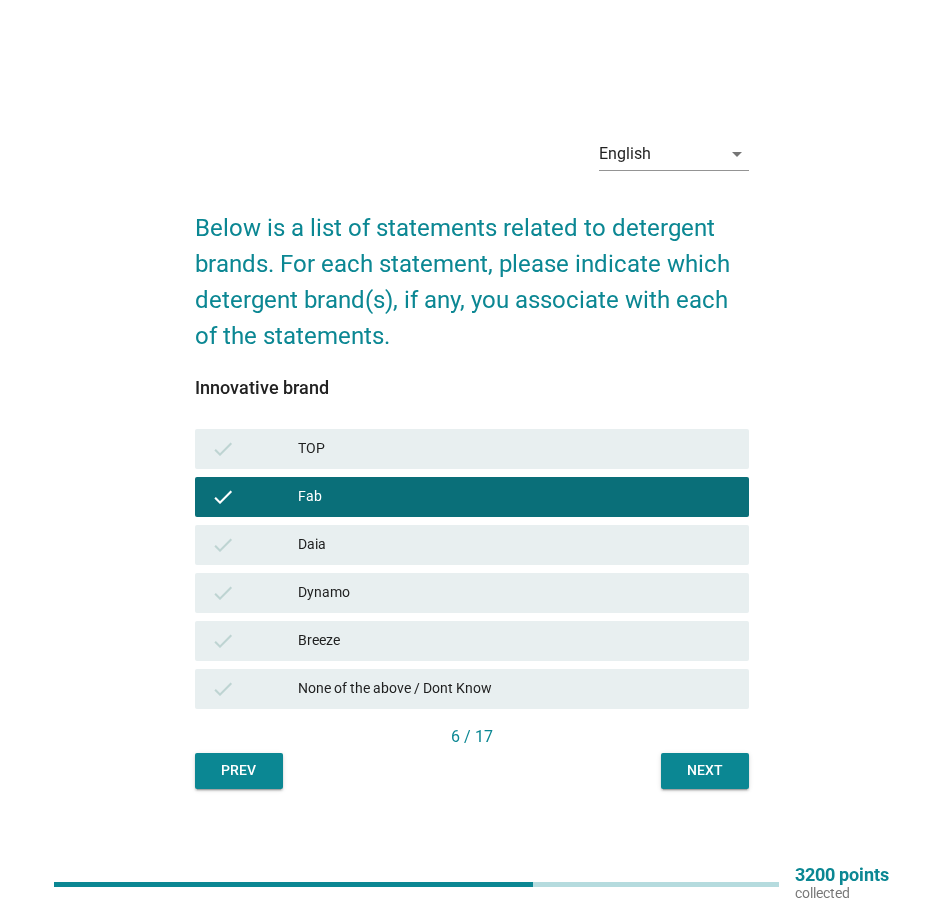 click on "English arrow_drop_down   Below is a list of statements related to detergent brands. For each statement, please indicate which detergent brand(s), if any, you associate with each of the statements.
Innovative brand
check   TOP check   Fab check   Daia check   Dynamo check   Breeze check   None of the above / Dont Know
6 / 17
Prev   Next" at bounding box center (472, 455) 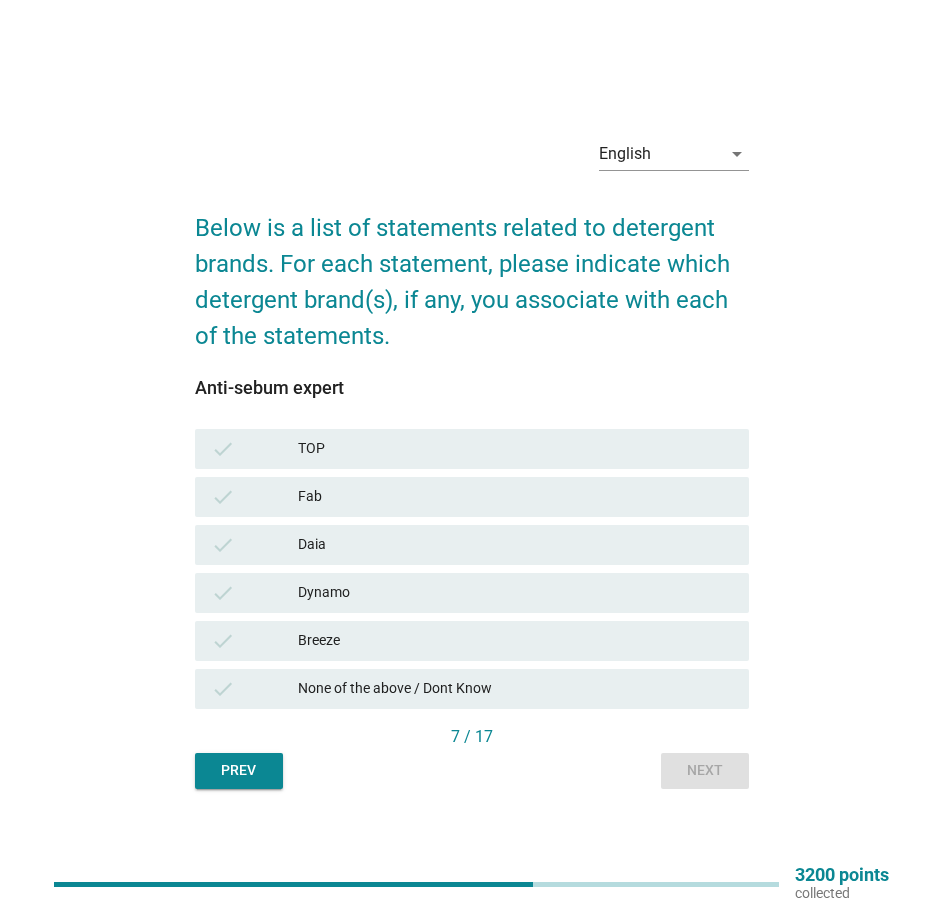 click on "check   Fab" at bounding box center [472, 497] 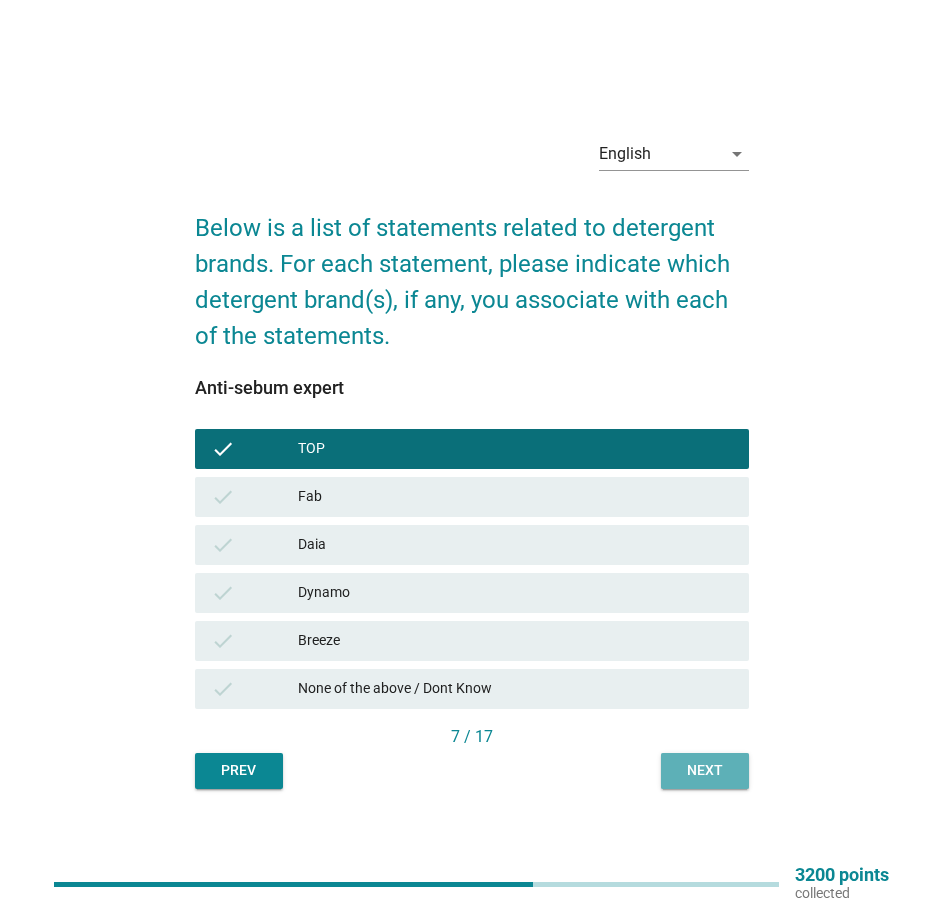drag, startPoint x: 726, startPoint y: 771, endPoint x: 617, endPoint y: 677, distance: 143.934 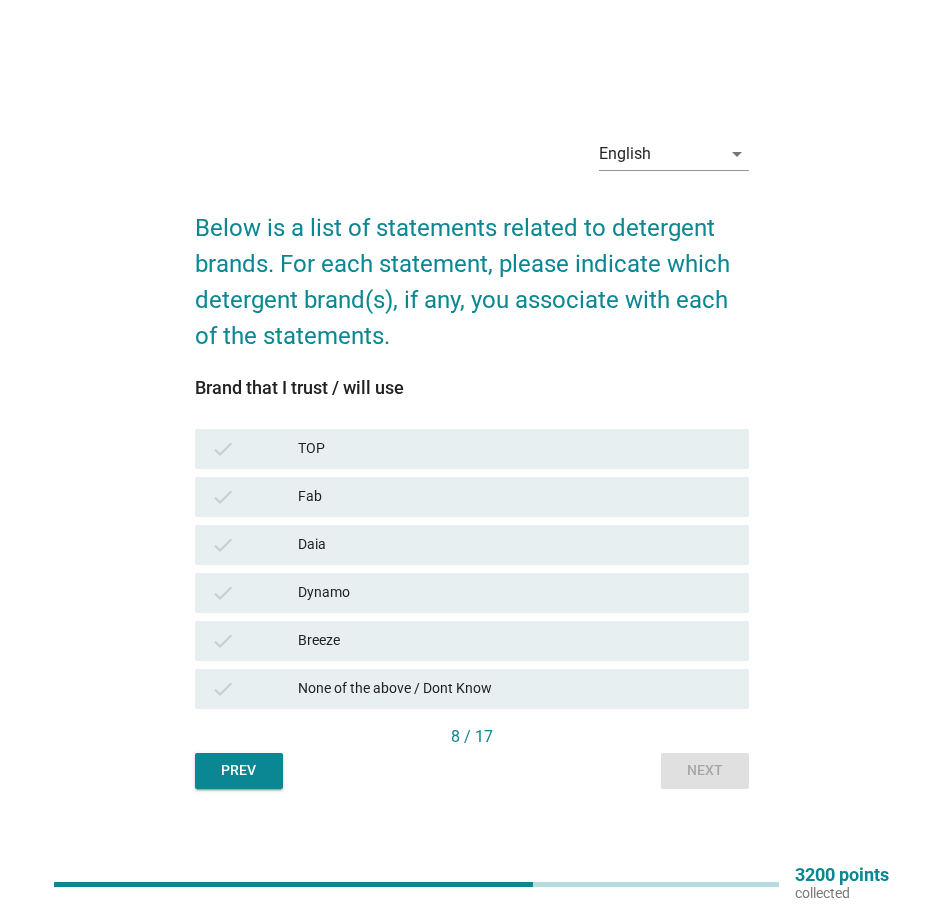 click on "TOP" at bounding box center [515, 449] 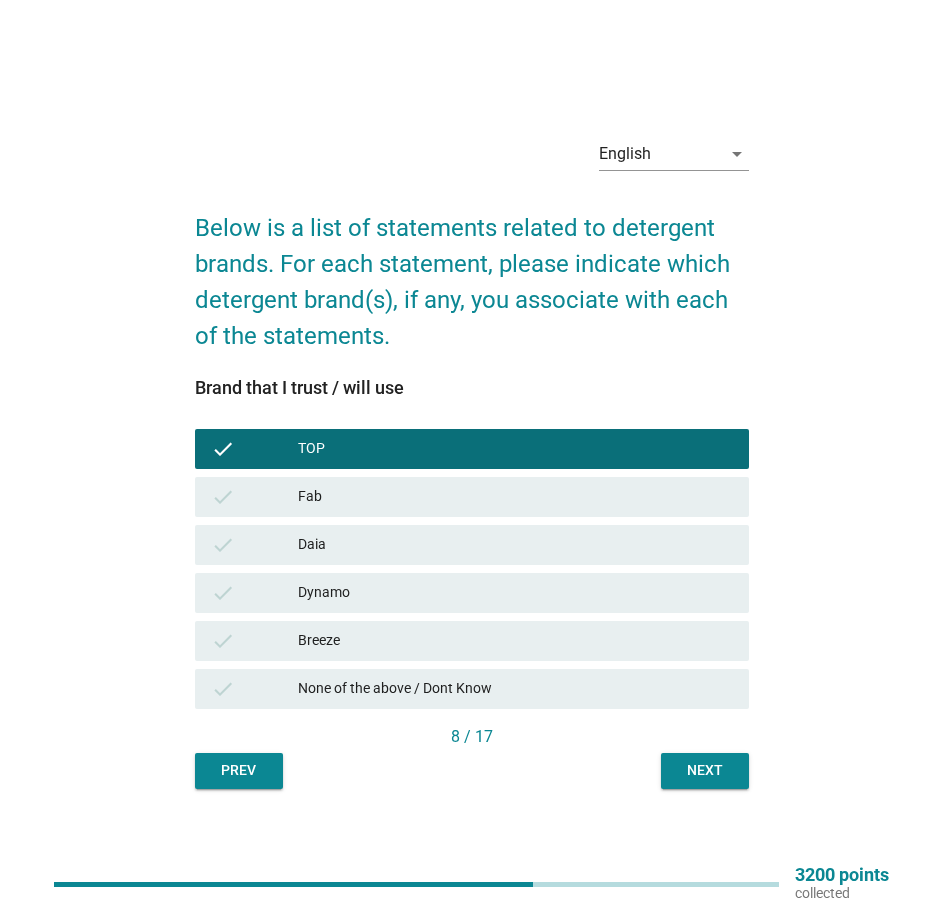 click on "Next" at bounding box center (705, 770) 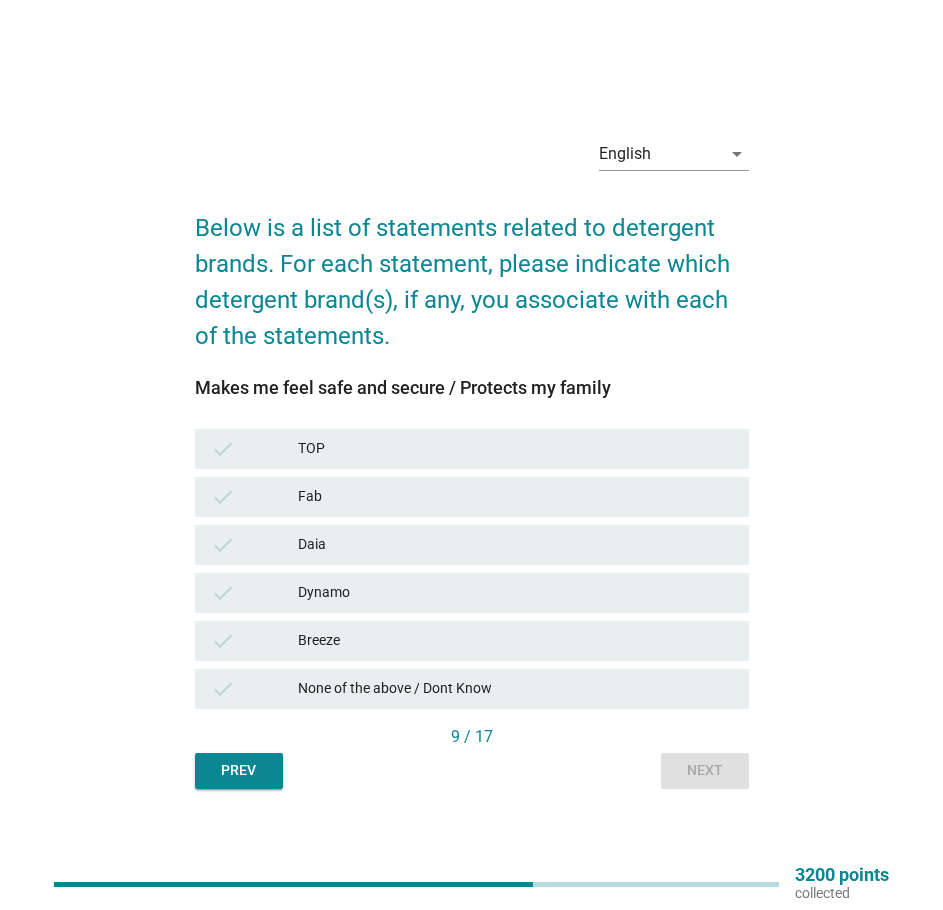 click on "check   TOP" at bounding box center [472, 449] 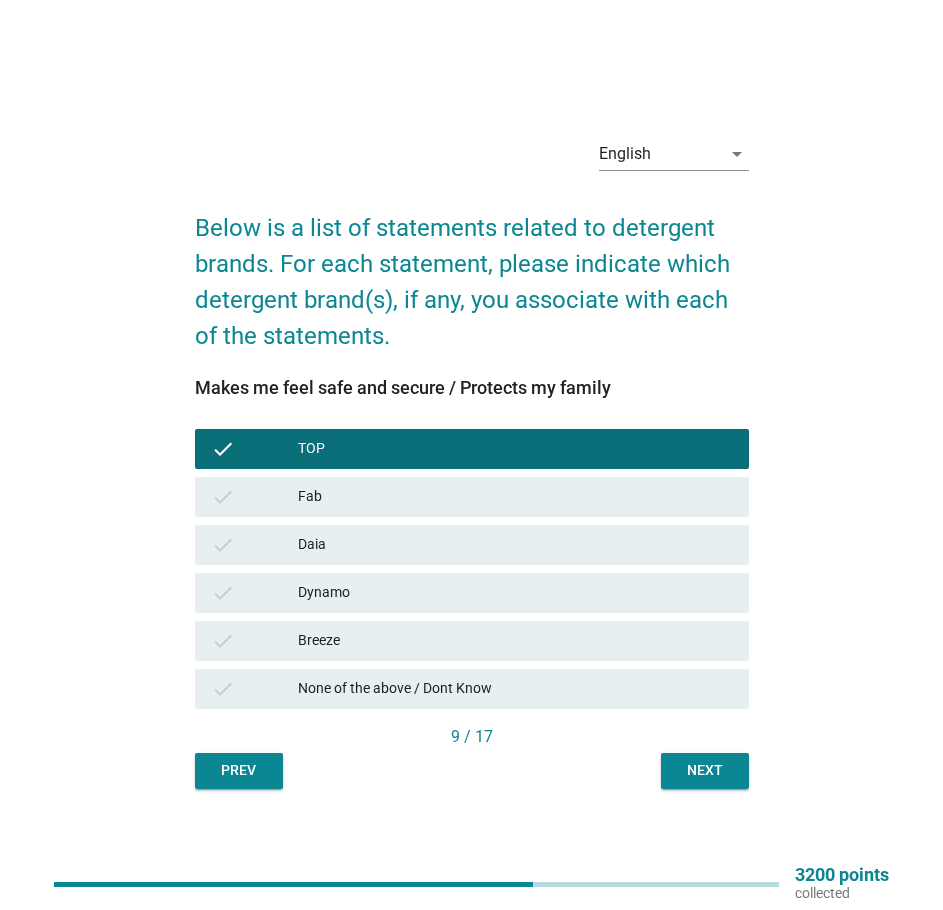 click on "Next" at bounding box center (705, 771) 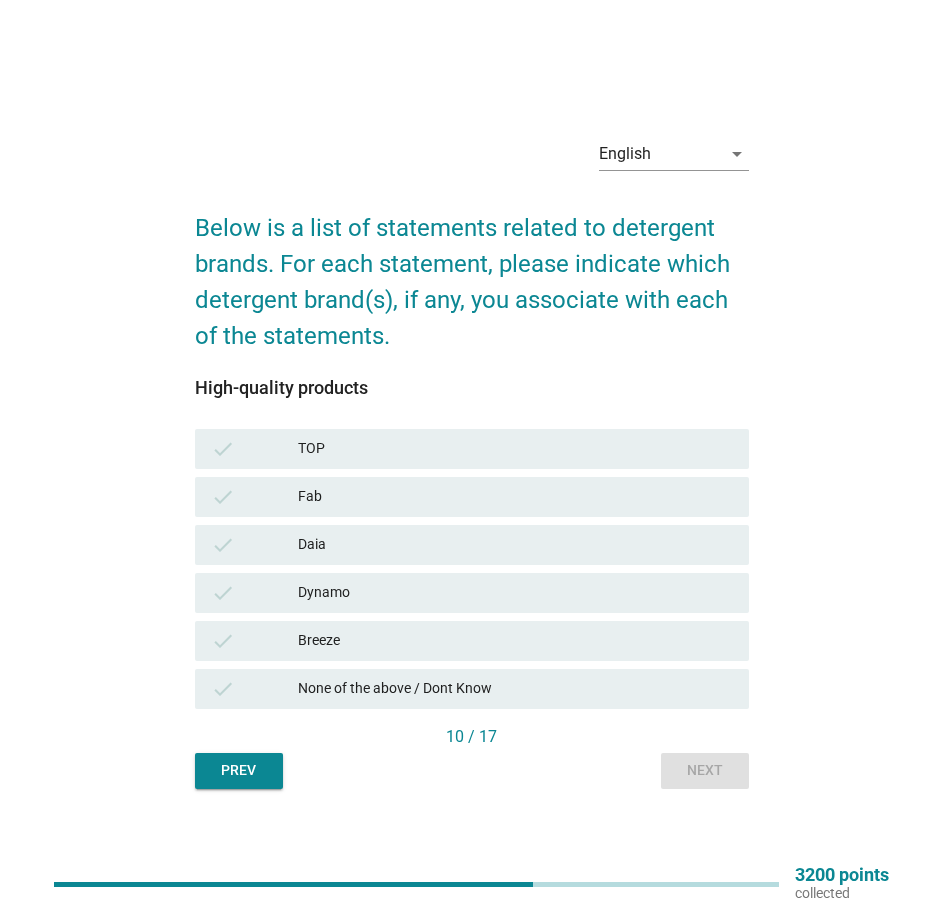 click on "TOP" at bounding box center (515, 449) 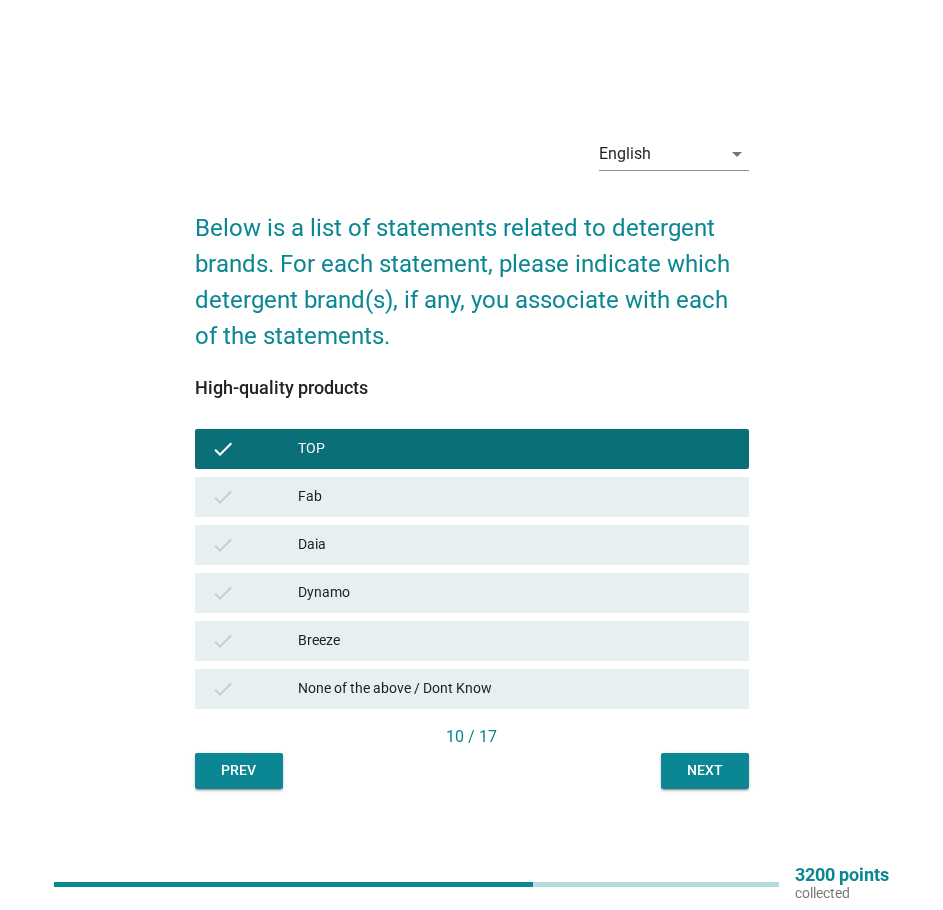 click on "Next" at bounding box center (705, 771) 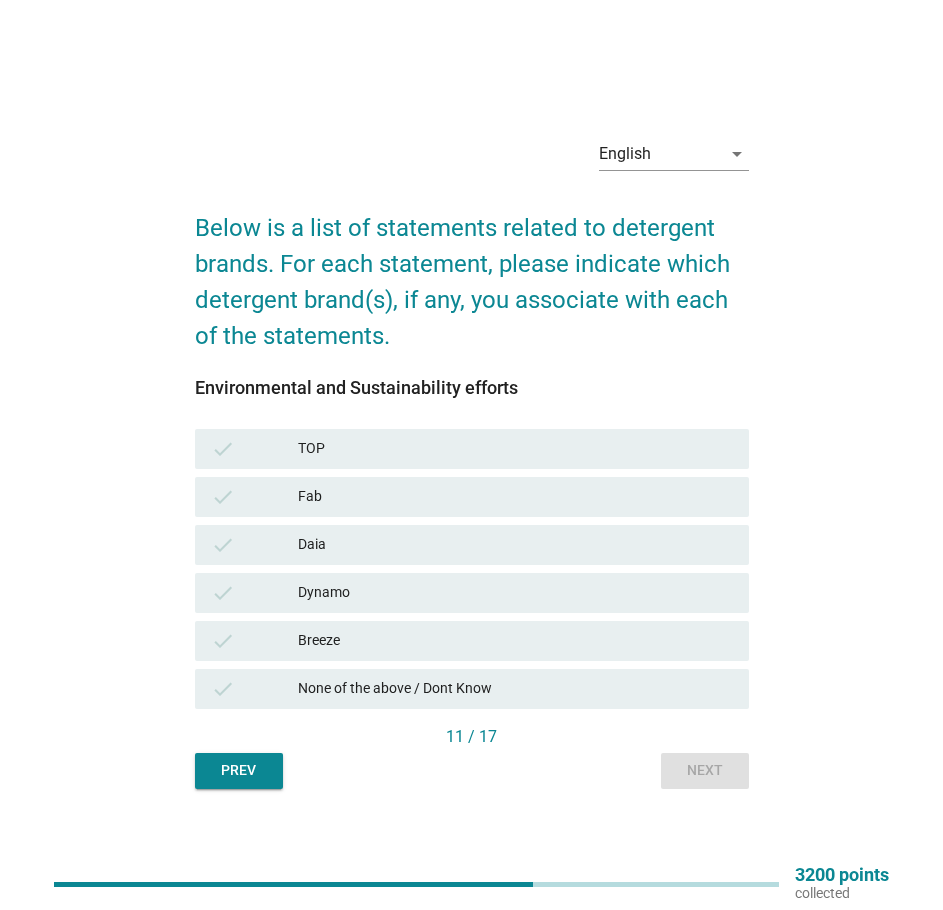 click on "TOP" at bounding box center [515, 449] 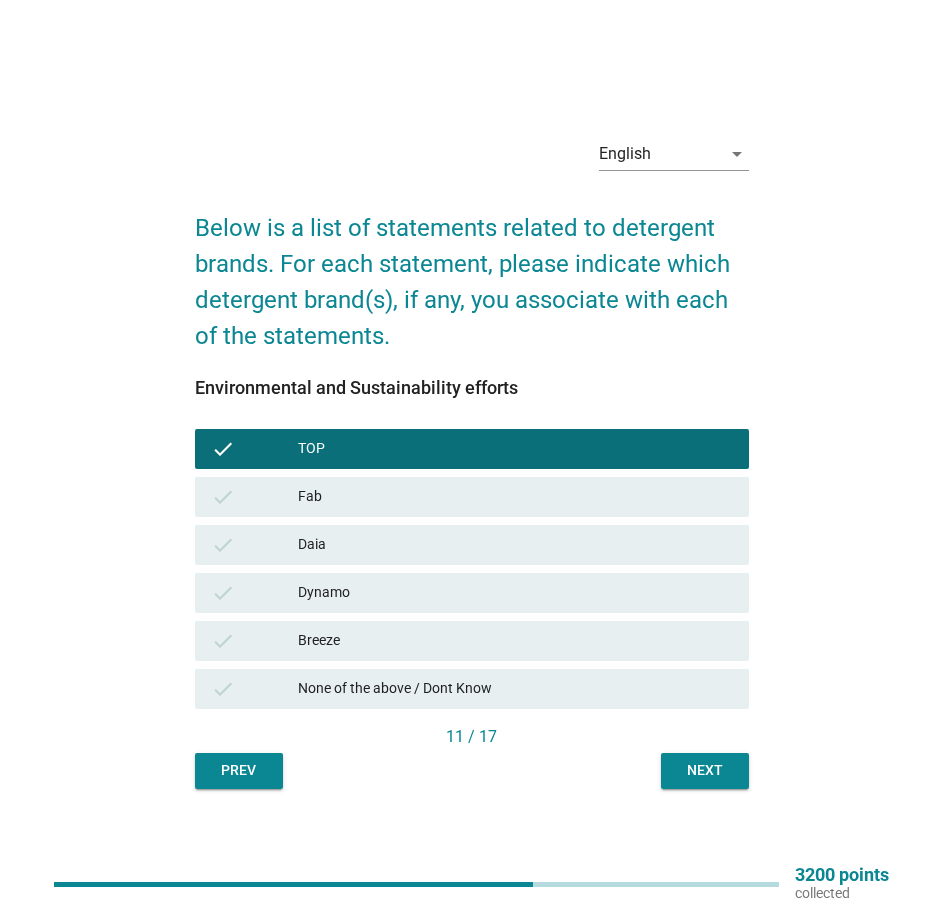 click on "Next" at bounding box center (705, 770) 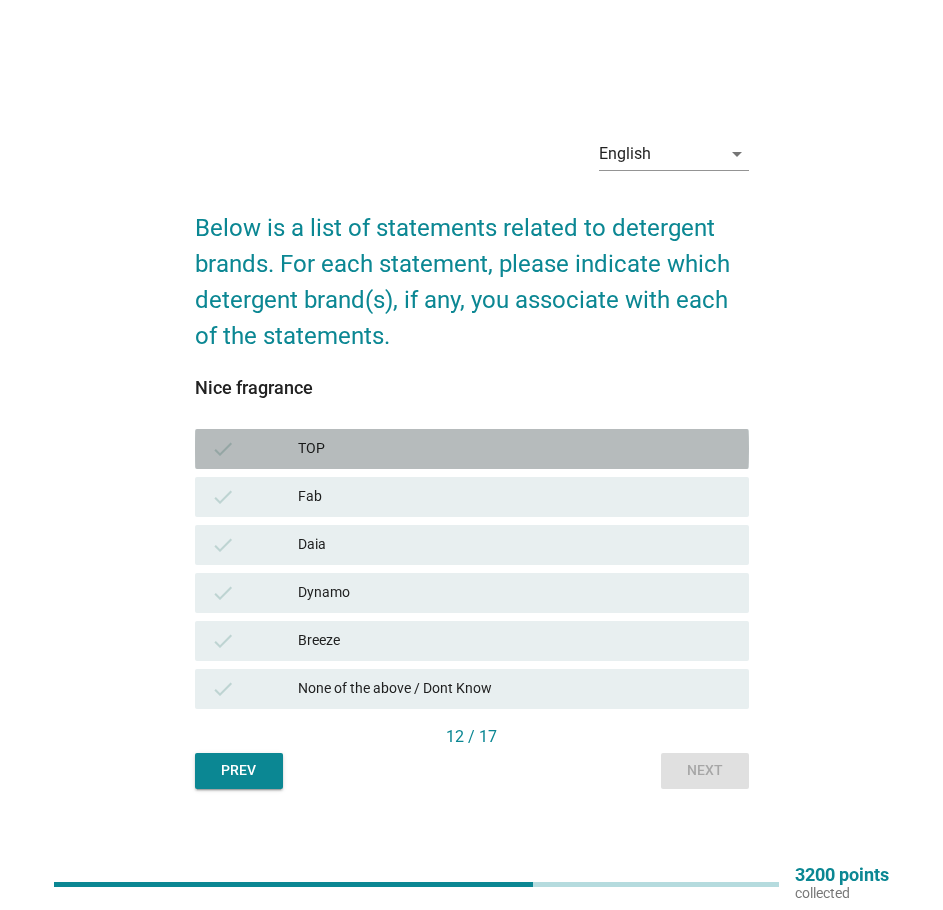 click on "TOP" at bounding box center (515, 449) 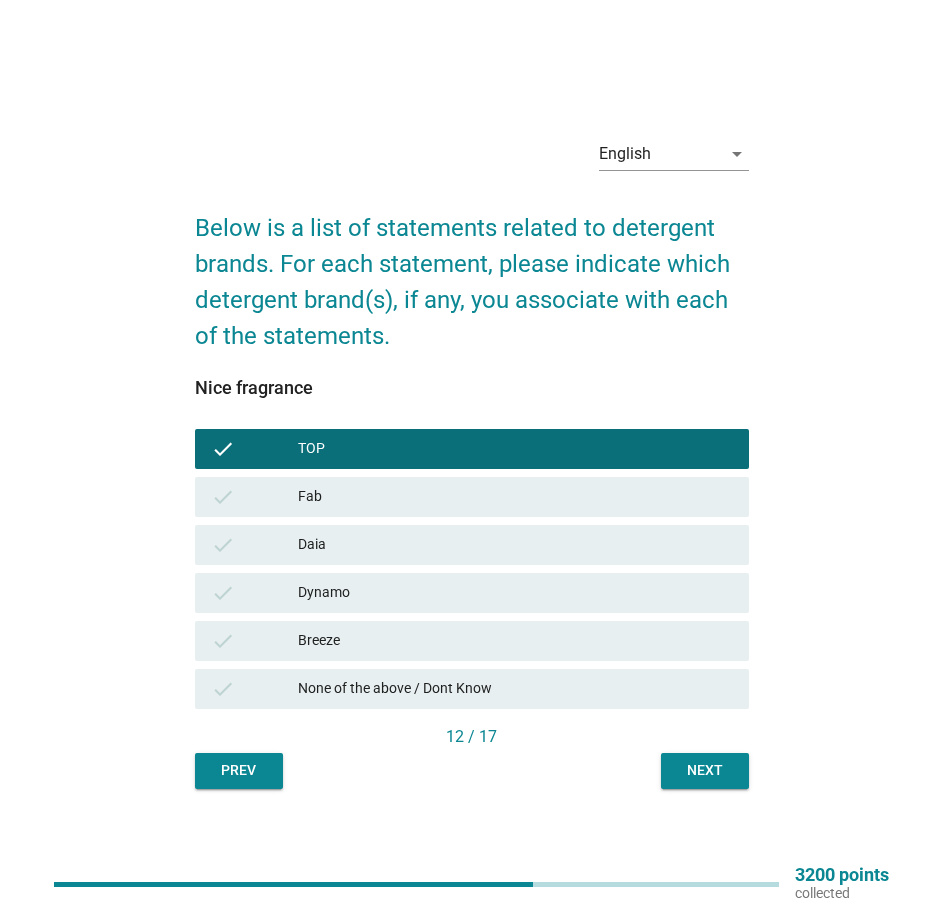 click on "Next" at bounding box center (705, 770) 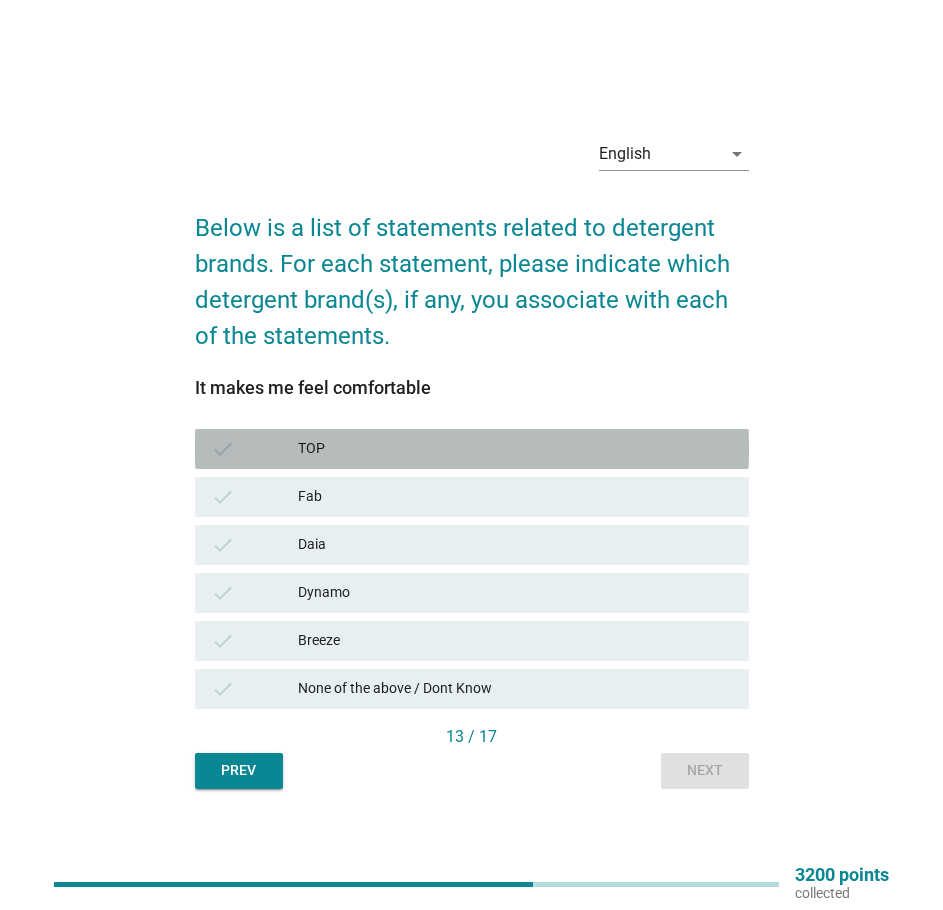 click on "TOP" at bounding box center [515, 449] 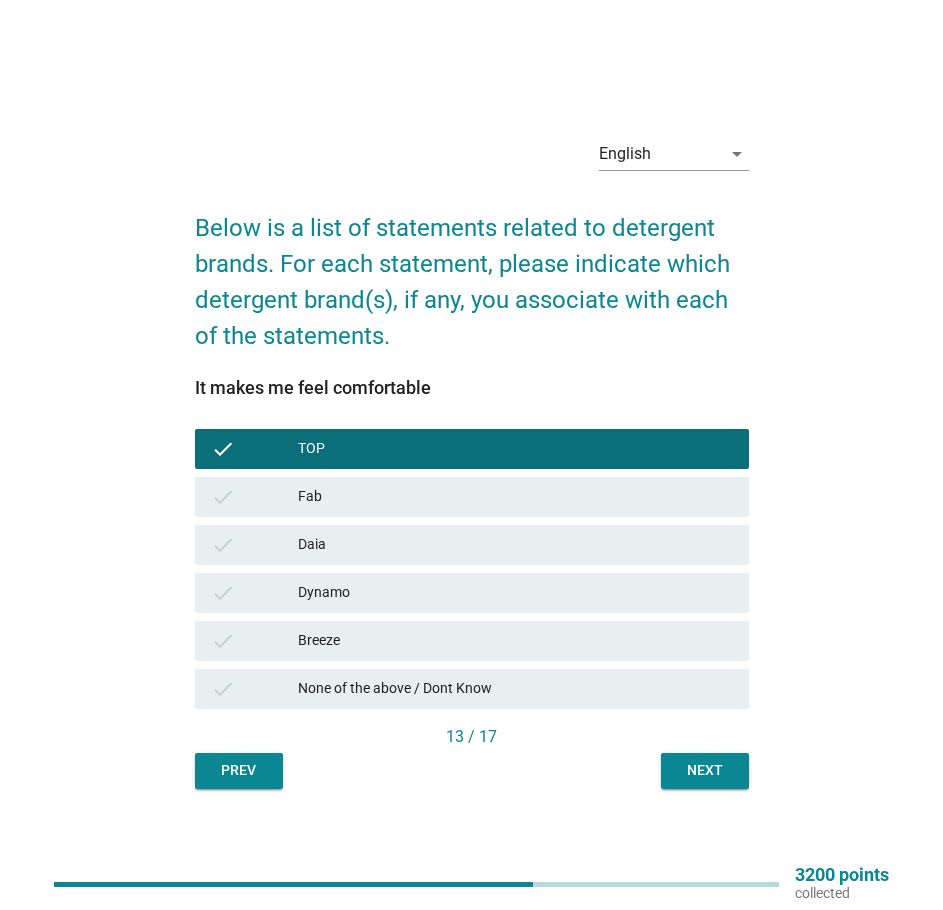 click on "Next" at bounding box center (705, 771) 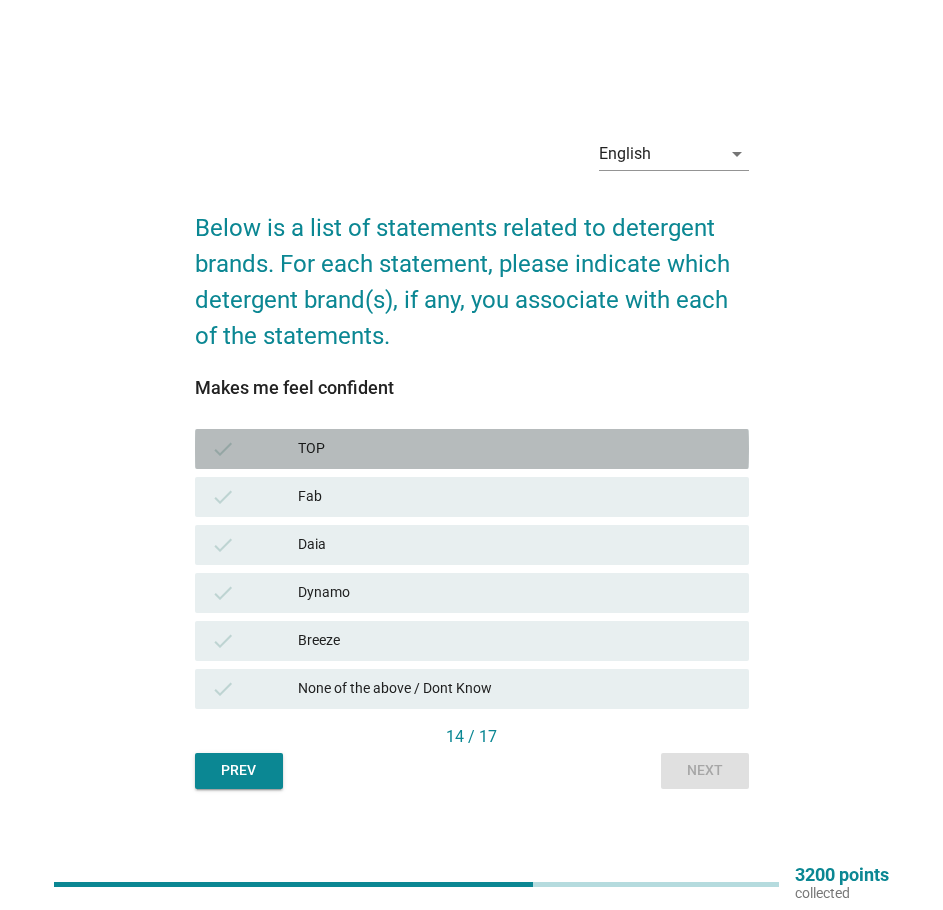 click on "TOP" at bounding box center (515, 449) 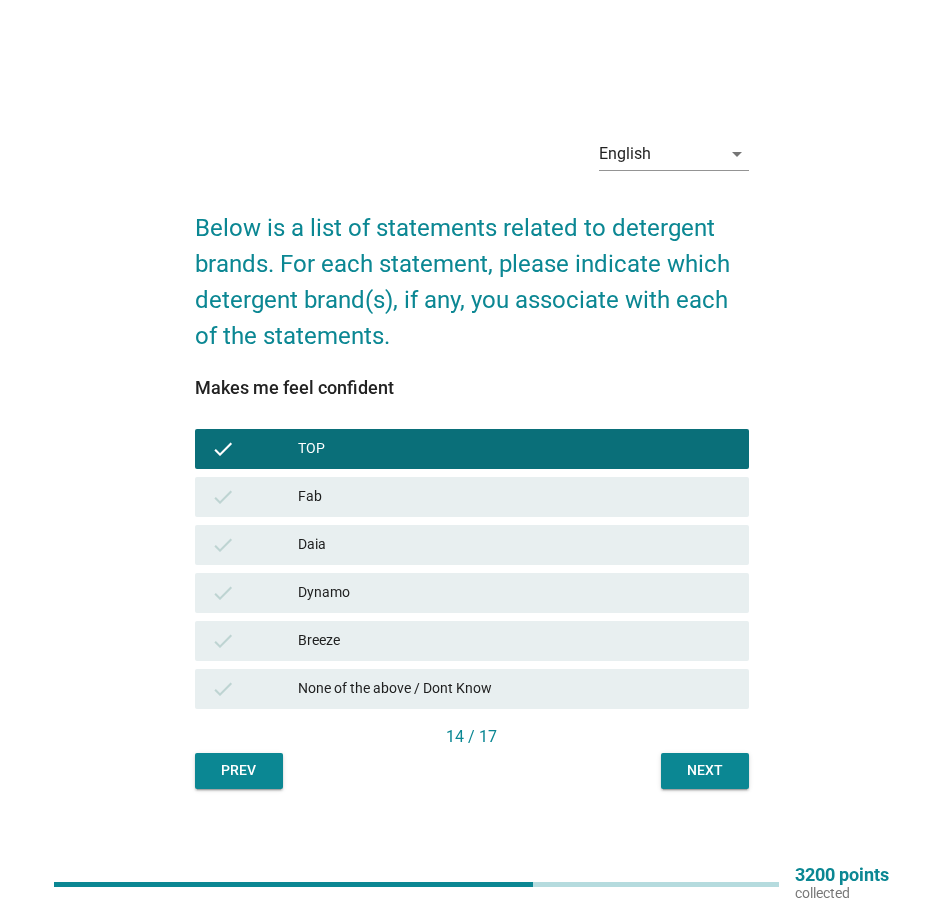 click on "Next" at bounding box center (705, 771) 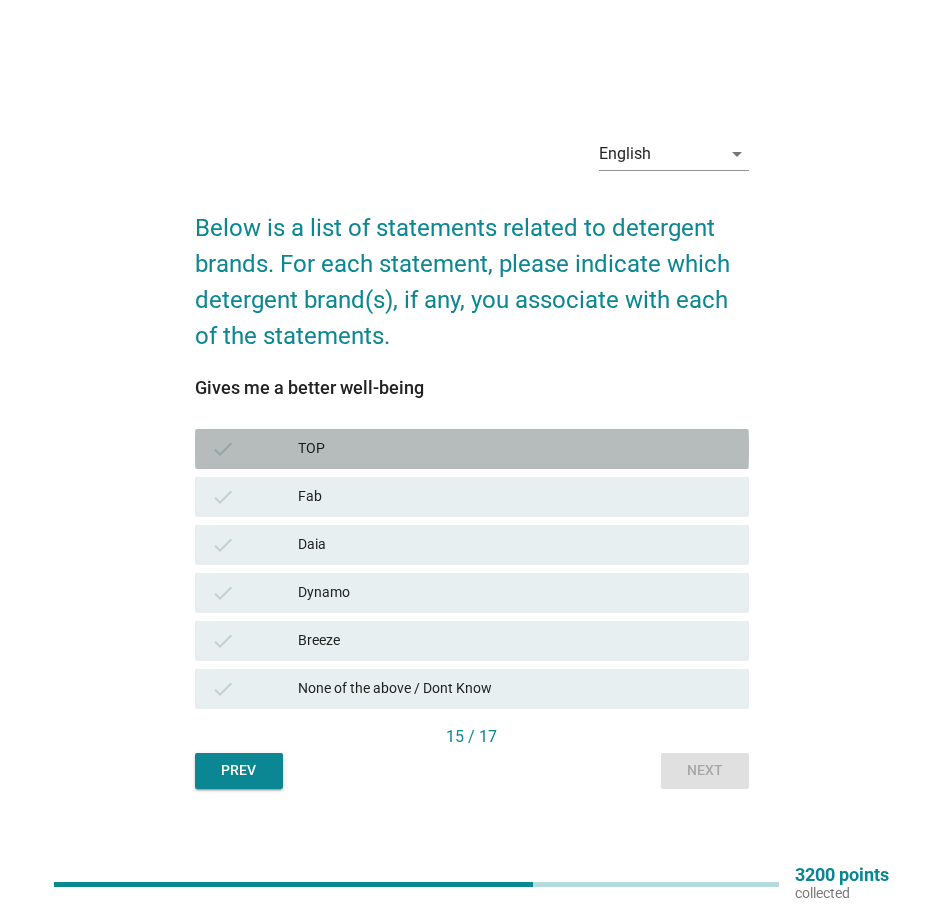 drag, startPoint x: 391, startPoint y: 445, endPoint x: 467, endPoint y: 506, distance: 97.45255 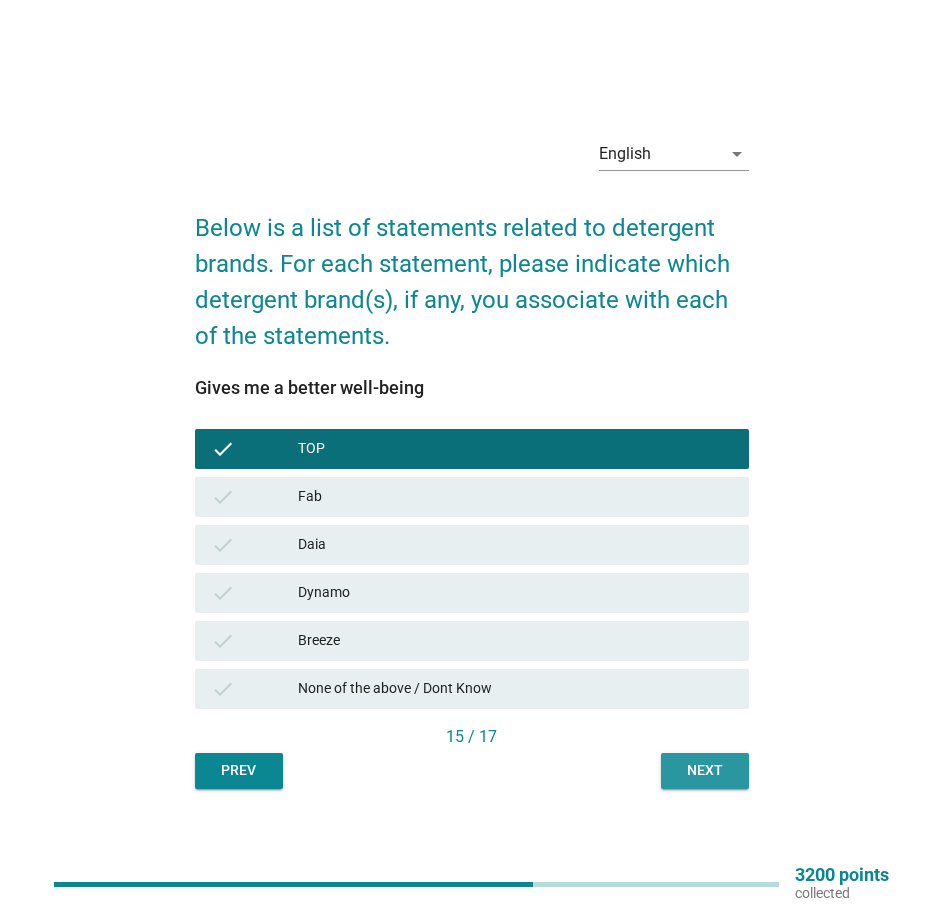 click on "Next" at bounding box center (705, 771) 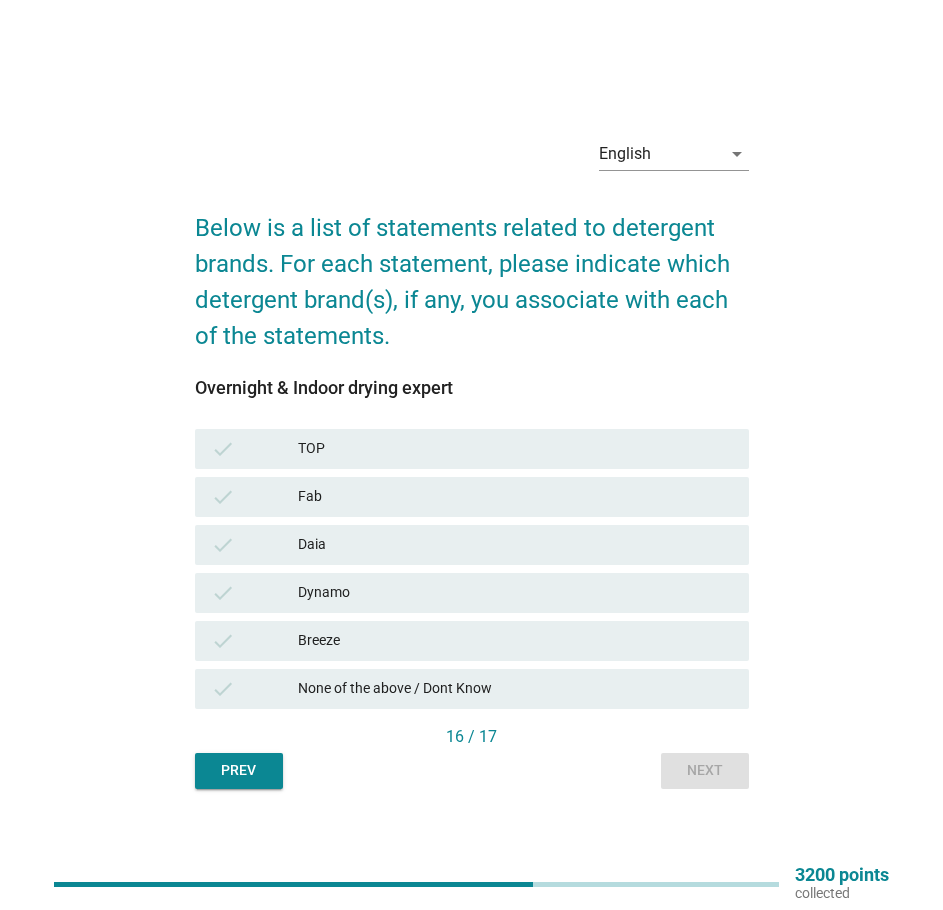 click on "Overnight & Indoor drying expert
check   TOP check   Fab check   Daia check   Dynamo check   Breeze check   None of the above / Dont Know" at bounding box center (472, 551) 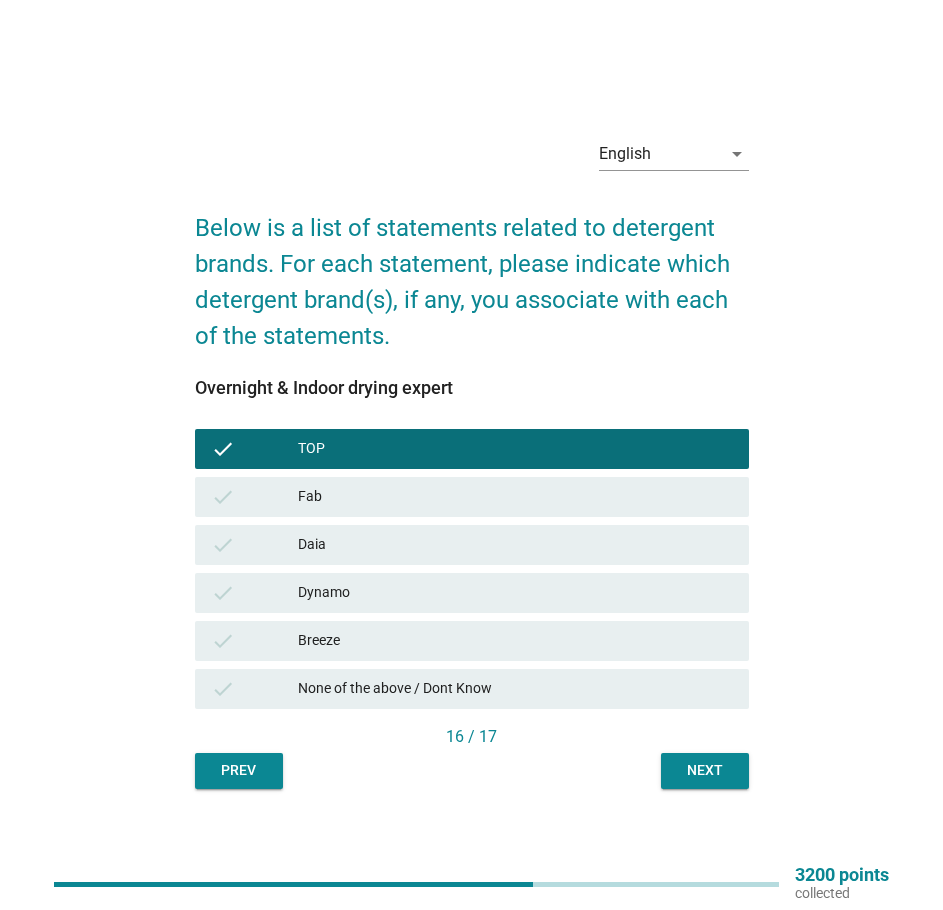 click on "Next" at bounding box center (705, 770) 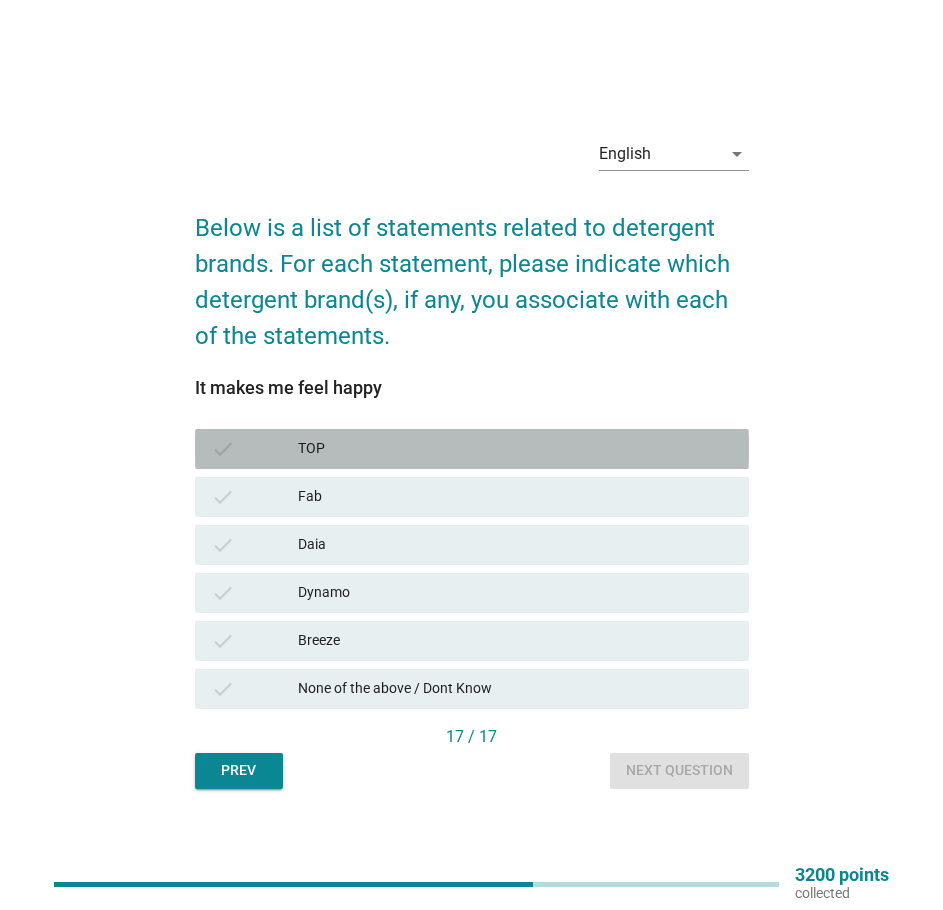 click on "TOP" at bounding box center [515, 449] 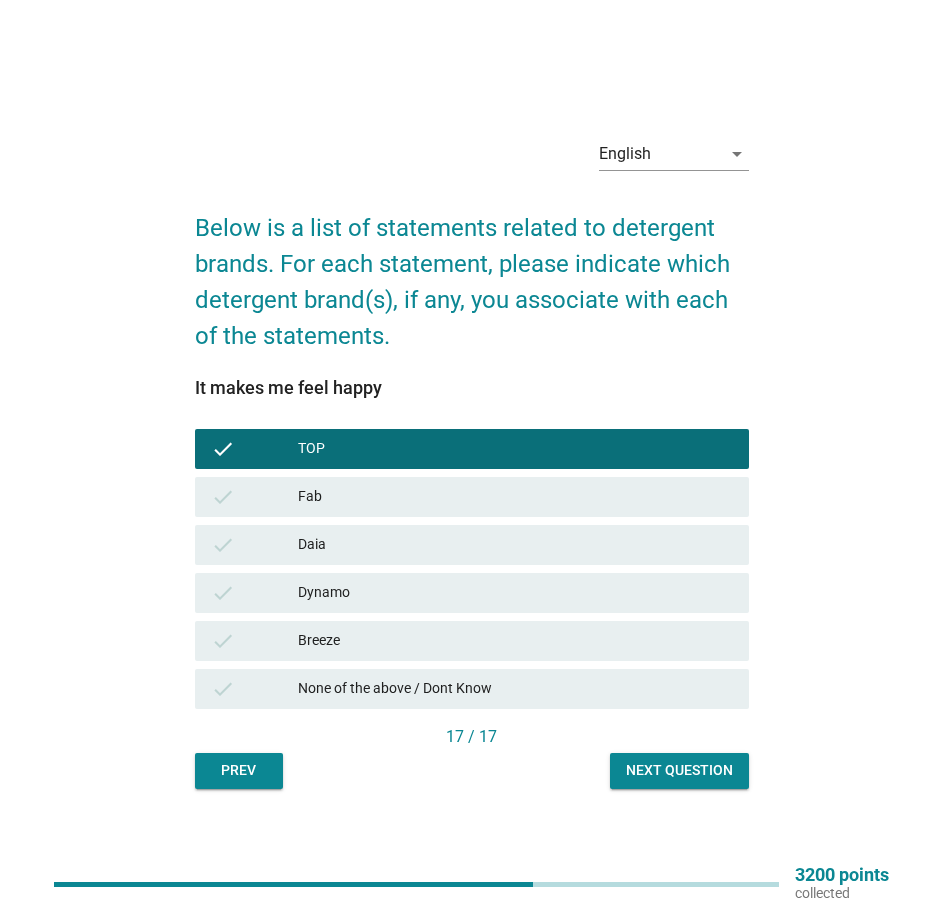click on "Next question" at bounding box center [679, 770] 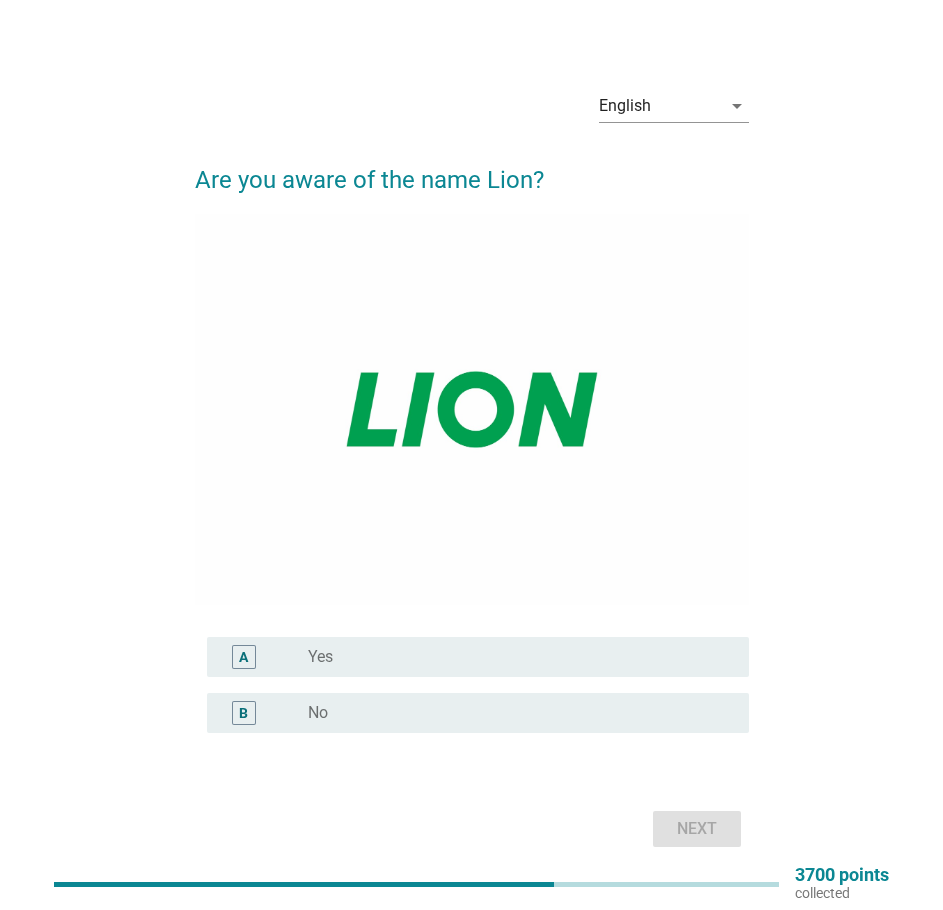 click on "radio_button_unchecked No" at bounding box center (512, 713) 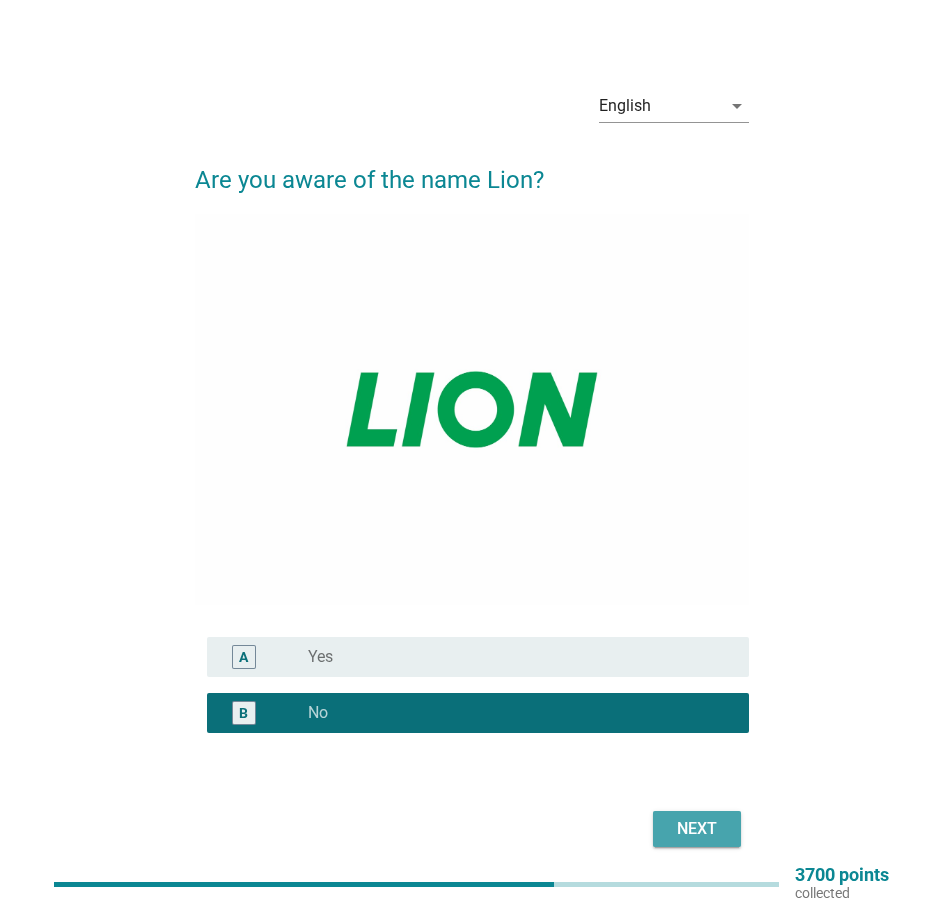 click on "Next" at bounding box center [697, 829] 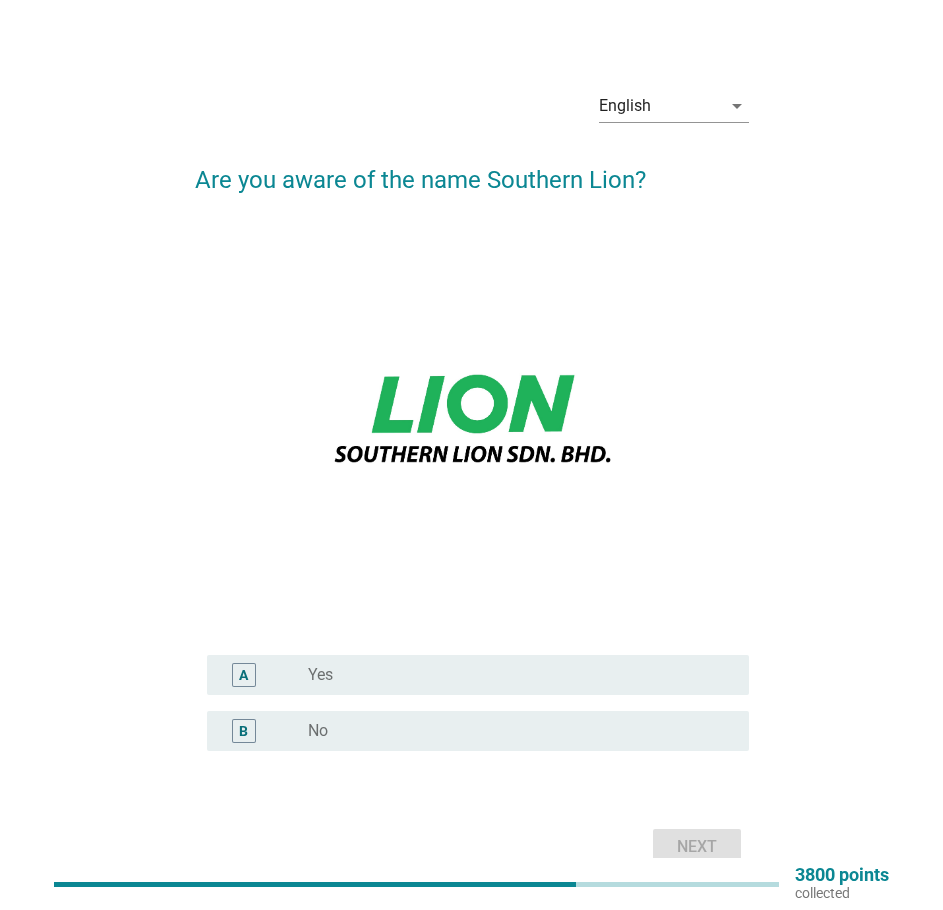 click on "radio_button_unchecked No" at bounding box center [512, 731] 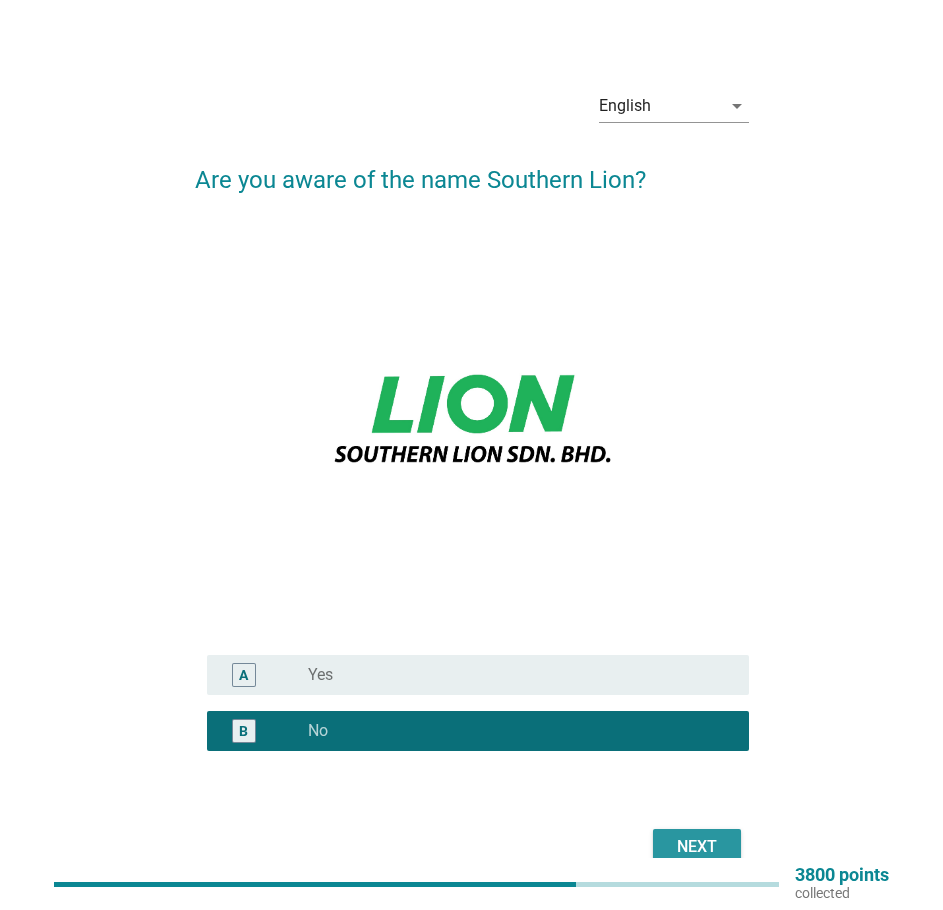 click on "Next" at bounding box center (697, 847) 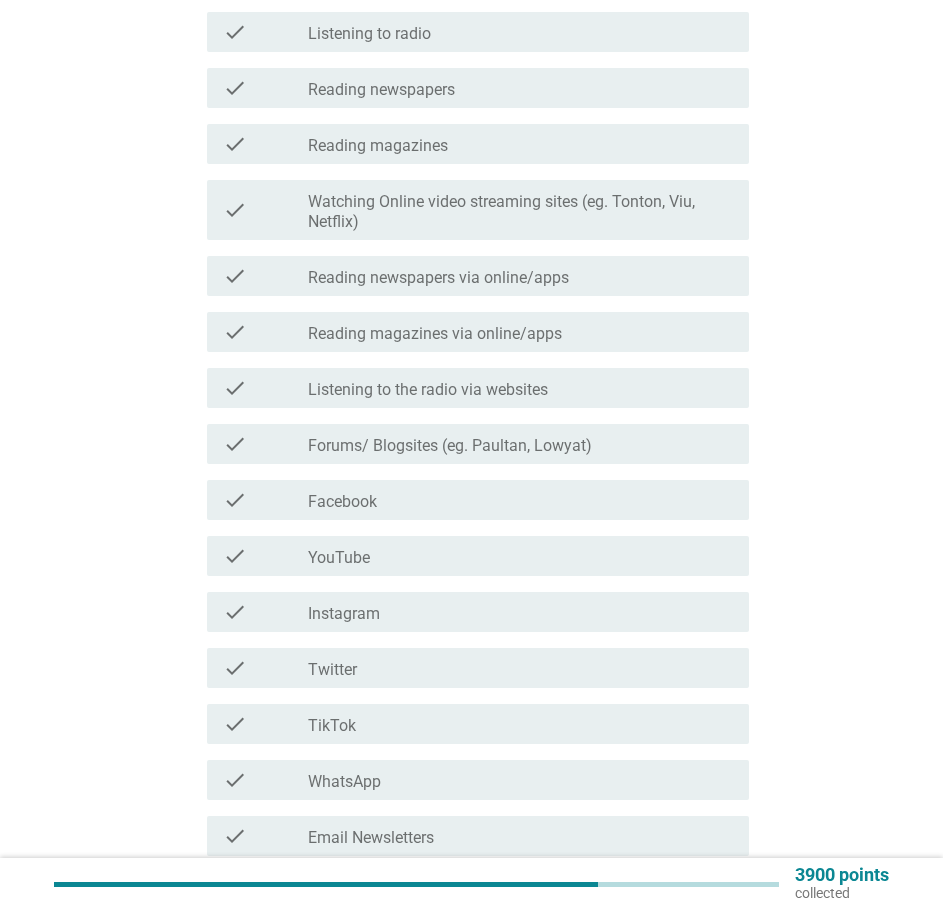 scroll, scrollTop: 500, scrollLeft: 0, axis: vertical 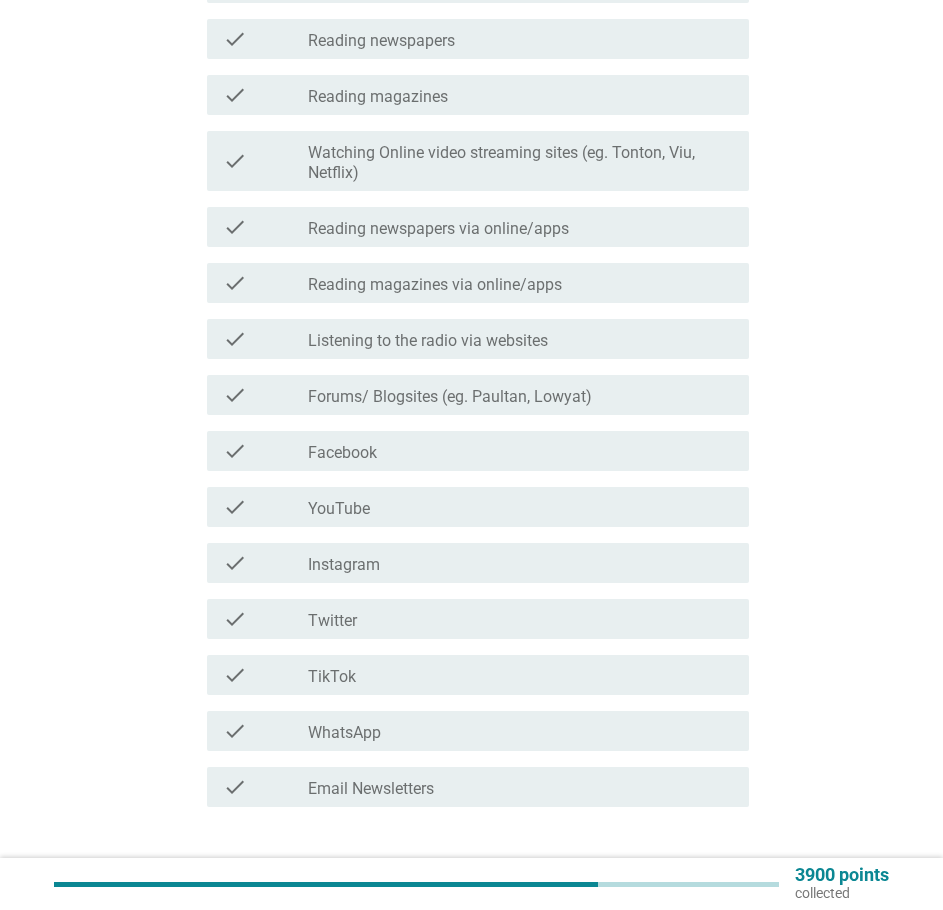 click on "check_box_outline_blank TikTok" at bounding box center (520, 675) 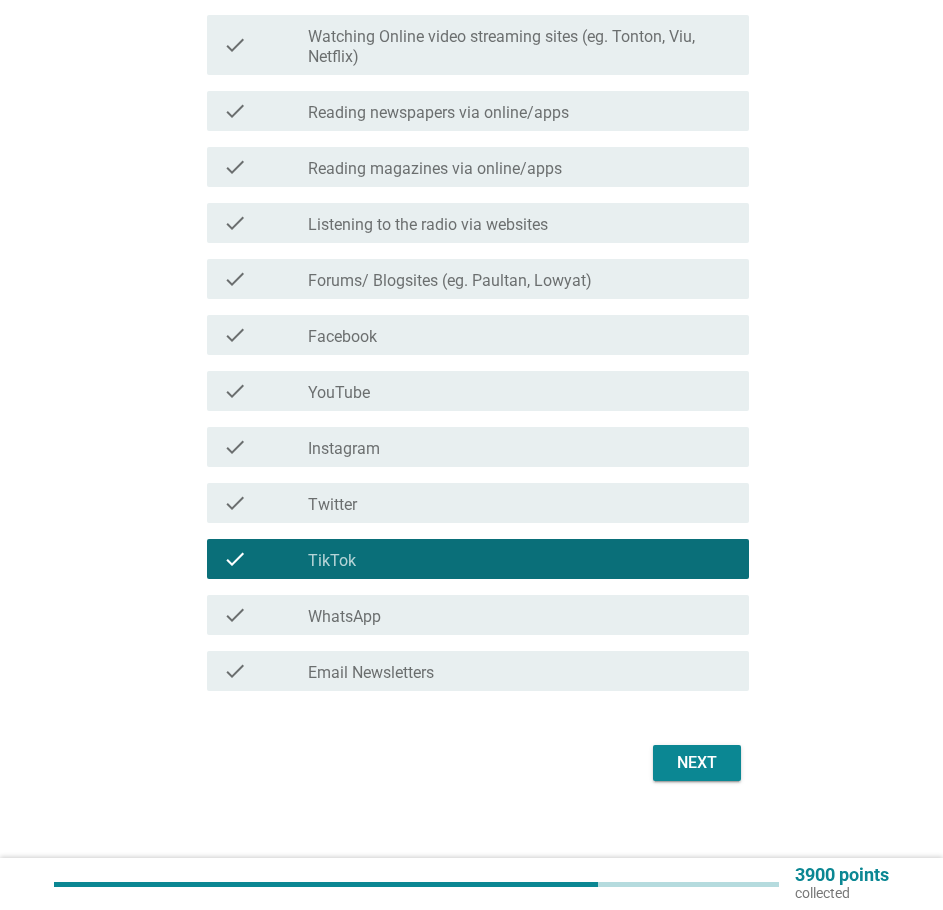 scroll, scrollTop: 619, scrollLeft: 0, axis: vertical 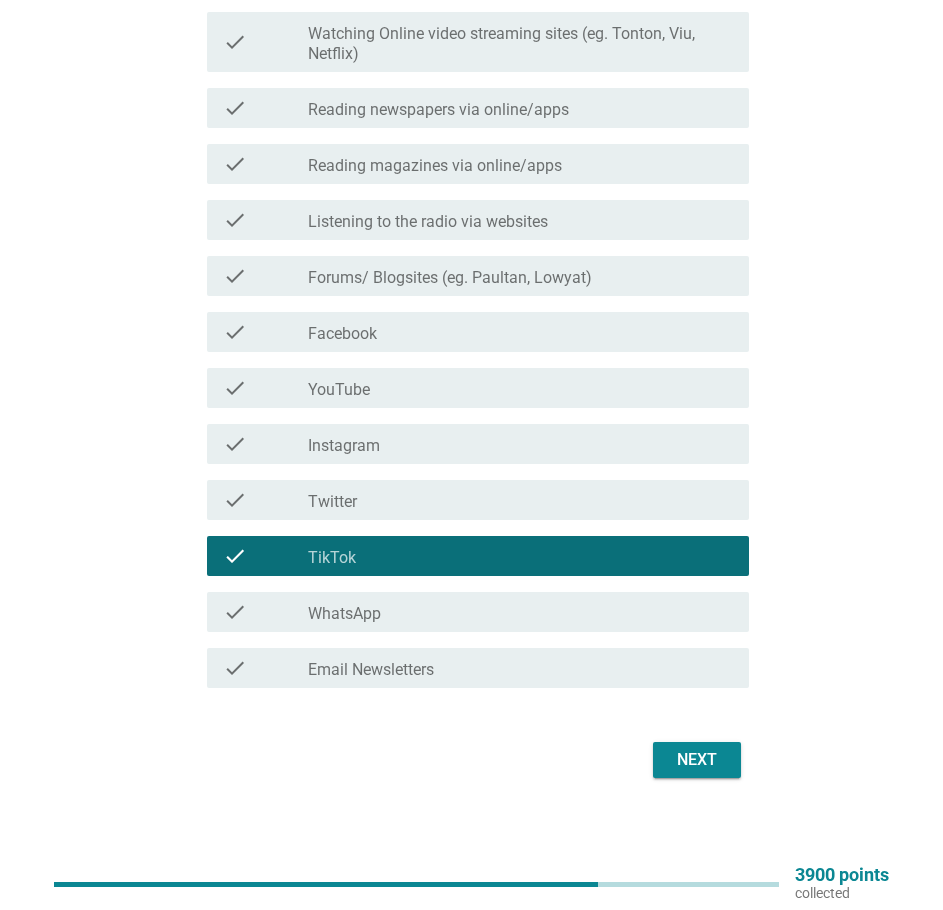 click on "Next" at bounding box center (697, 760) 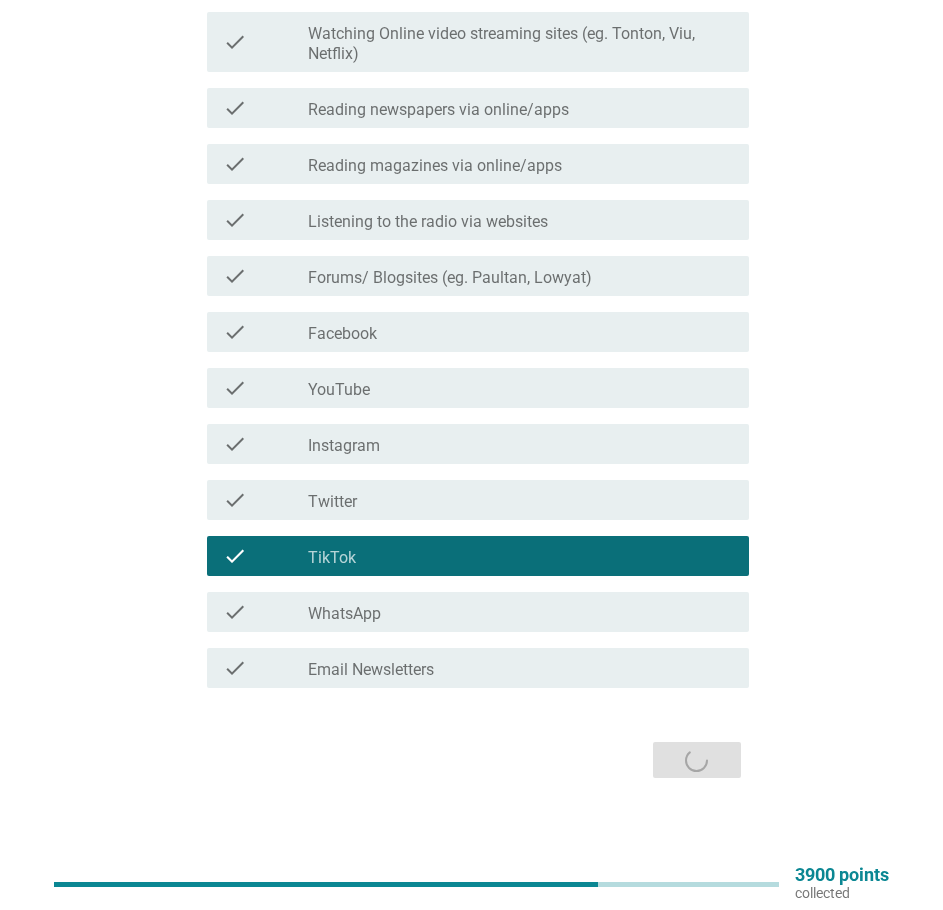 scroll, scrollTop: 0, scrollLeft: 0, axis: both 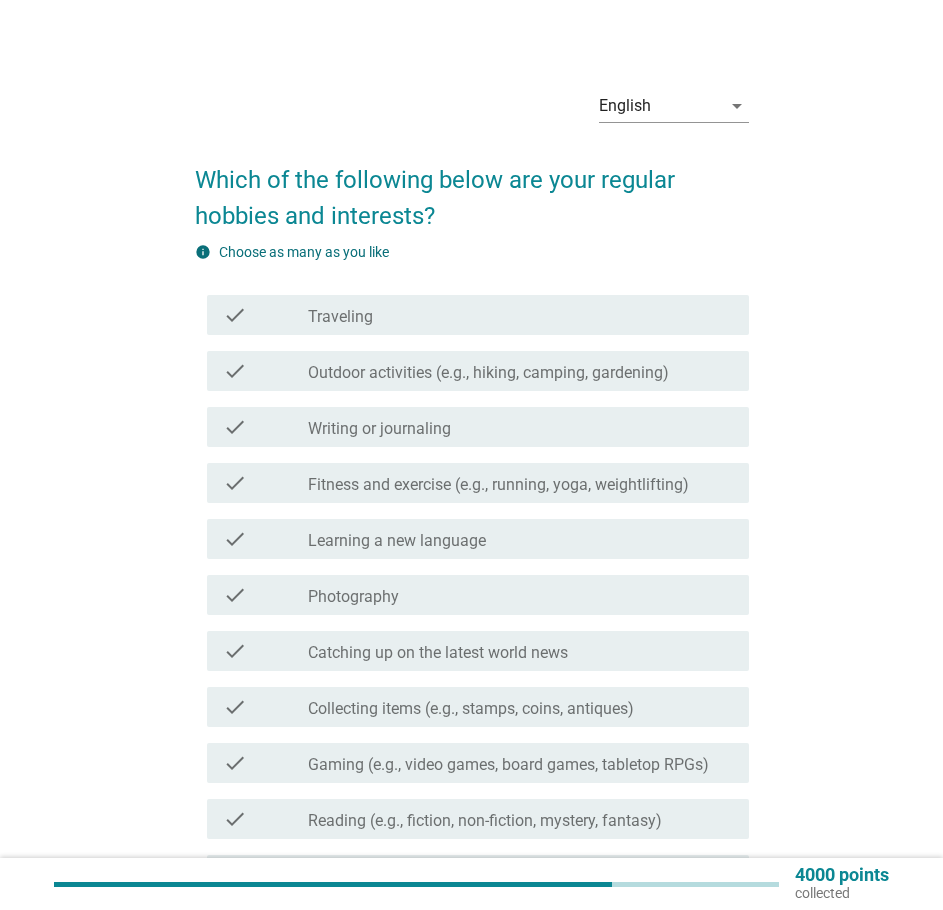 click on "Outdoor activities (e.g., hiking, camping, gardening)" at bounding box center (488, 373) 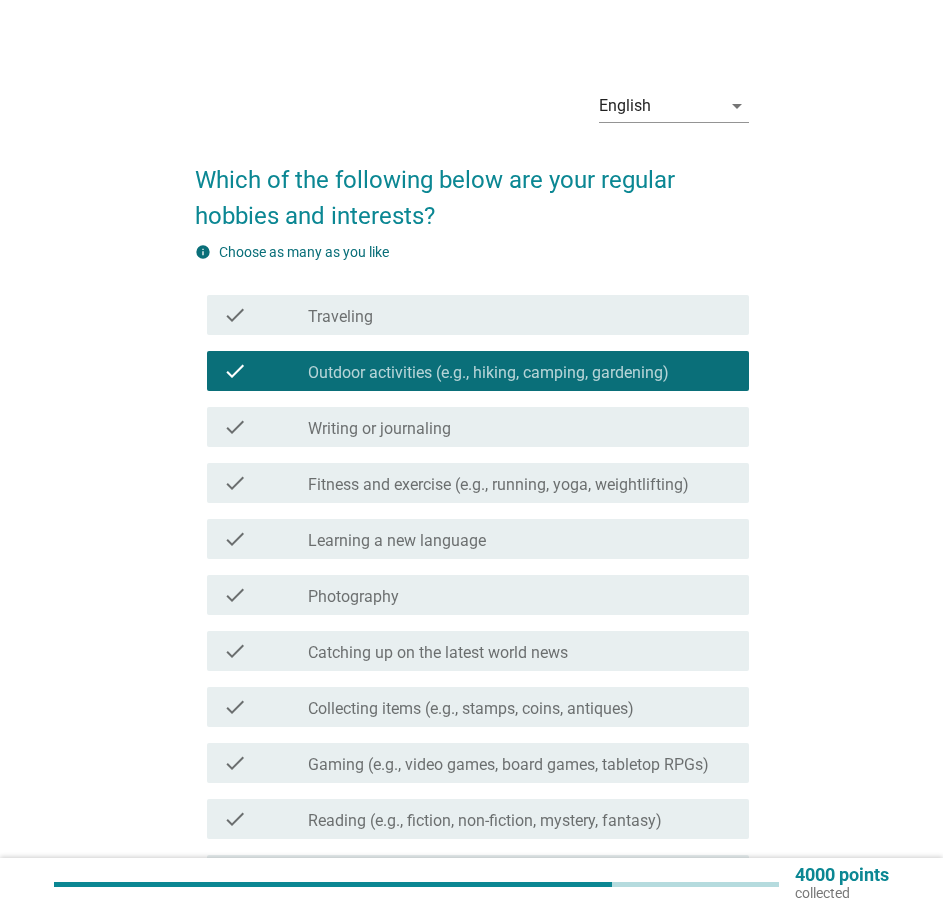 click on "Traveling" at bounding box center [340, 317] 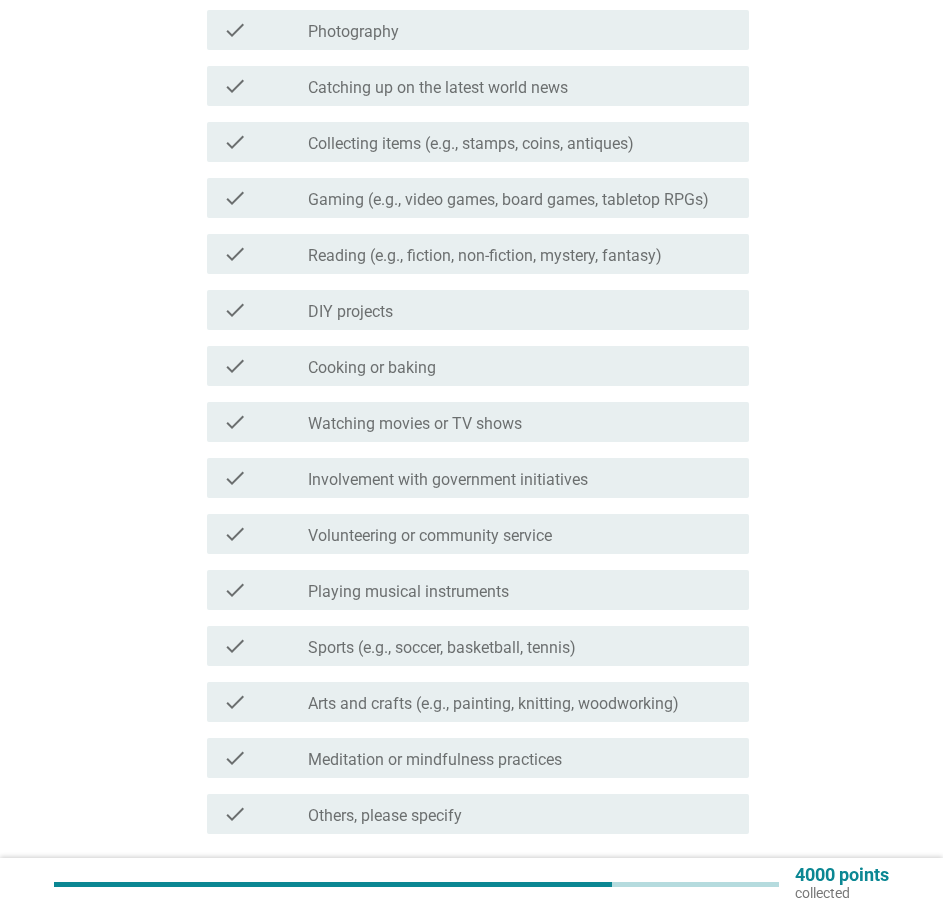 scroll, scrollTop: 600, scrollLeft: 0, axis: vertical 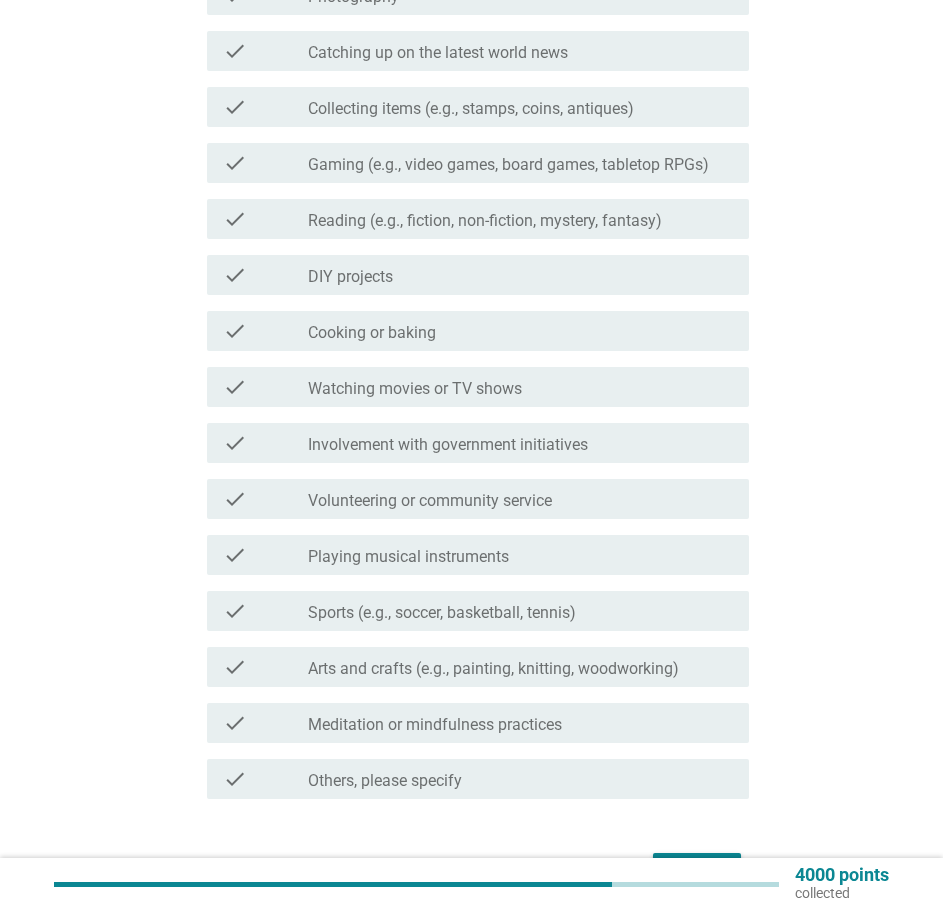 click on "Sports (e.g., soccer, basketball, tennis)" at bounding box center [442, 613] 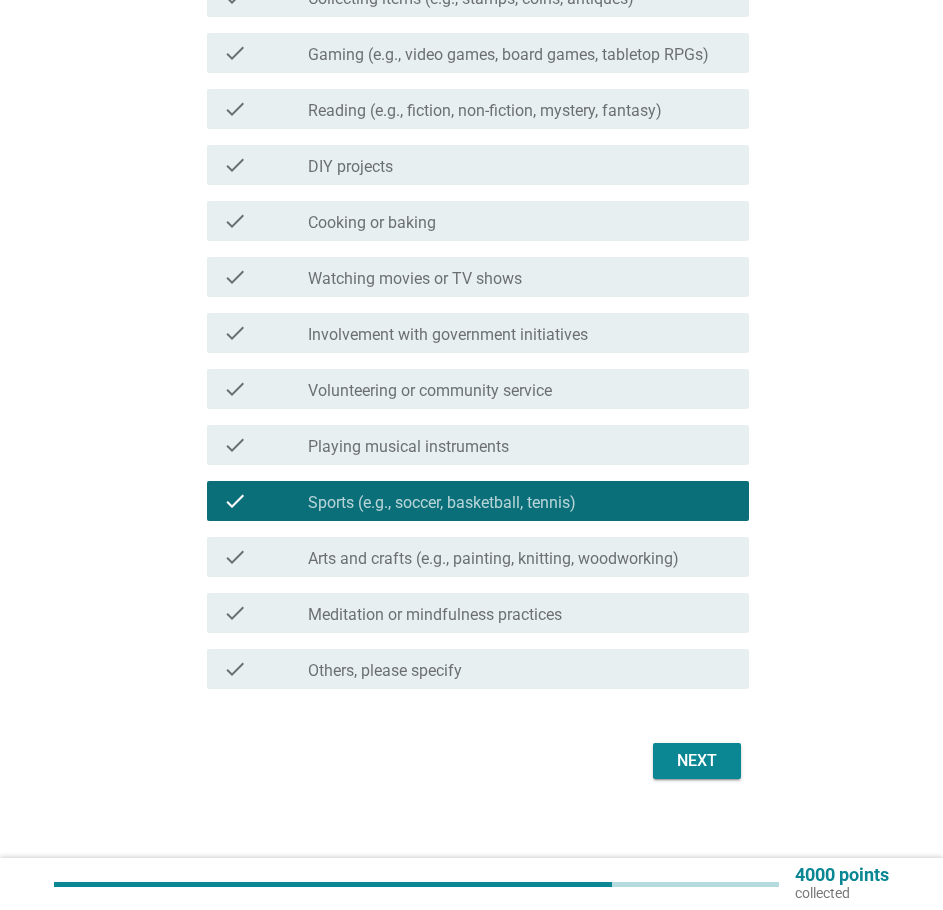 scroll, scrollTop: 711, scrollLeft: 0, axis: vertical 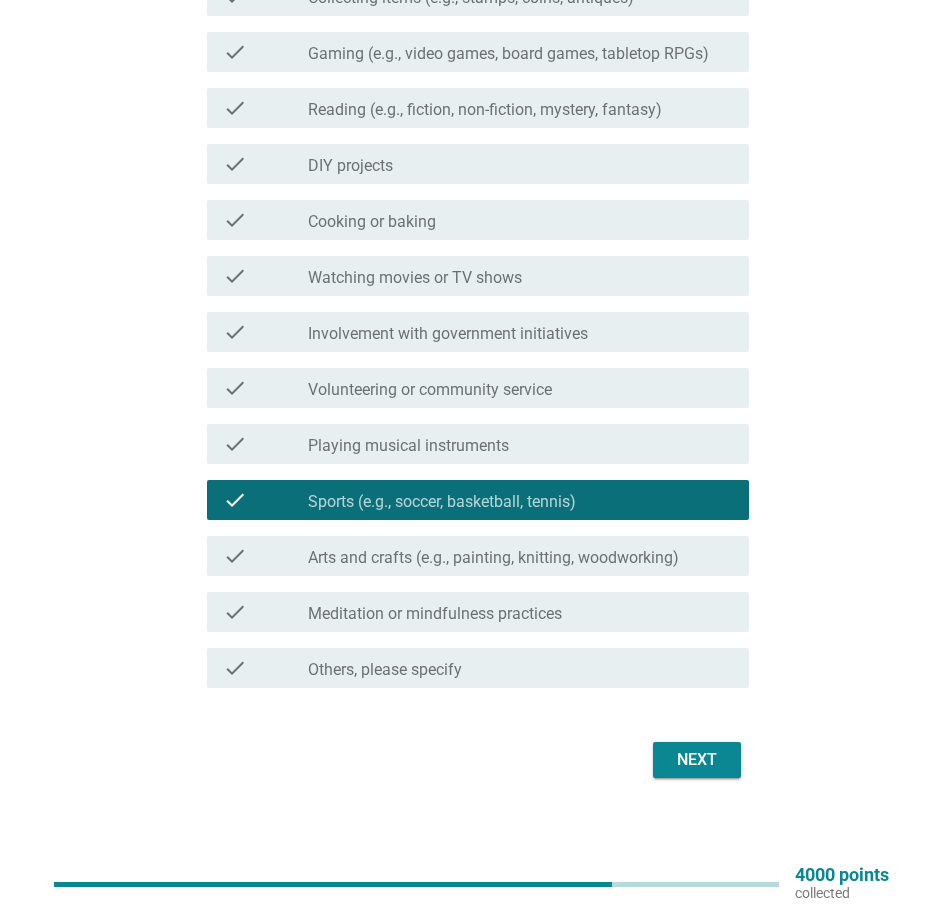 click on "Arts and crafts (e.g., painting, knitting, woodworking)" at bounding box center [493, 558] 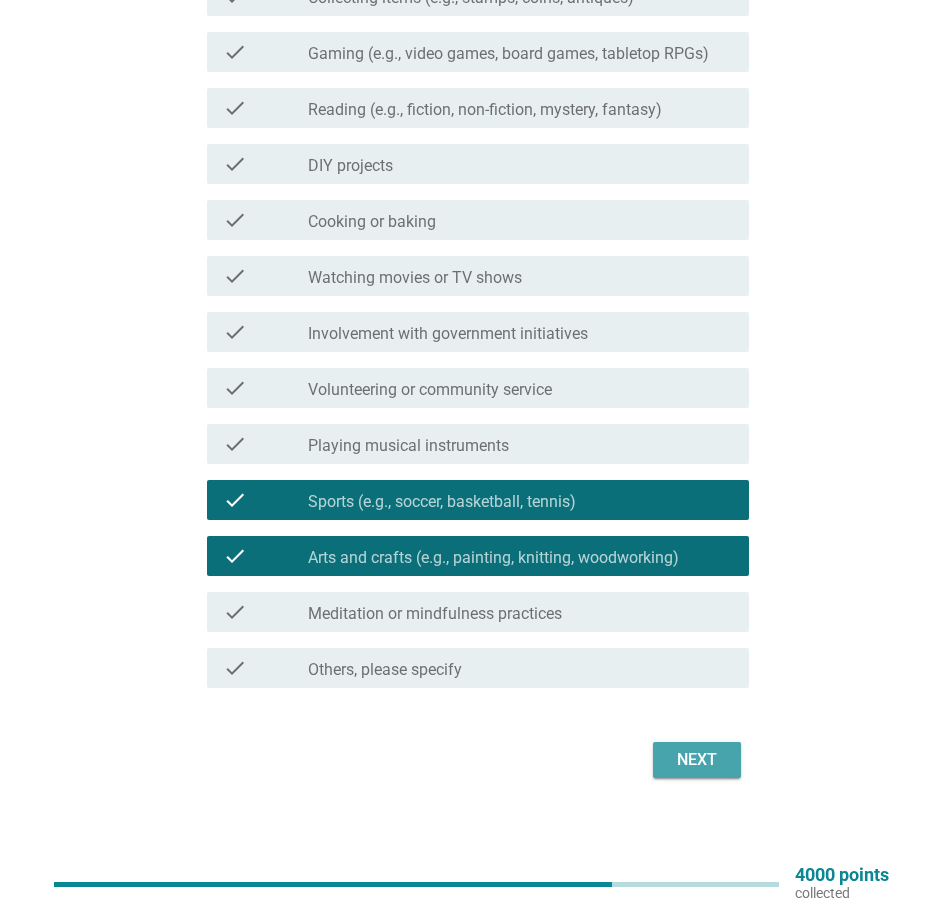 click on "Next" at bounding box center [697, 760] 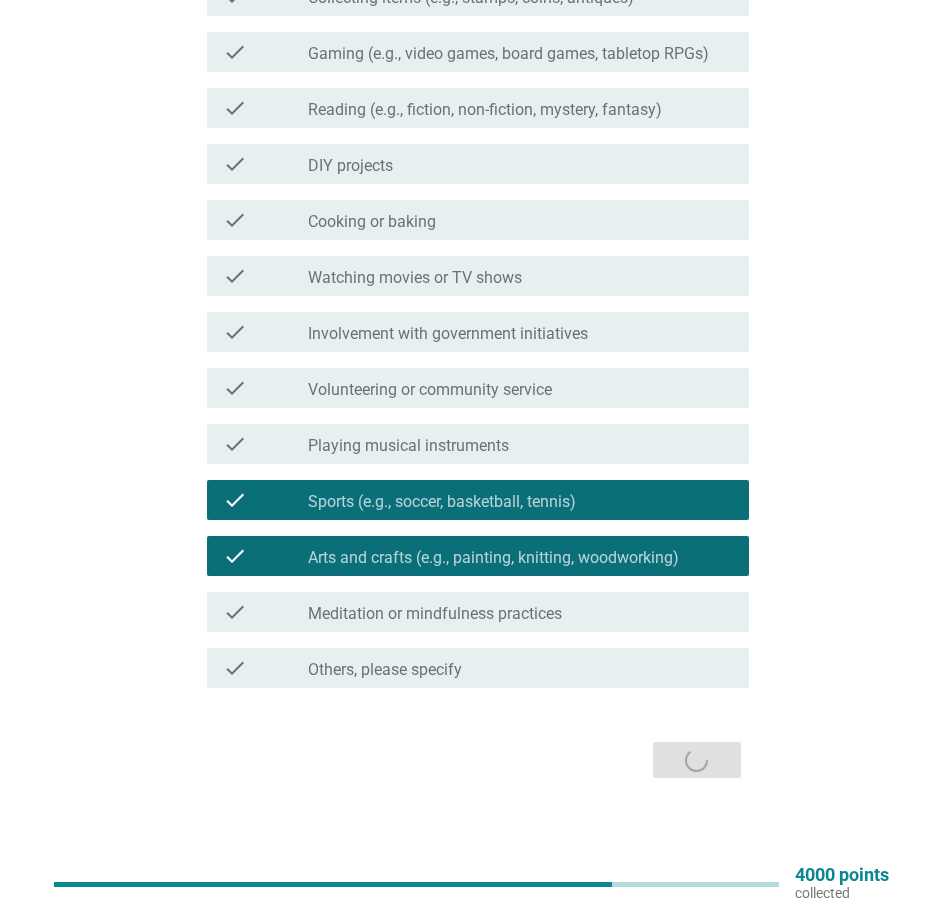 scroll, scrollTop: 0, scrollLeft: 0, axis: both 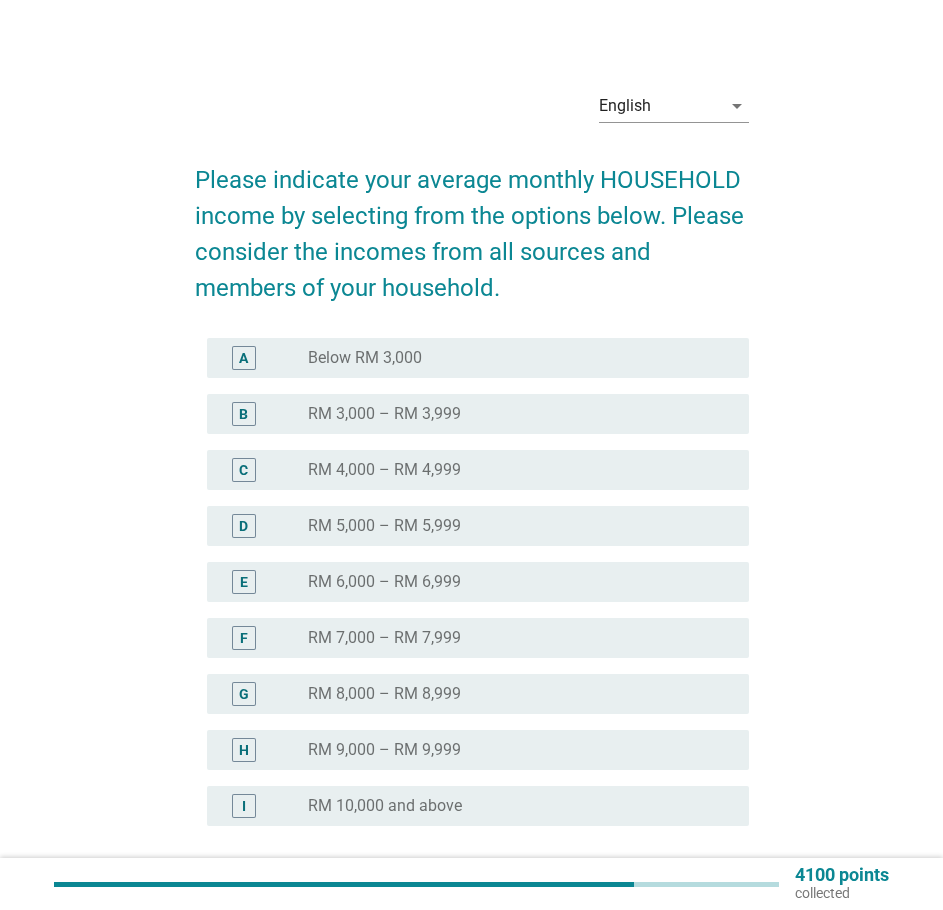 click on "RM 4,000 – RM 4,999" at bounding box center (384, 470) 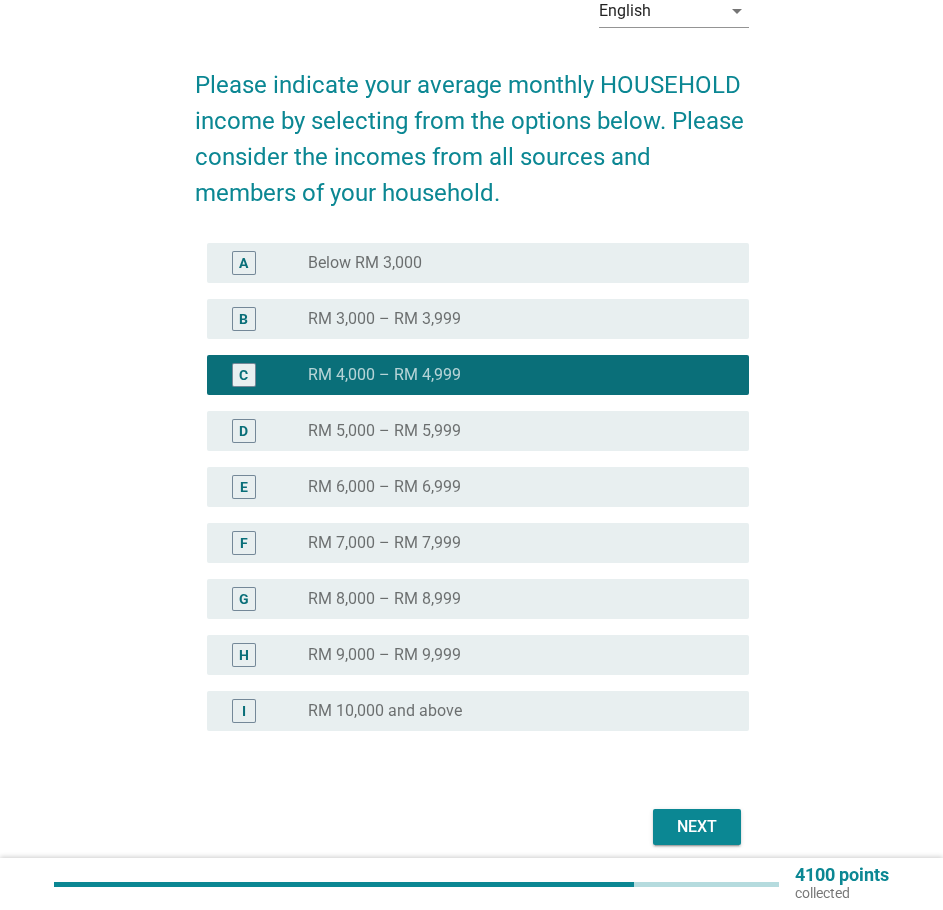 scroll, scrollTop: 162, scrollLeft: 0, axis: vertical 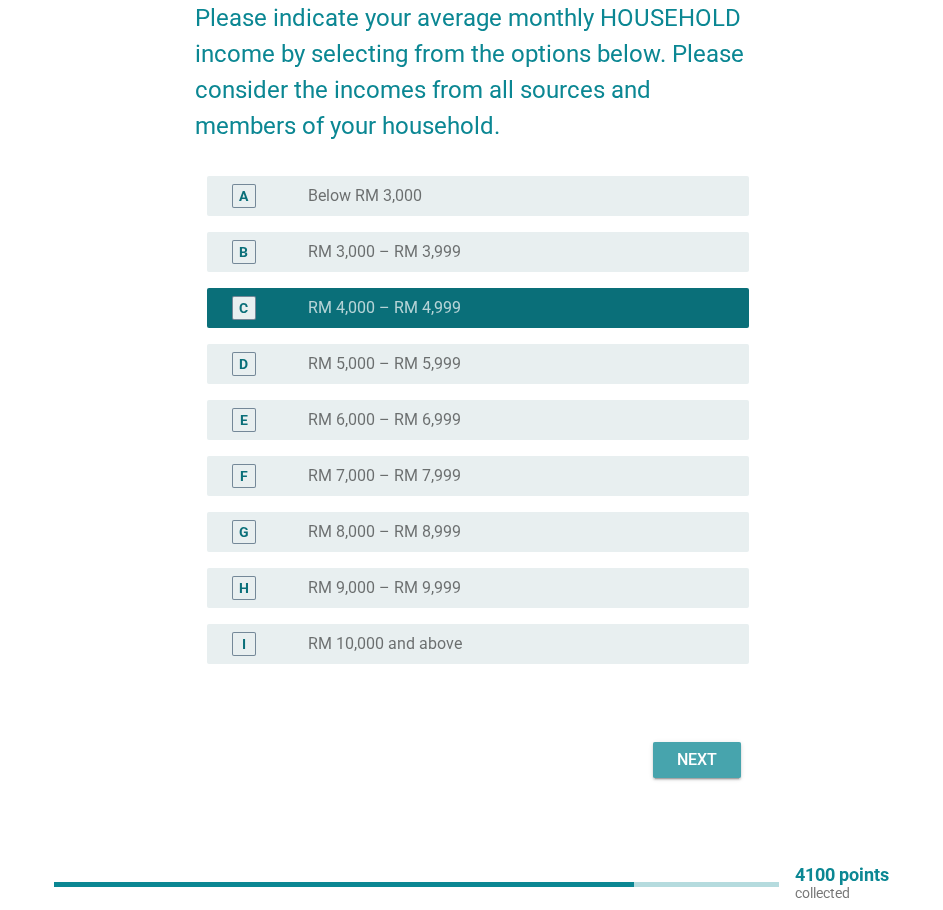 click on "Next" at bounding box center [697, 760] 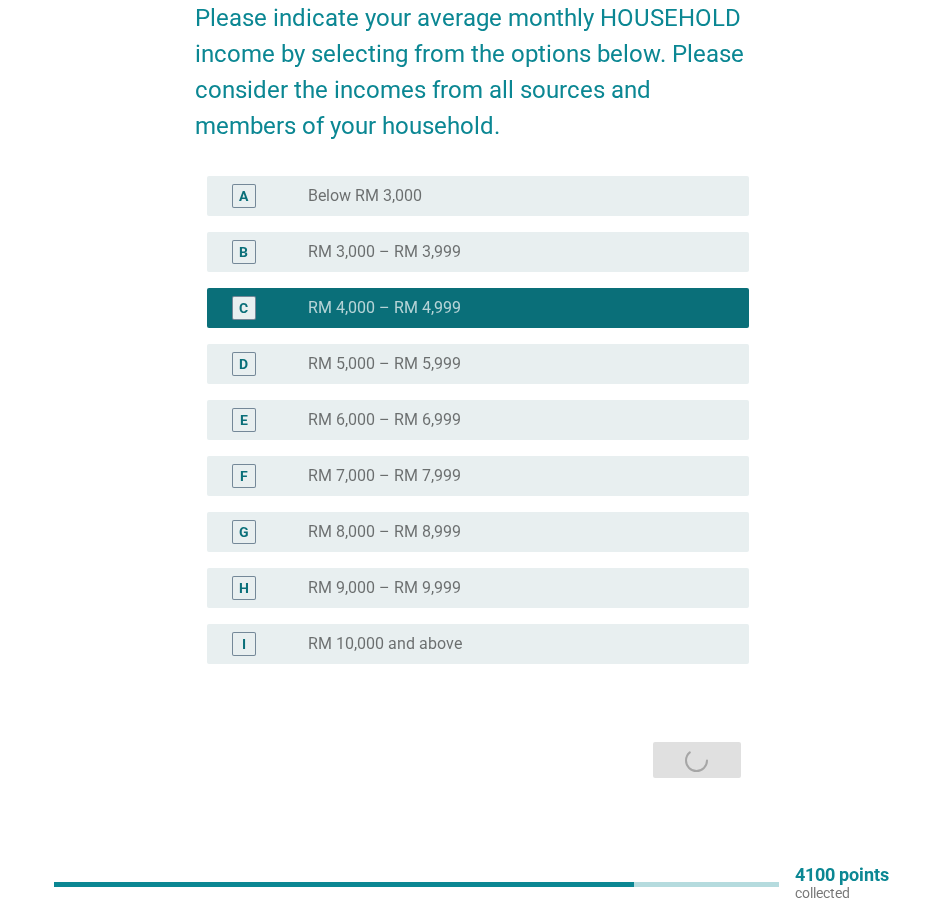 scroll, scrollTop: 0, scrollLeft: 0, axis: both 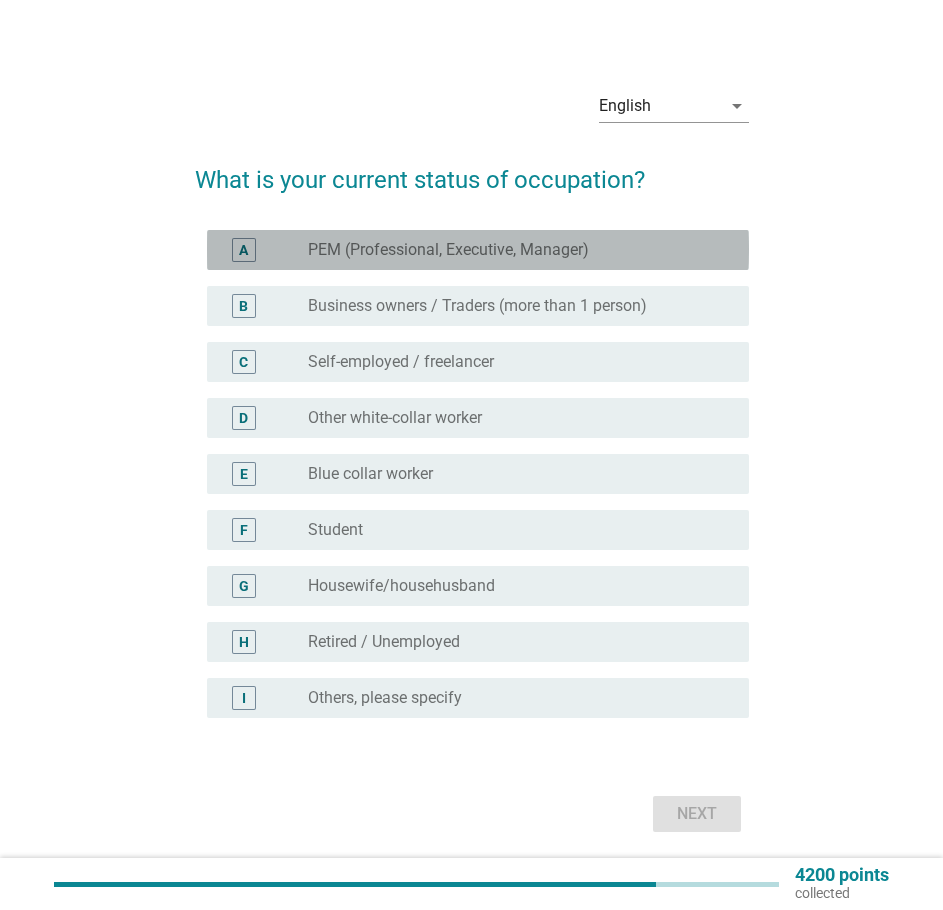 click on "PEM (Professional, Executive, Manager)" at bounding box center [448, 250] 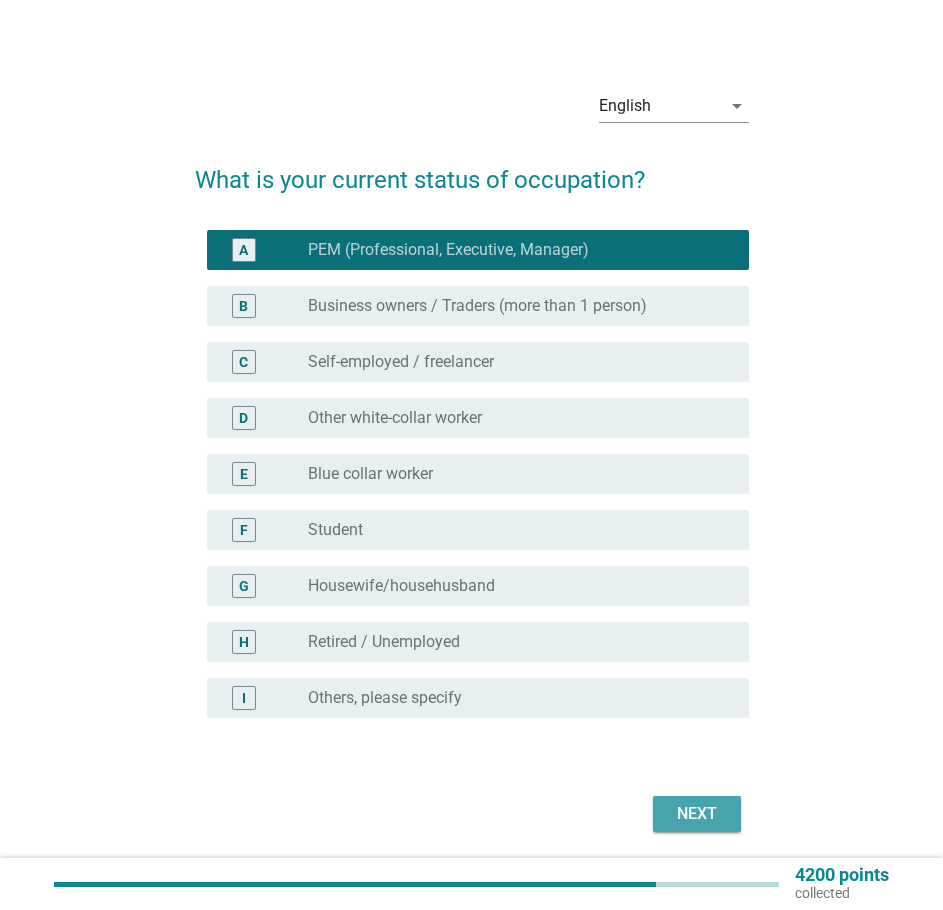 click on "Next" at bounding box center (697, 814) 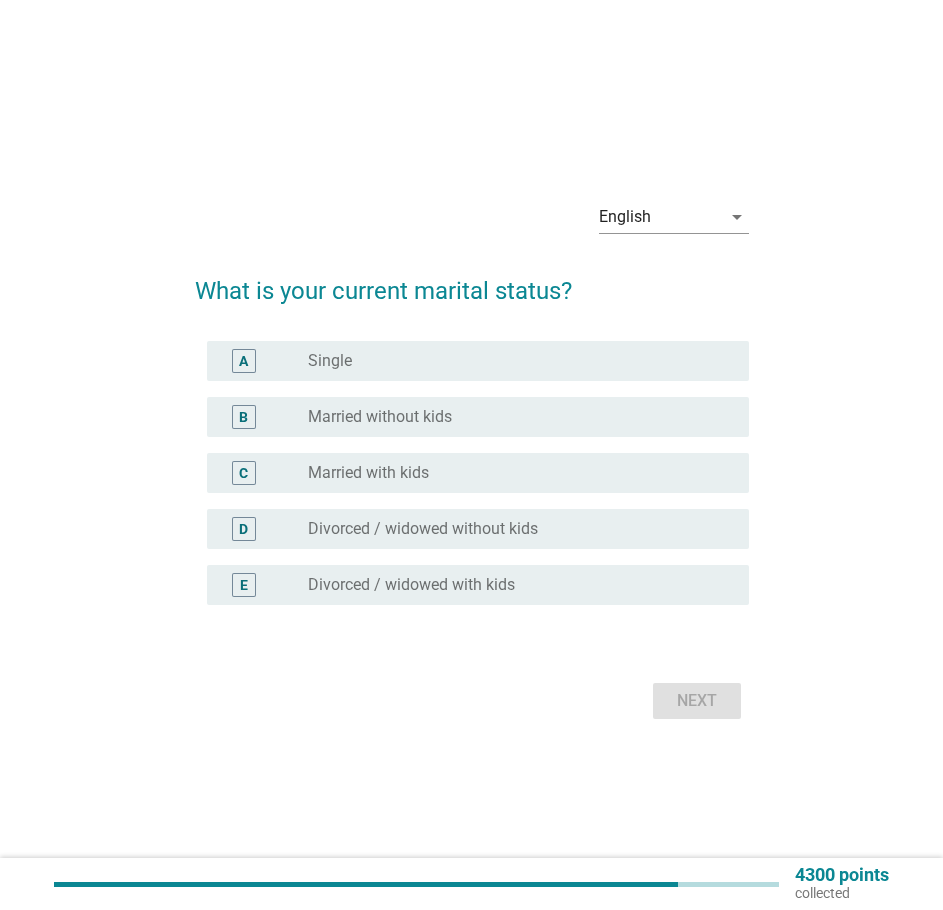 click on "radio_button_unchecked Single" at bounding box center [512, 361] 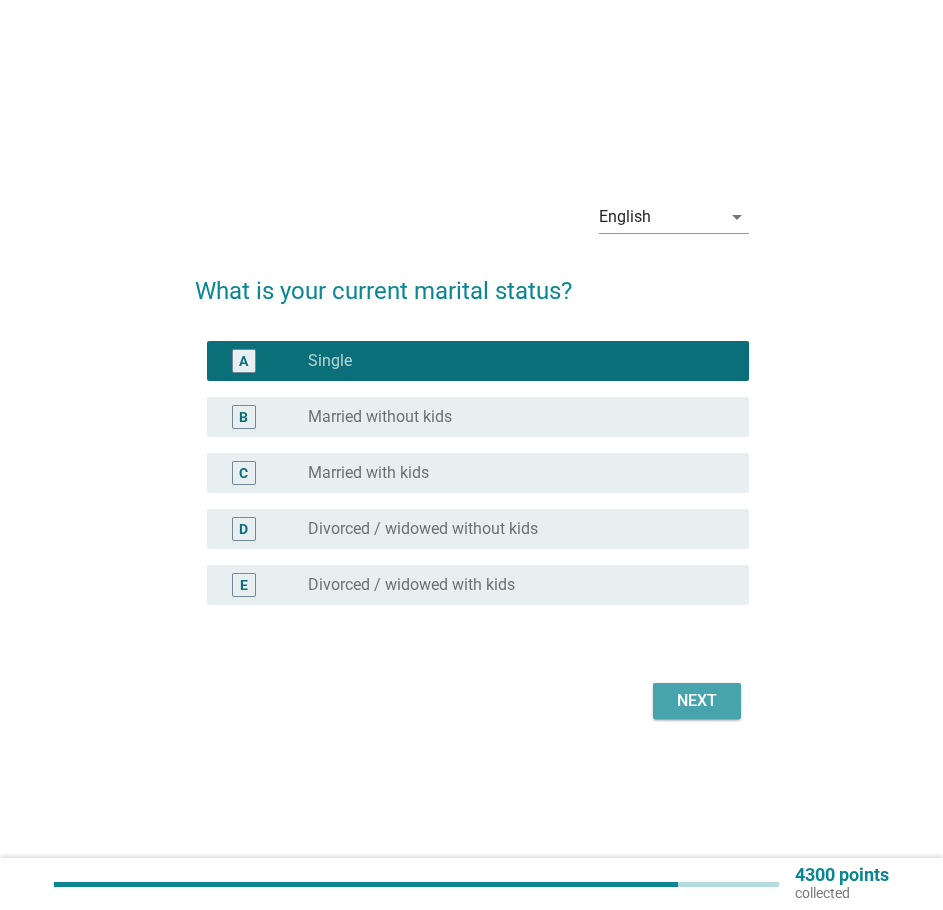 click on "Next" at bounding box center (697, 701) 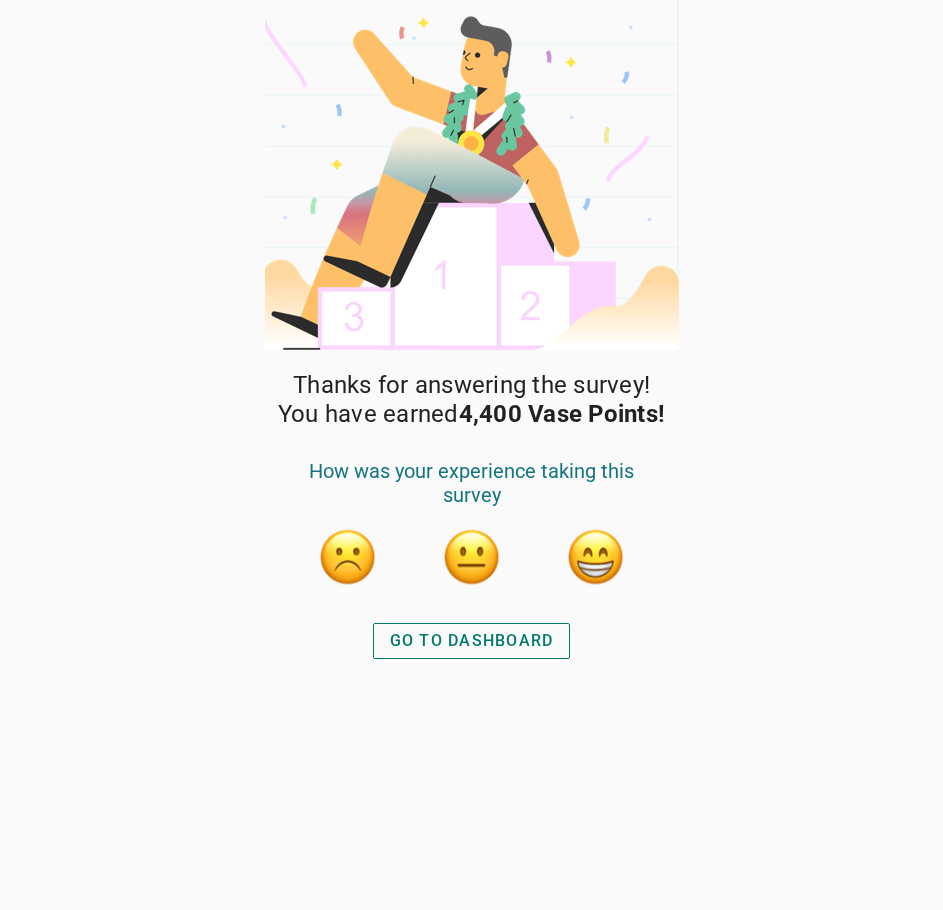 click on "GO TO DASHBOARD" at bounding box center (472, 641) 